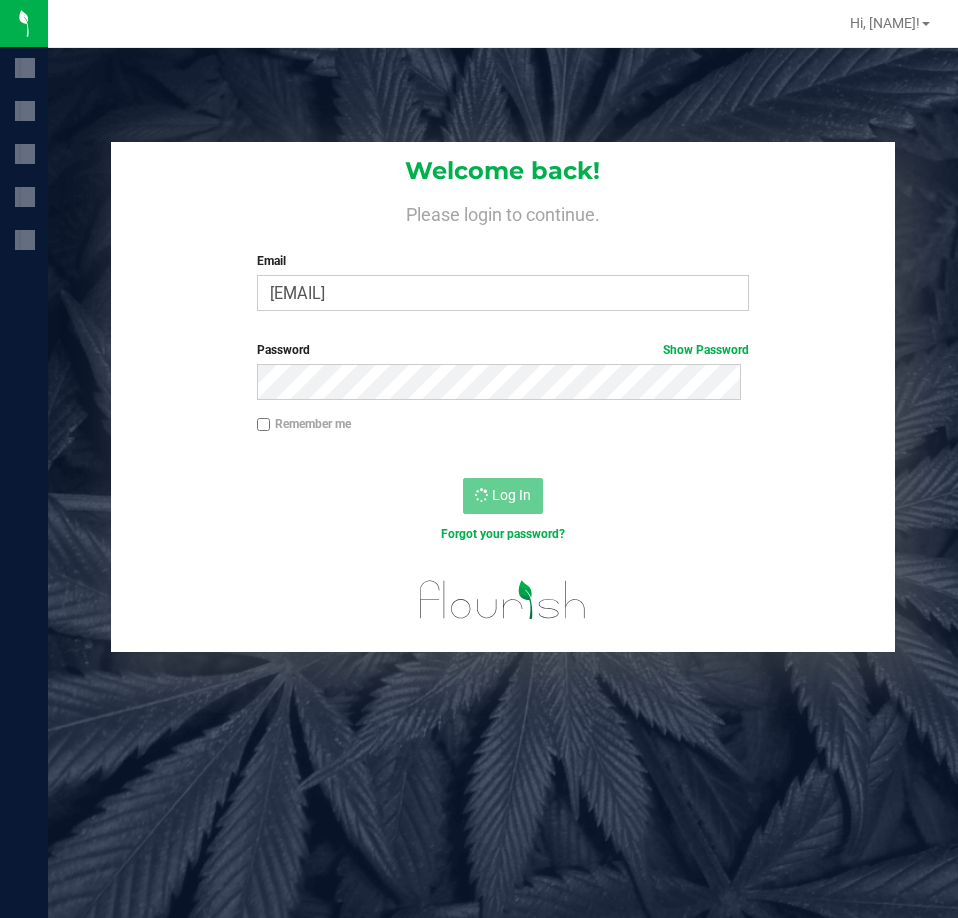 scroll, scrollTop: 0, scrollLeft: 0, axis: both 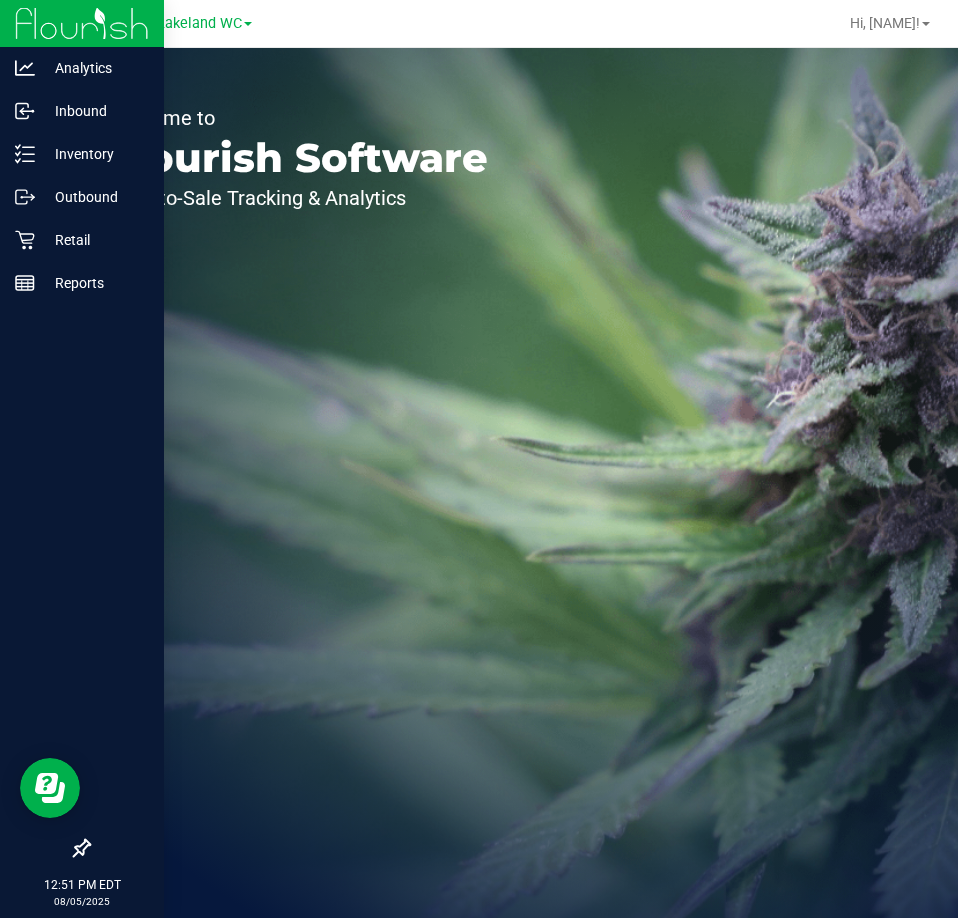 drag, startPoint x: 474, startPoint y: 510, endPoint x: 29, endPoint y: 348, distance: 473.5705 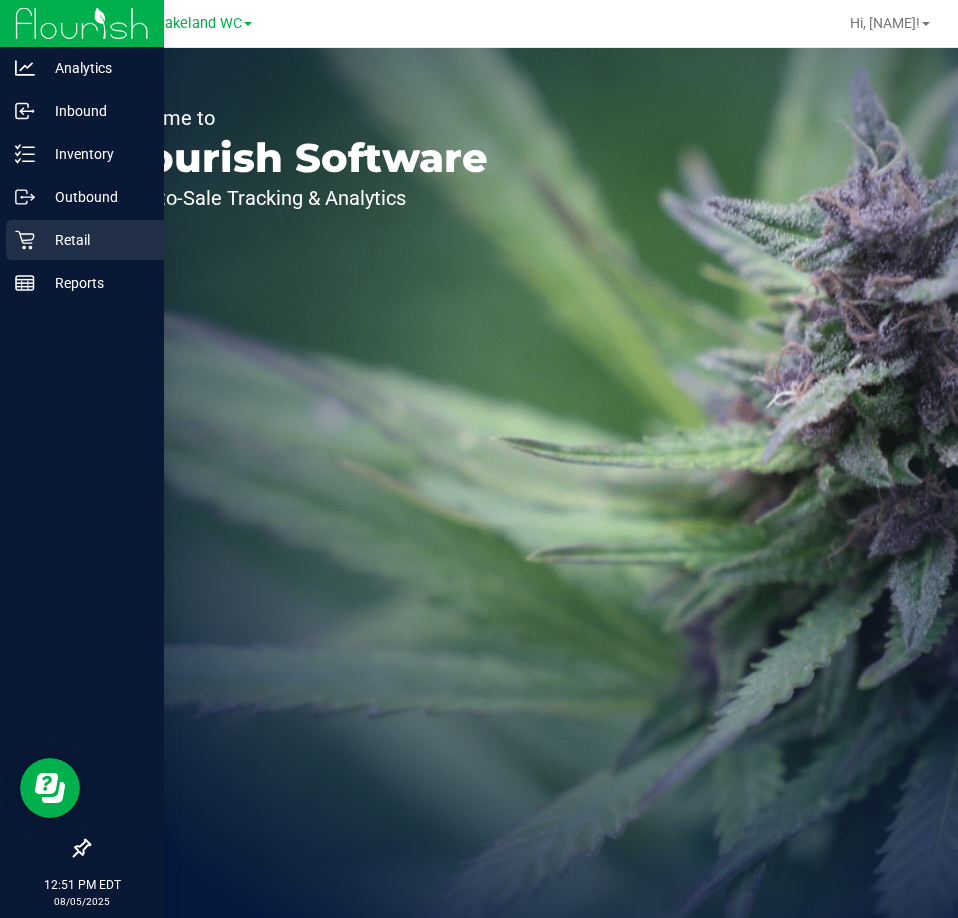 click on "Retail" at bounding box center (95, 240) 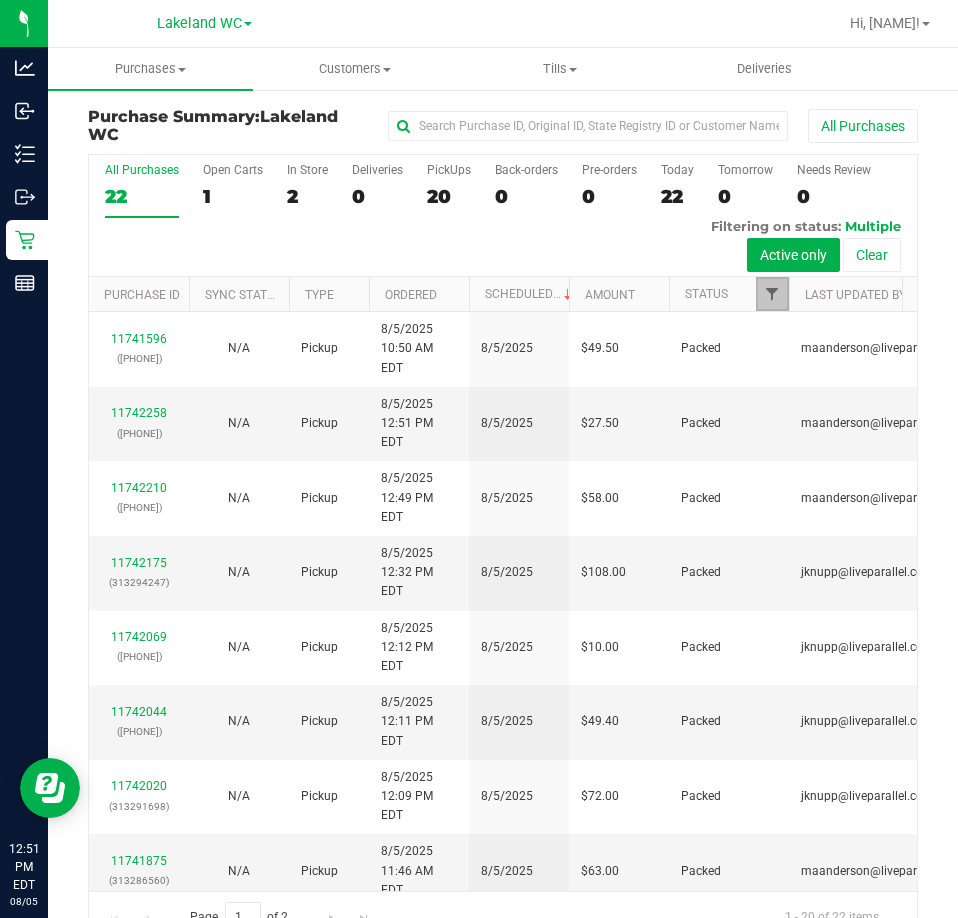 click at bounding box center [772, 294] 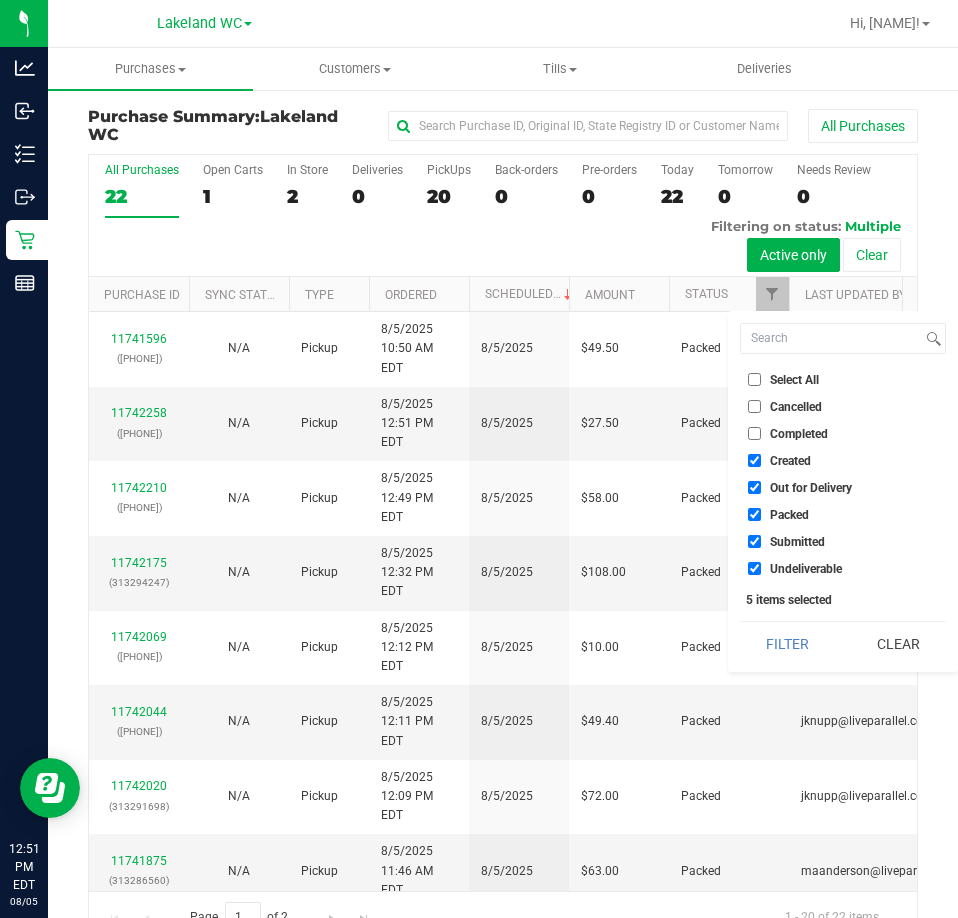 click on "Select All" at bounding box center (794, 380) 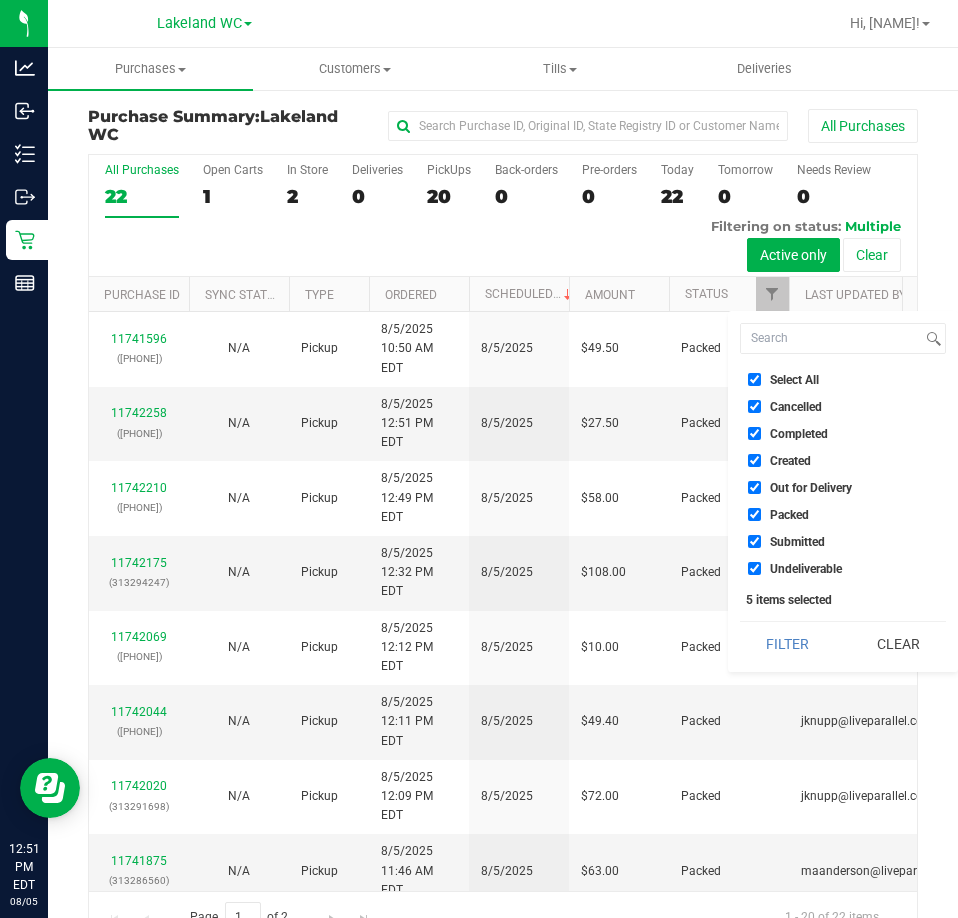 checkbox on "true" 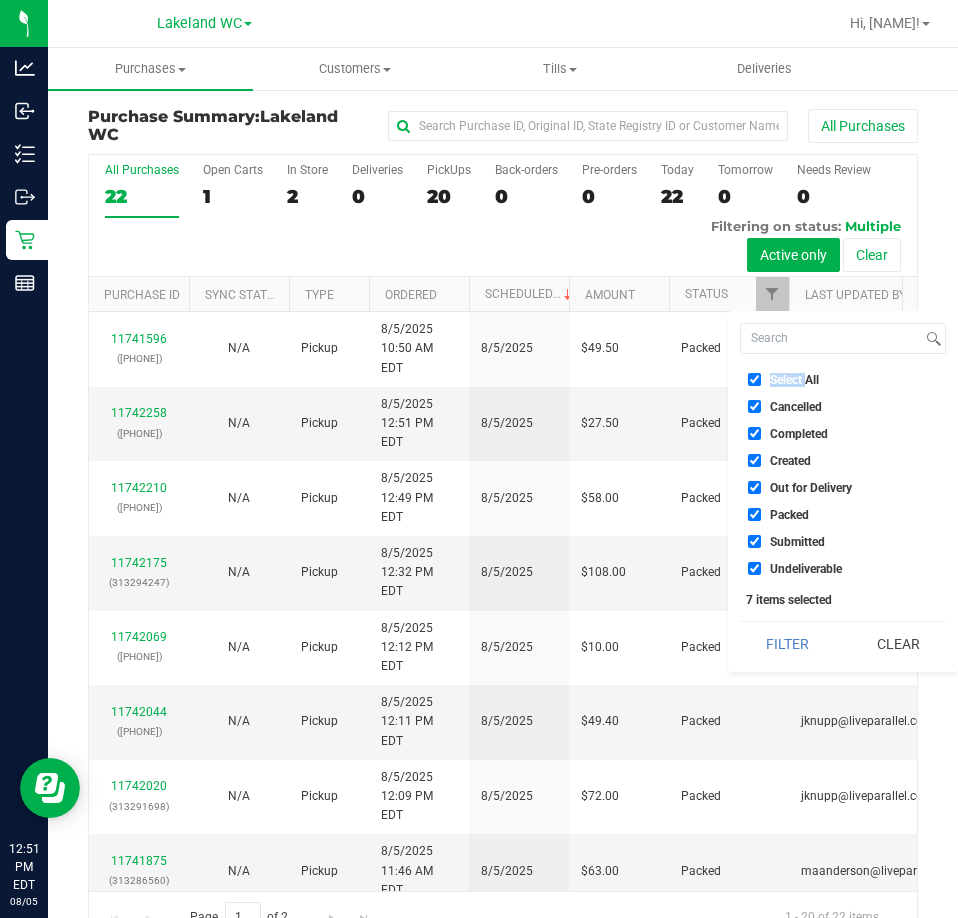 click on "Select All" at bounding box center (794, 380) 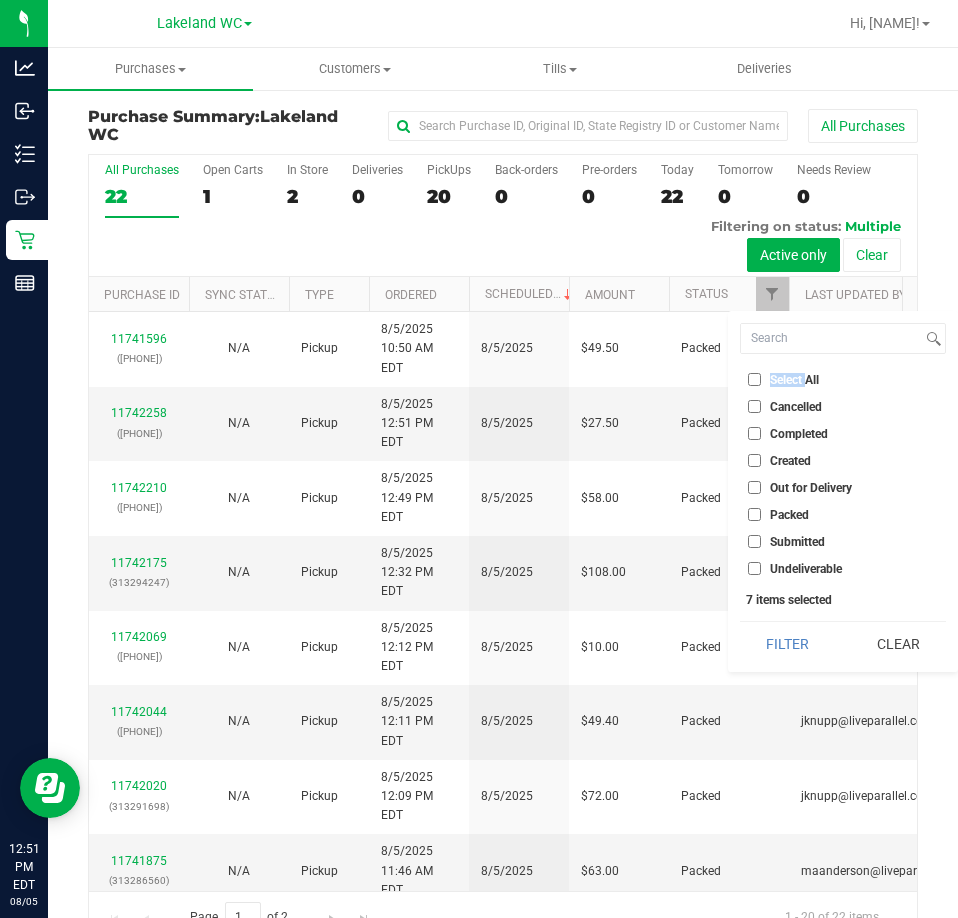 checkbox on "false" 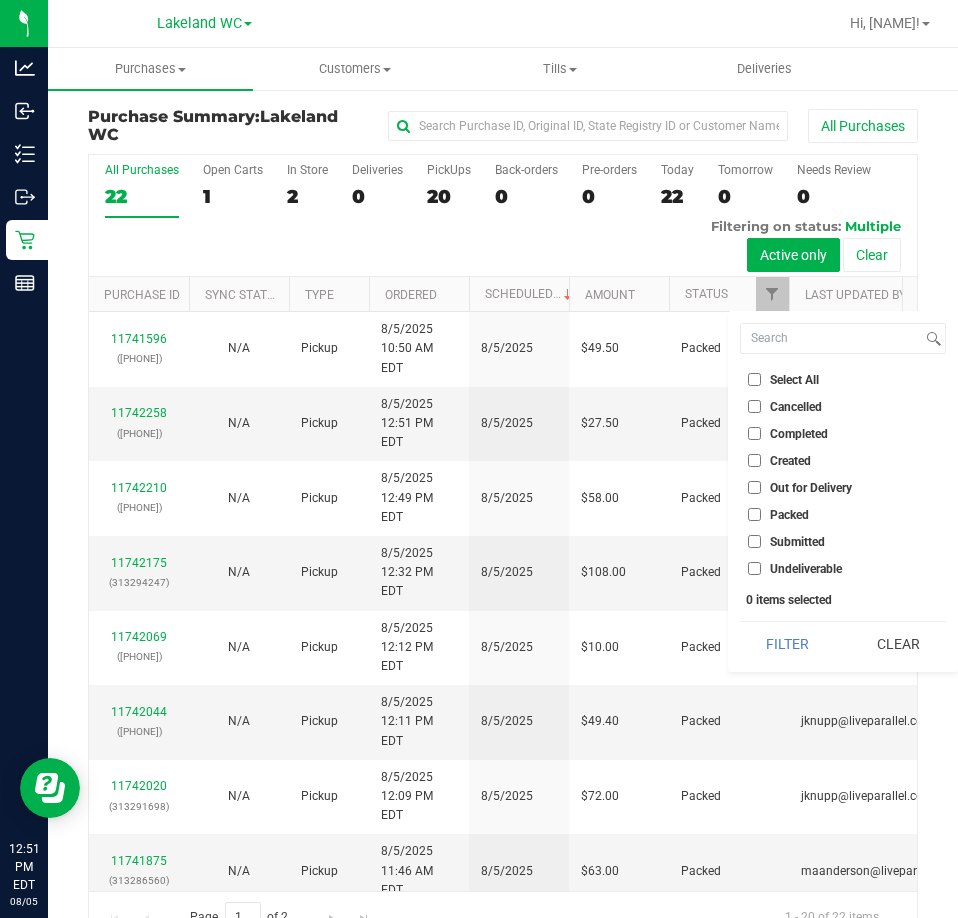 click on "Submitted" at bounding box center (843, 541) 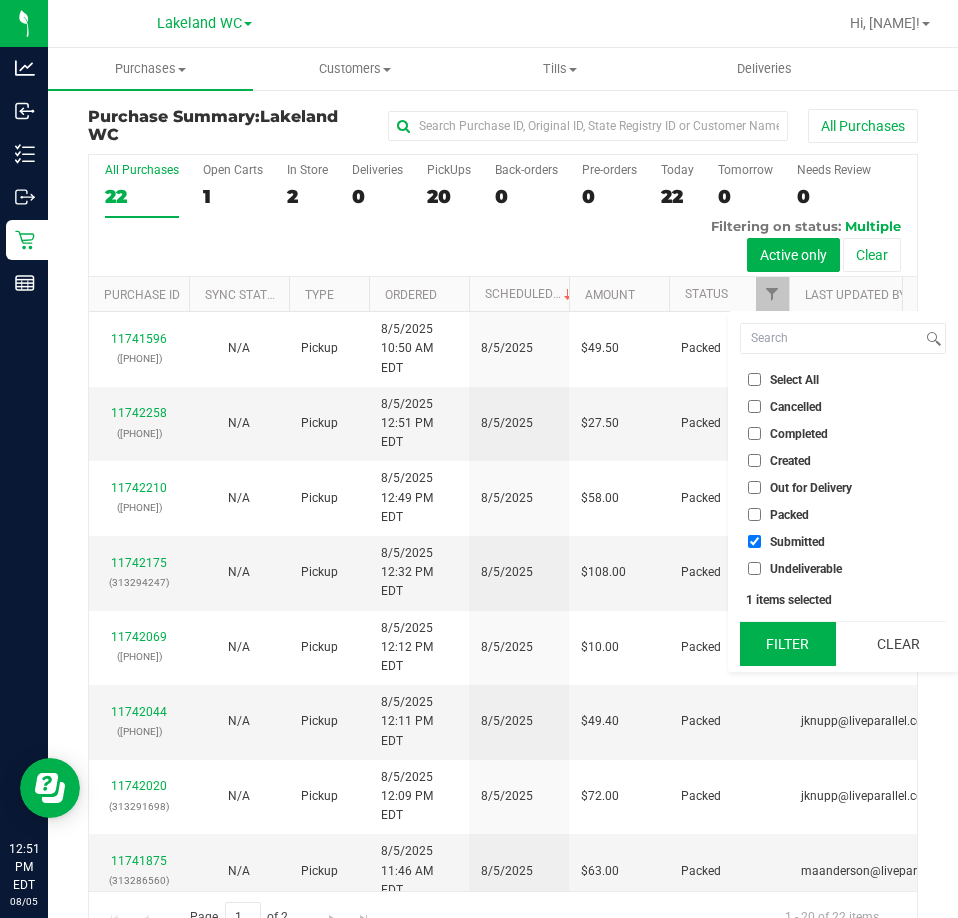click on "Filter" at bounding box center [788, 644] 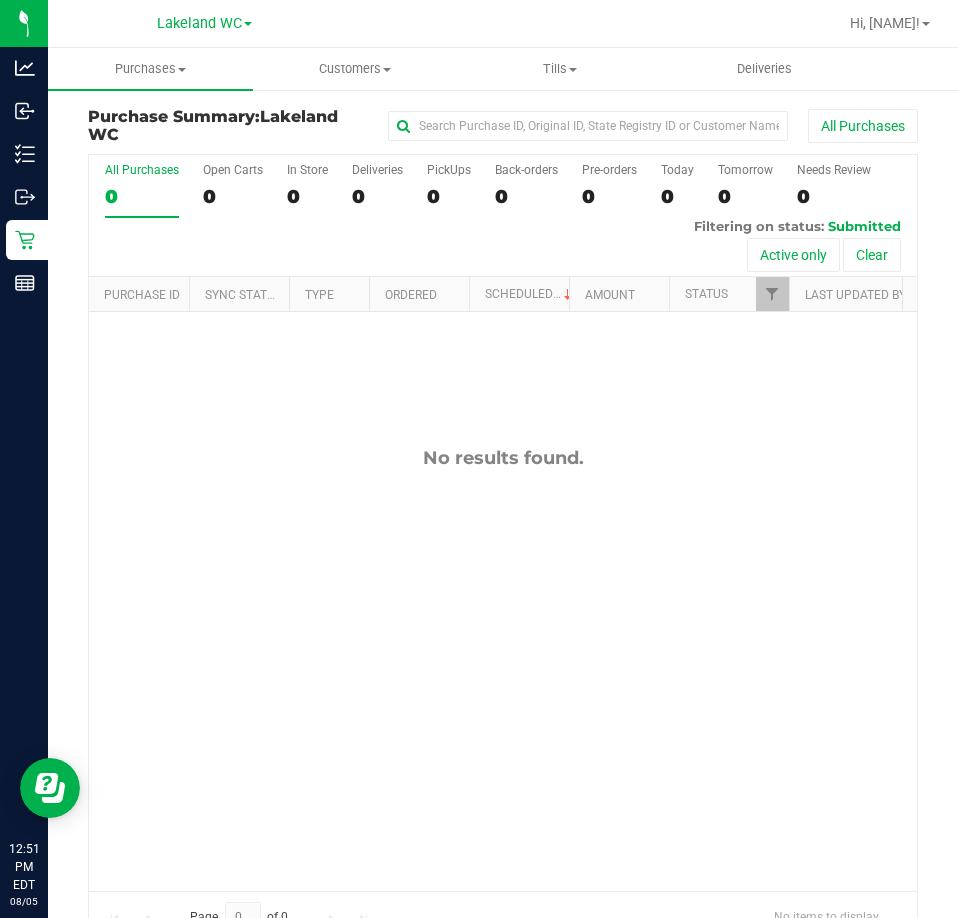 click on "No results found." at bounding box center (503, 668) 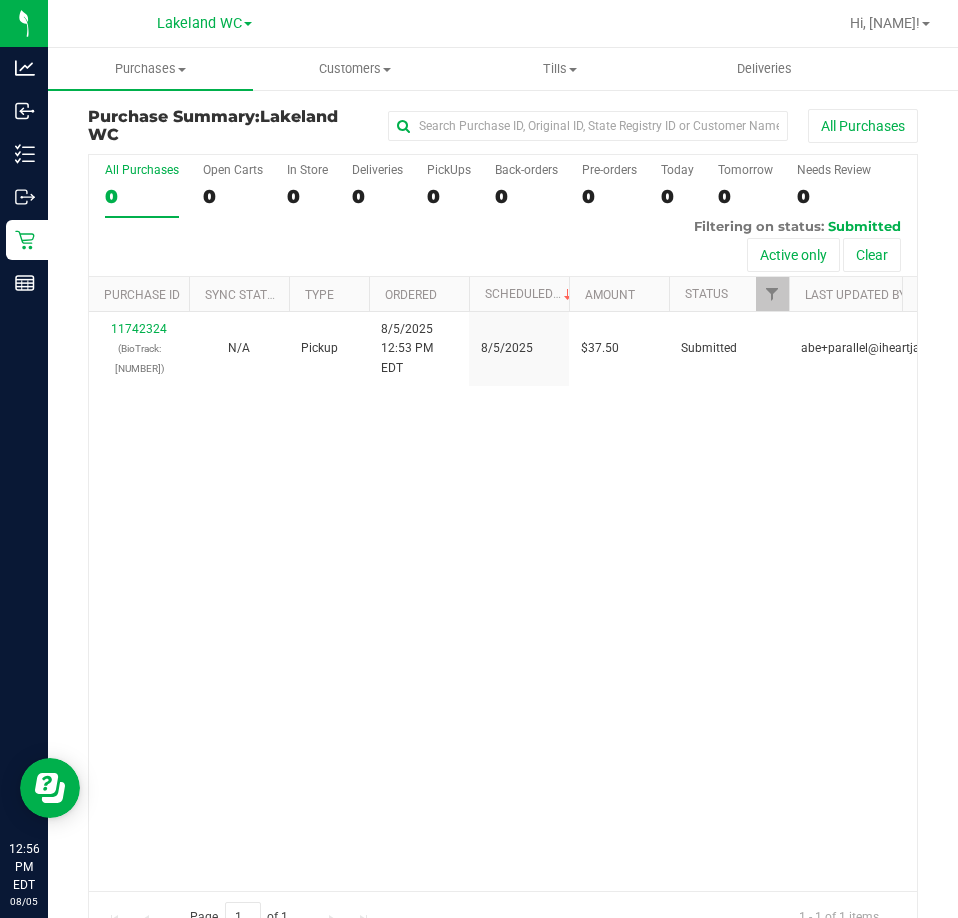 drag, startPoint x: 379, startPoint y: 527, endPoint x: 379, endPoint y: 424, distance: 103 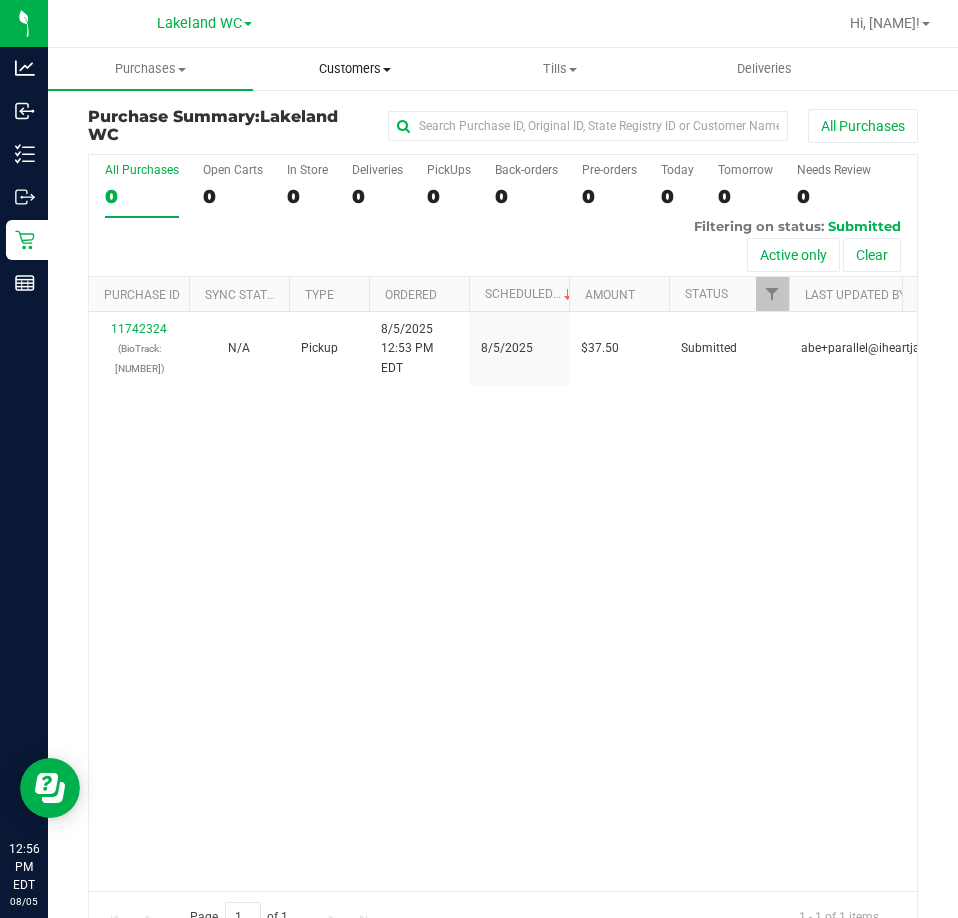 click on "Customers" at bounding box center [355, 69] 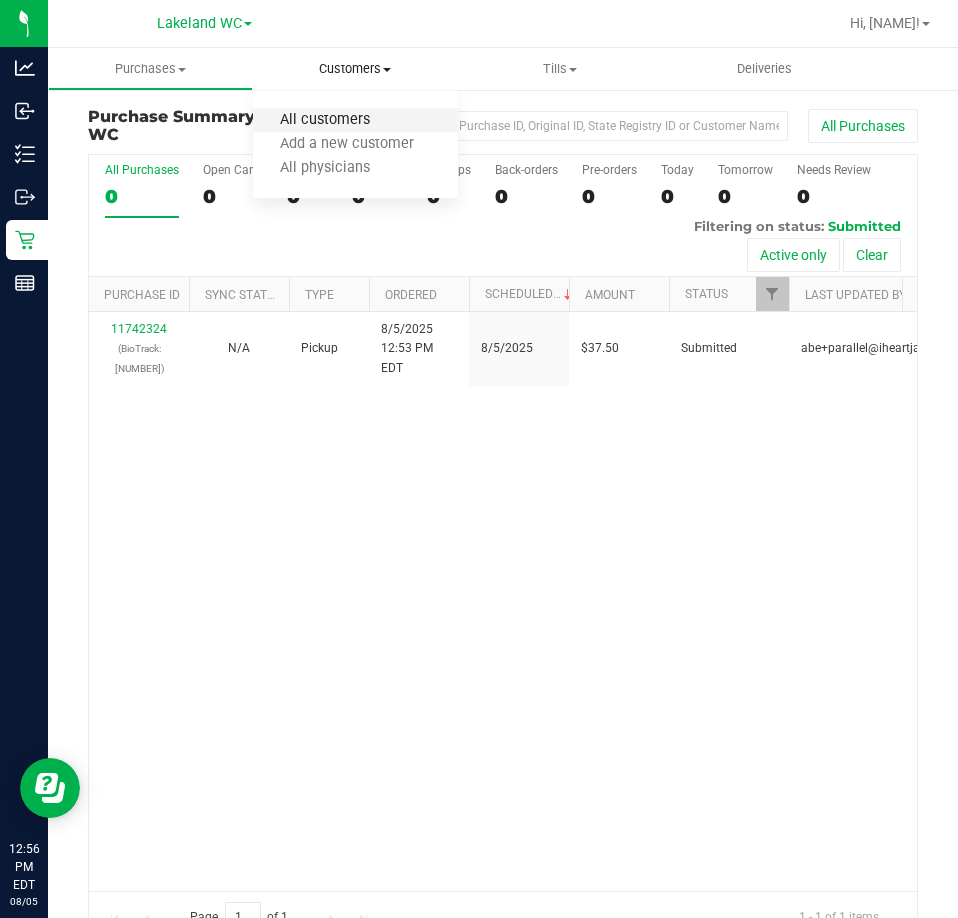 click on "All customers" at bounding box center [325, 120] 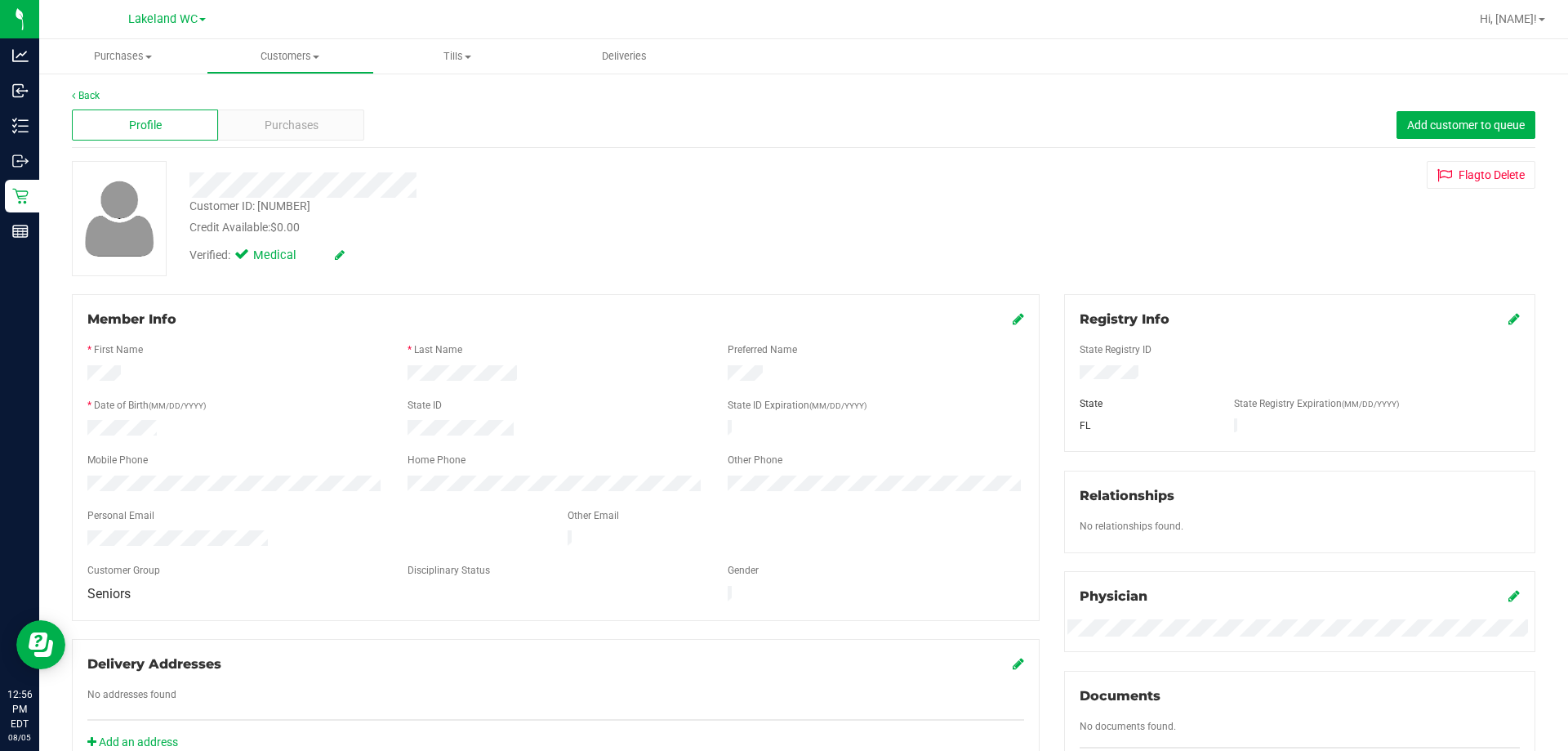 click on "Customer ID: 129921
Credit Available:
$0.00" at bounding box center (549, 217) 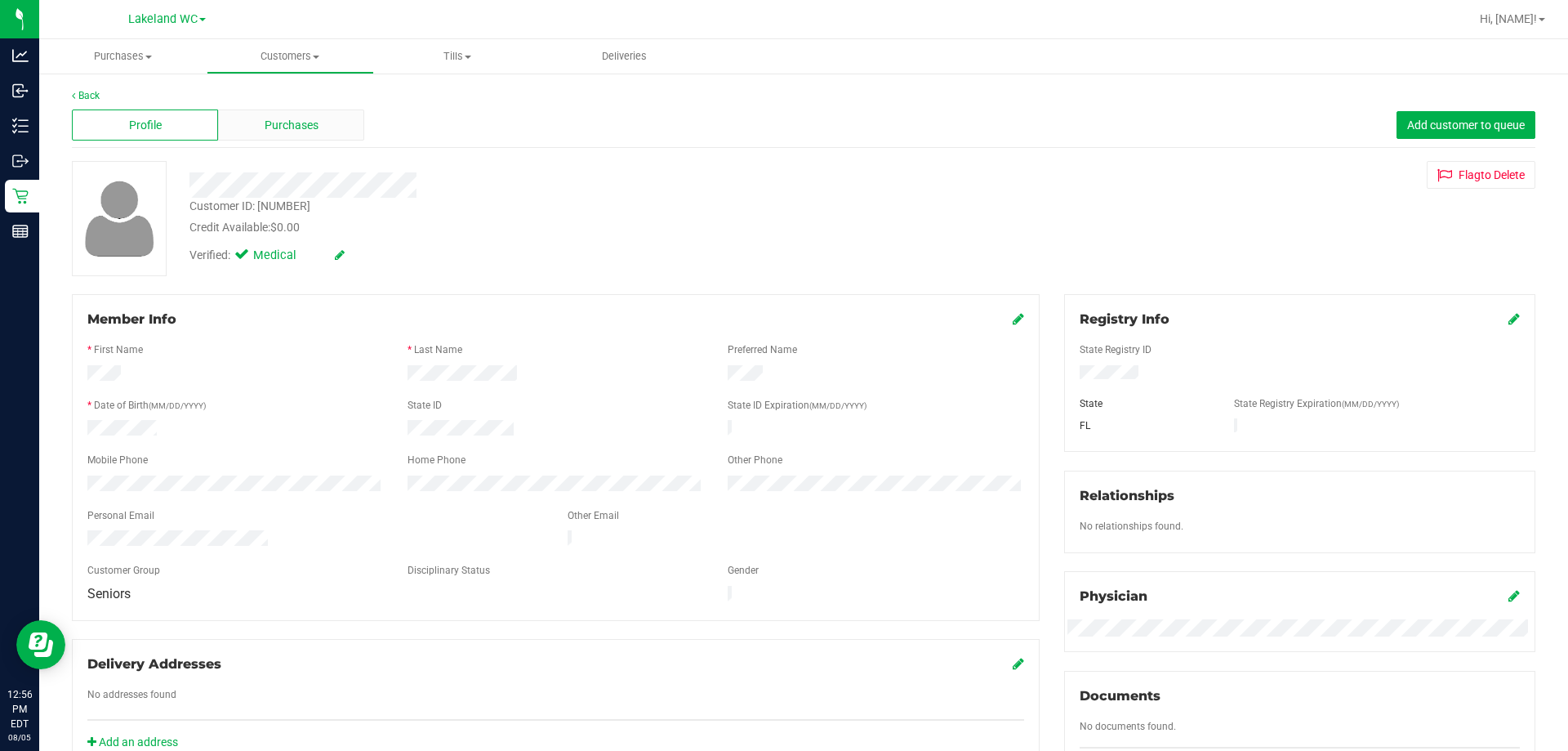 click on "Purchases" at bounding box center (292, 125) 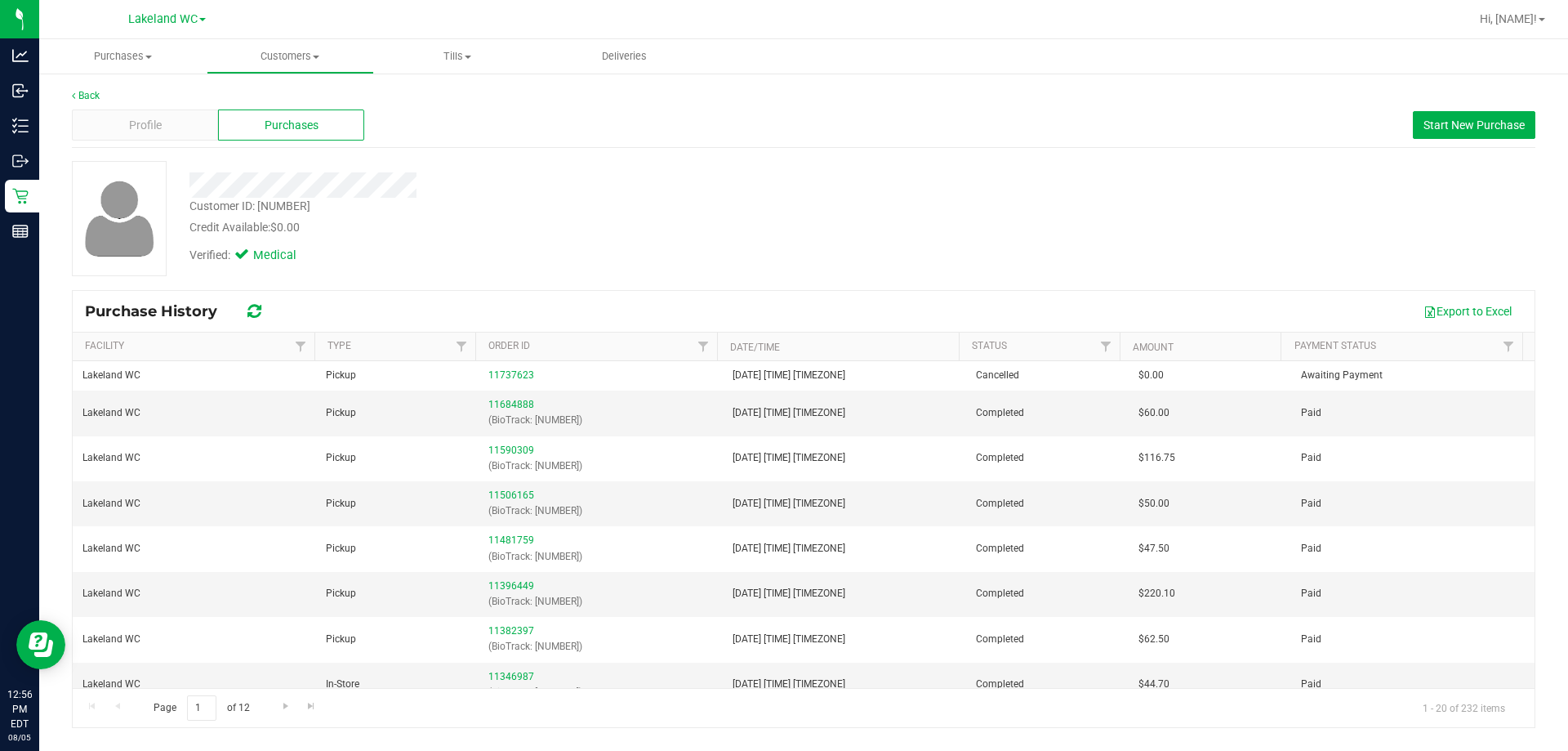 click on "Back
Profile
Purchases
Start New Purchase
Customer ID: 129921
Credit Available:
$0.00
Verified:
Medical
Purchase History" at bounding box center [804, 408] 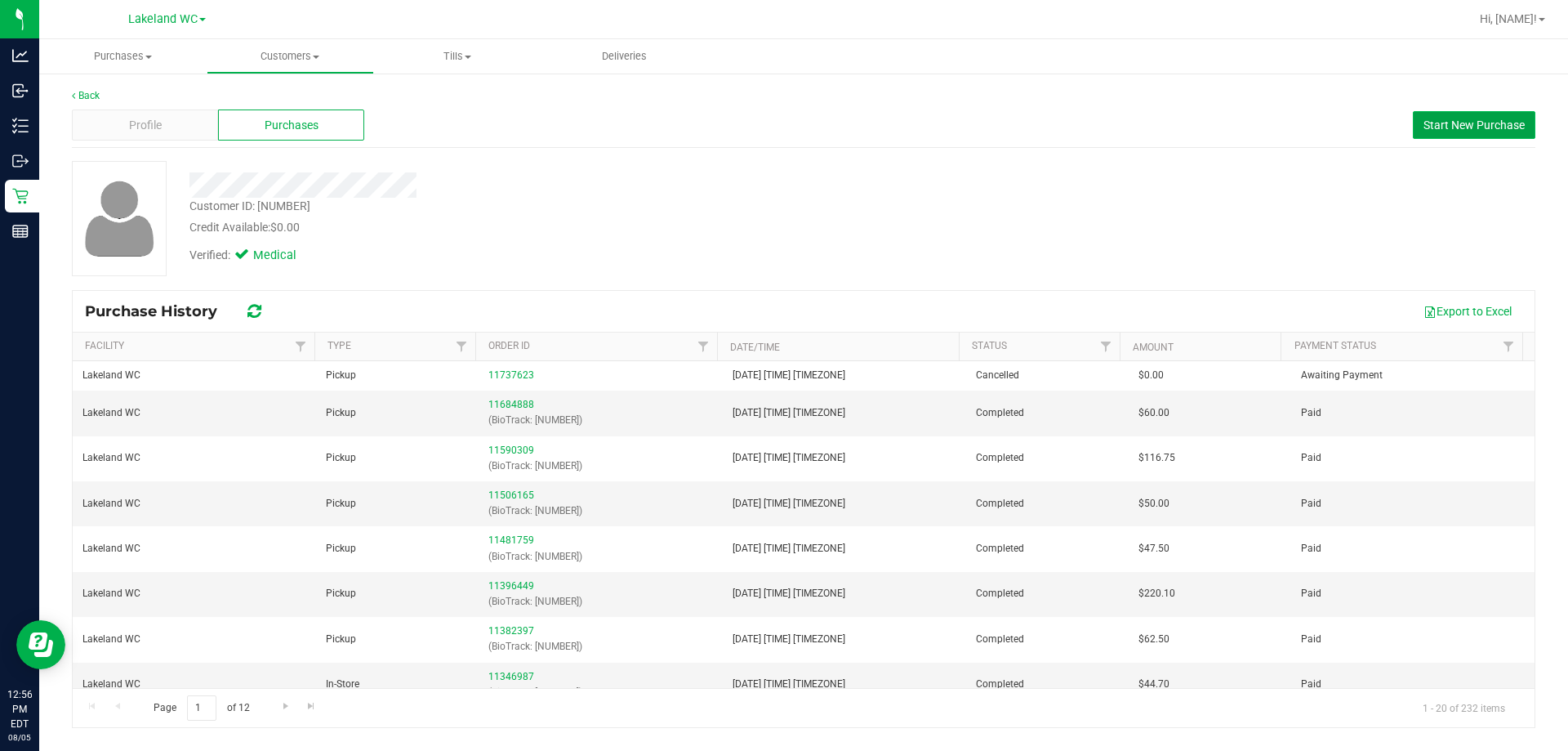 click on "Start New Purchase" at bounding box center [1474, 125] 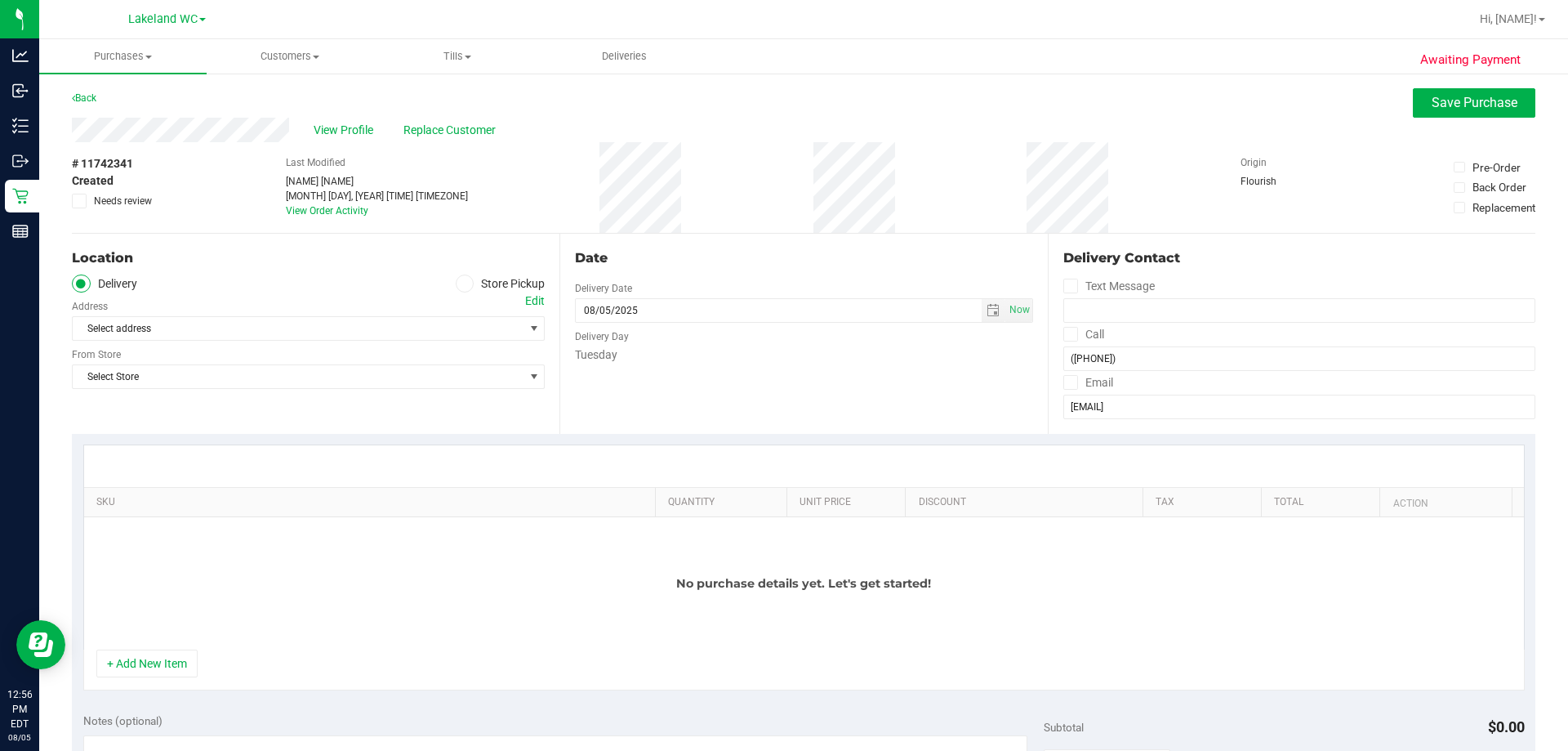 click on "Location
Delivery
Store Pickup
Address
Edit
Select address Select address
From Store
Select Store Select Store Bonita Springs WC Boynton Beach WC Bradenton WC Brandon WC Brooksville WC Call Center Clermont WC Crestview WC Deerfield Beach WC Delray Beach WC Deltona WC Ft Walton Beach WC Ft. Lauderdale WC Ft. Myers WC Gainesville WC Jax Atlantic WC JAX DC REP Jax WC Key West WC Lakeland WC Largo WC Lehigh Acres DC REP Merritt Island WC Miami 72nd WC Miami Beach WC Miami Dadeland WC Miramar DC REP New Port Richey WC North Port WC" at bounding box center [315, 333] 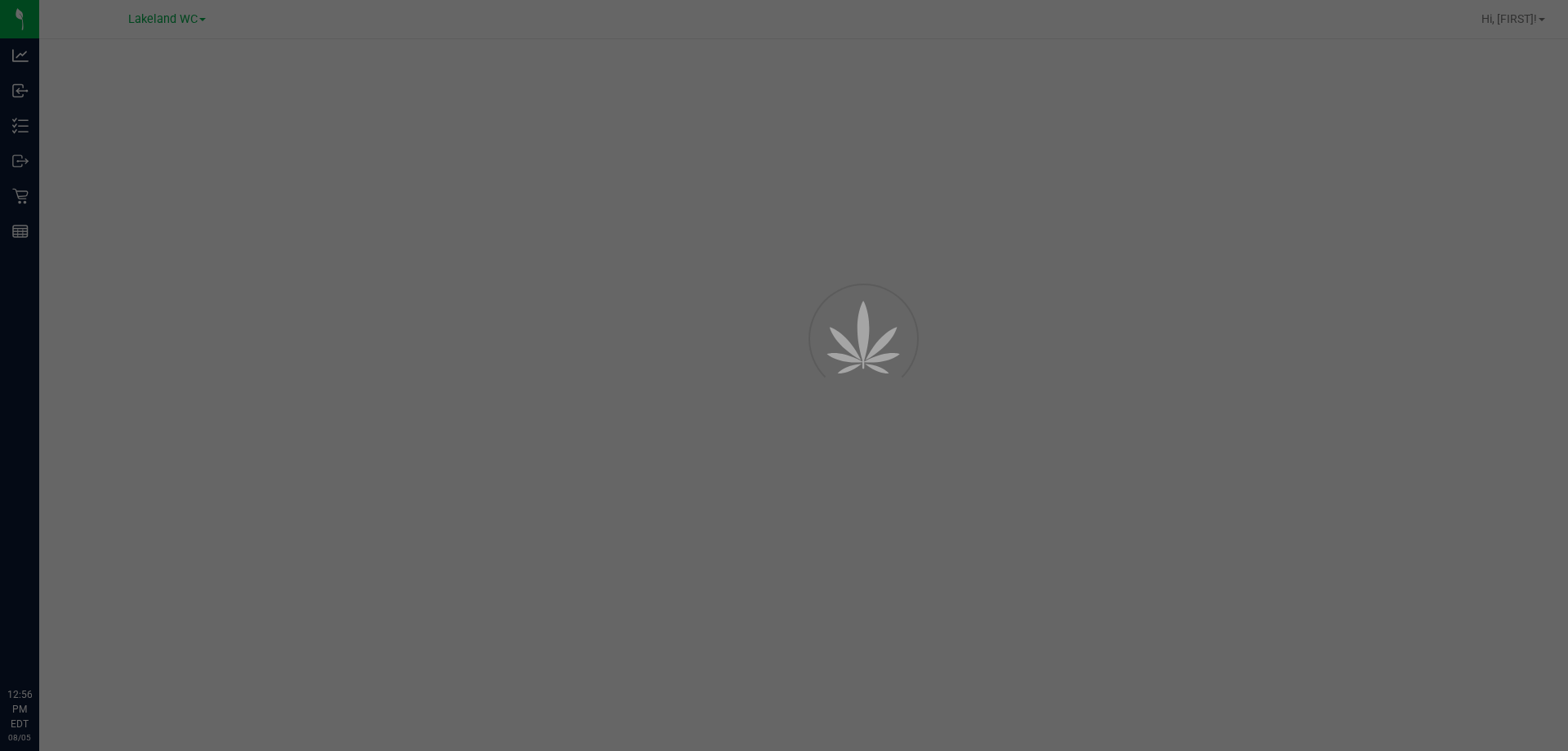 scroll, scrollTop: 0, scrollLeft: 0, axis: both 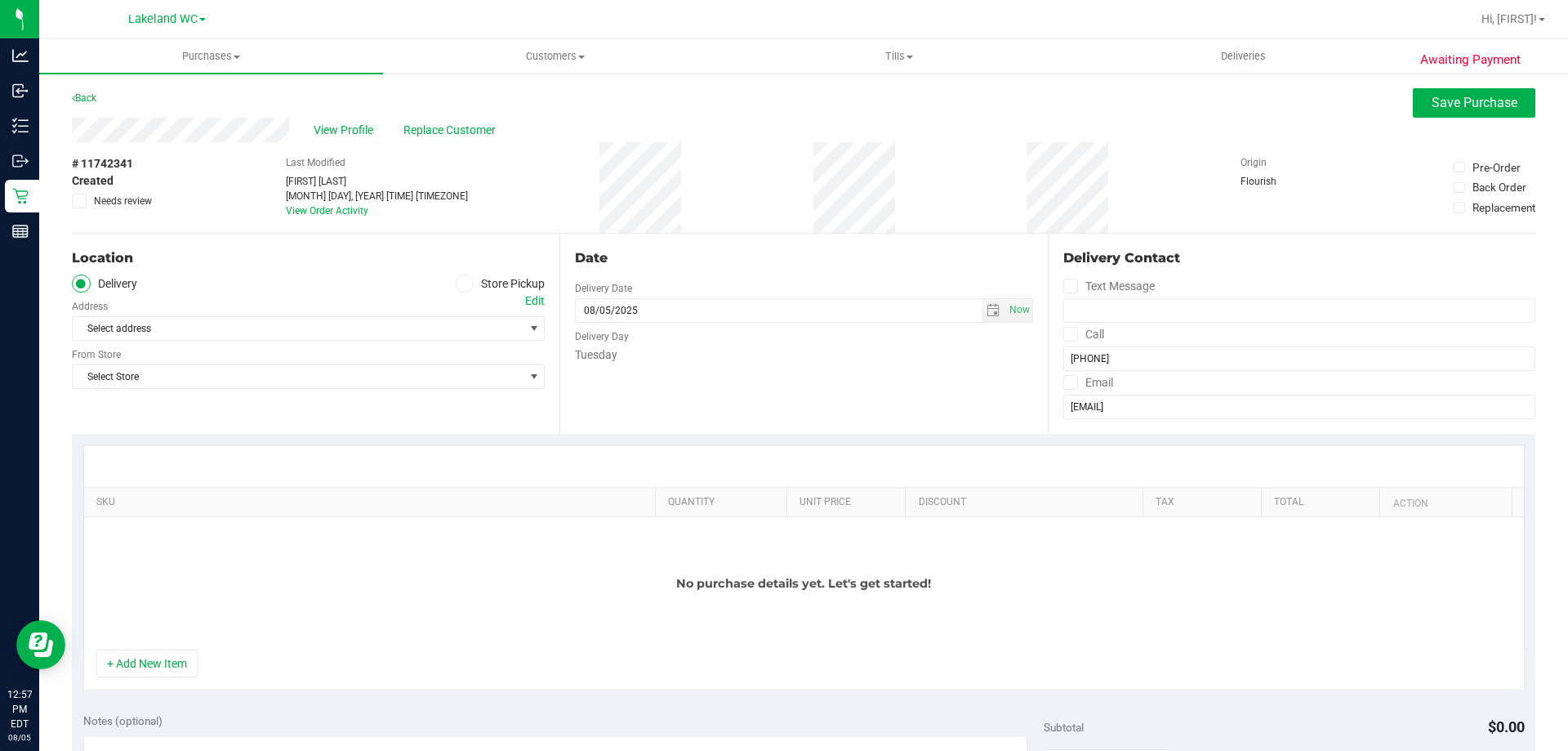 click on "Location
Delivery
Store Pickup
Address
Edit
Select address Select address
From Store
Select Store Select Store Bonita Springs WC Boynton Beach WC Bradenton WC Brandon WC Brooksville WC Call Center Clermont WC Crestview WC Deerfield Beach WC Delray Beach WC Deltona WC Ft Walton Beach WC Ft. Lauderdale WC Ft. Myers WC Gainesville WC Jax Atlantic WC JAX DC REP Jax WC Key West WC Lakeland WC Largo WC Lehigh Acres DC REP Merritt Island WC Miami 72nd WC Miami Beach WC Miami Dadeland WC Miramar DC REP New Port Richey WC North Port WC" at bounding box center (315, 333) 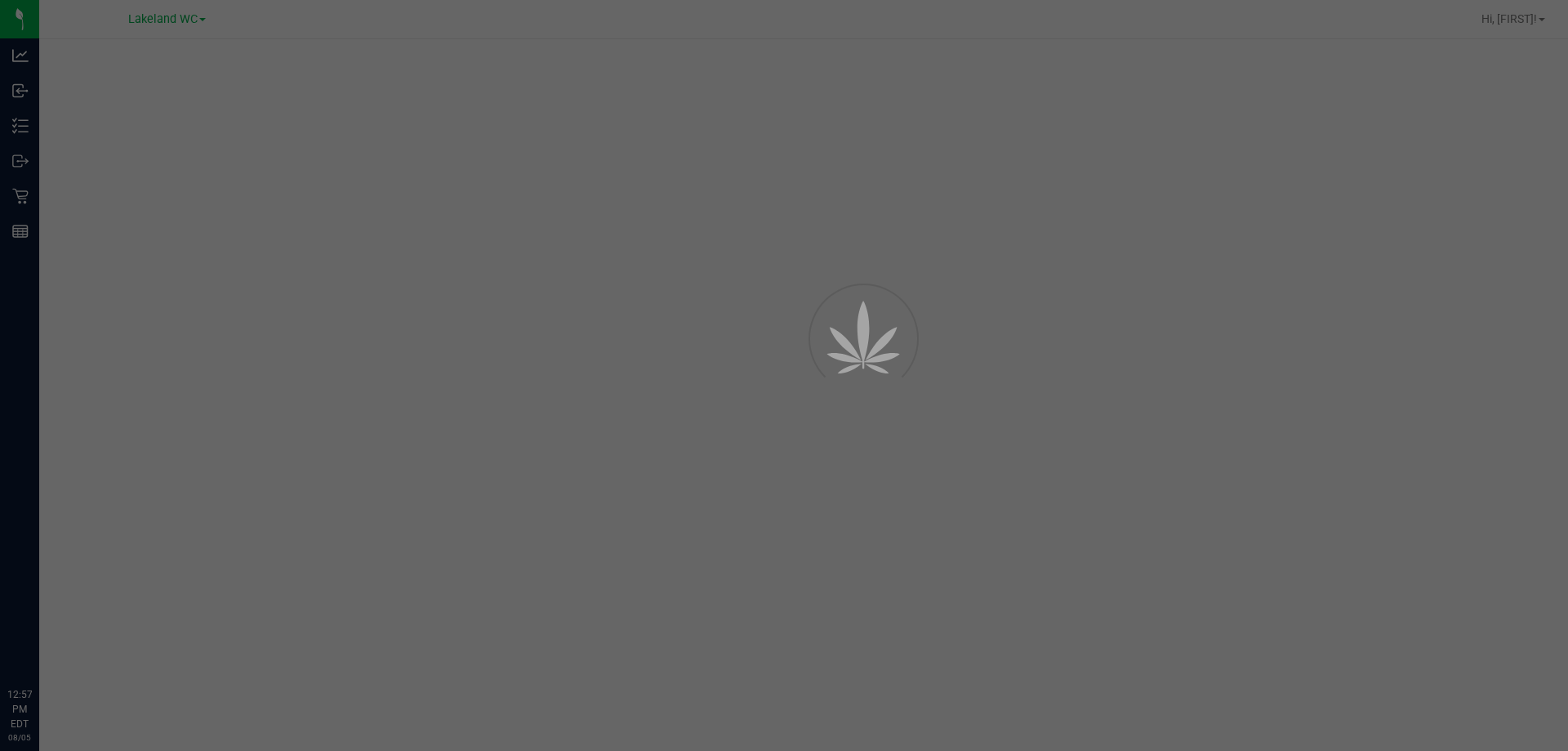 scroll, scrollTop: 0, scrollLeft: 0, axis: both 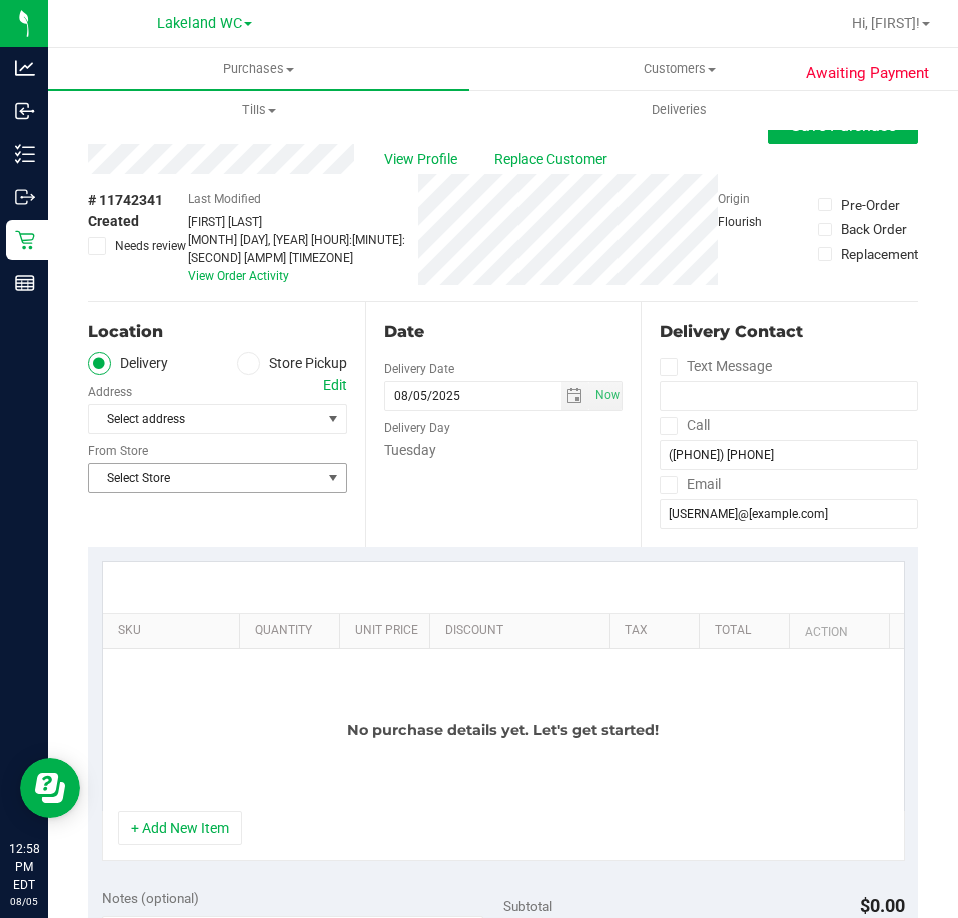 drag, startPoint x: 305, startPoint y: 457, endPoint x: 316, endPoint y: 452, distance: 12.083046 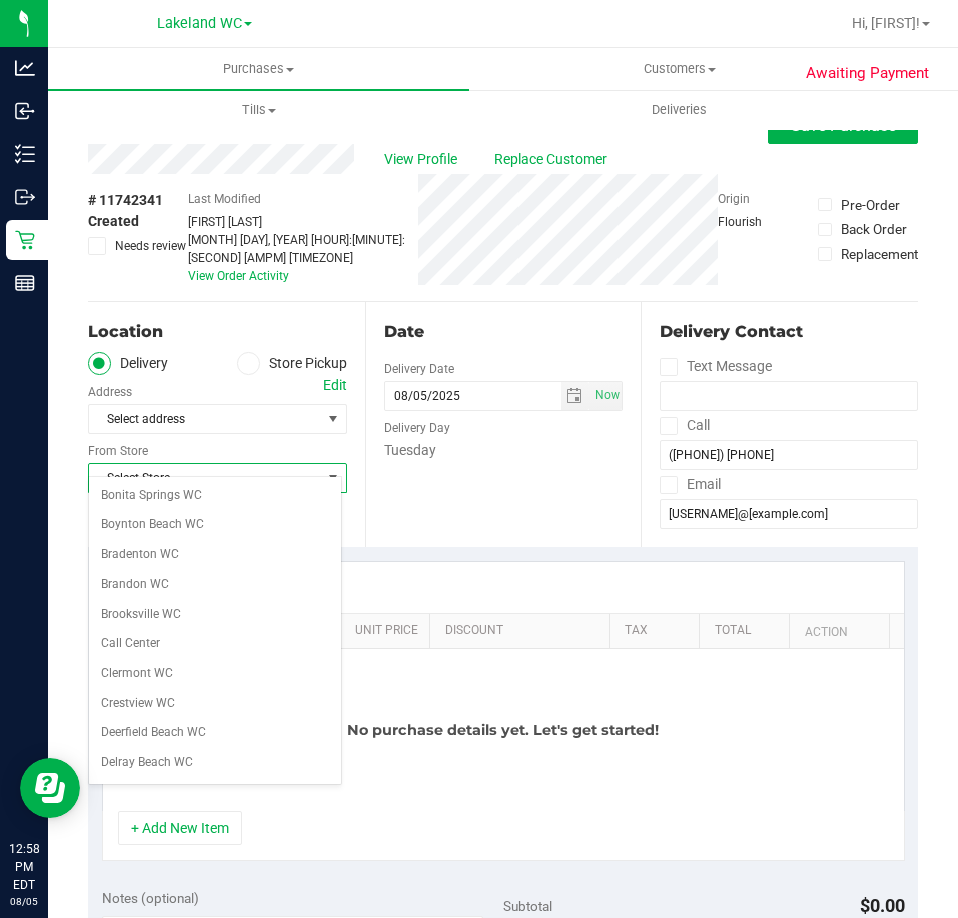 click on "Date
Delivery Date
08/05/2025
Now
08/05/2025 12:57 PM
Now
Delivery Day
Tuesday" at bounding box center (503, 424) 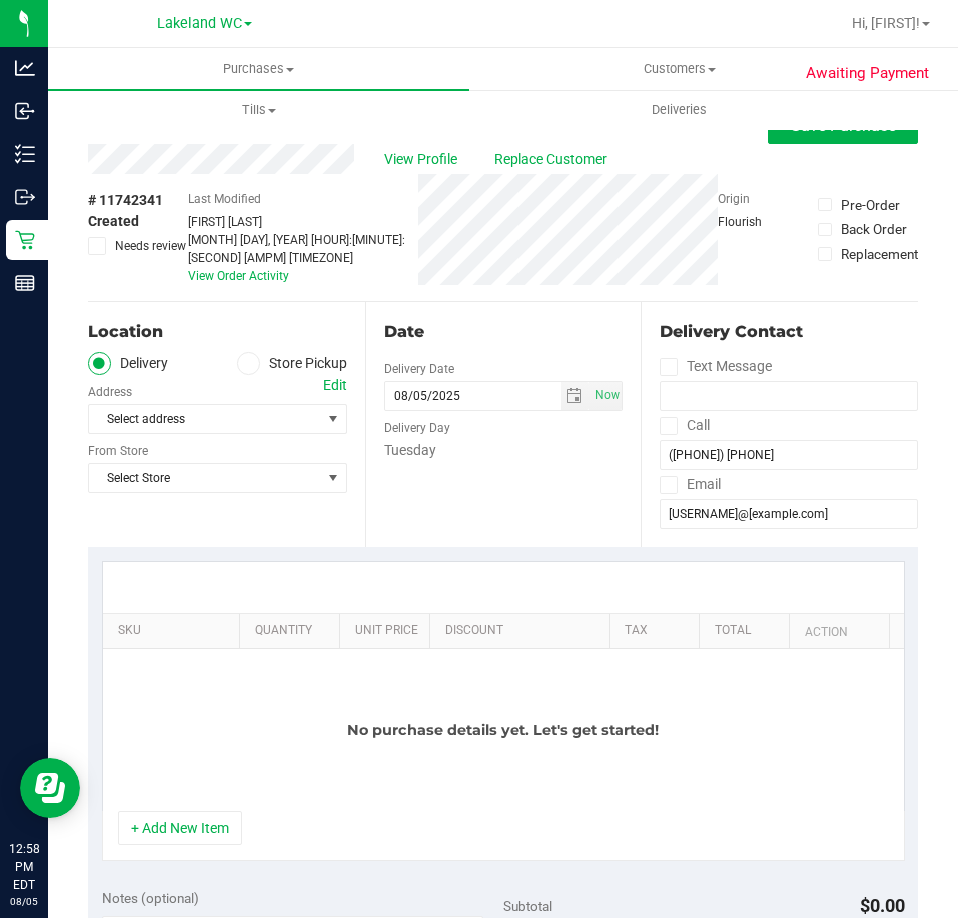 click at bounding box center (248, 363) 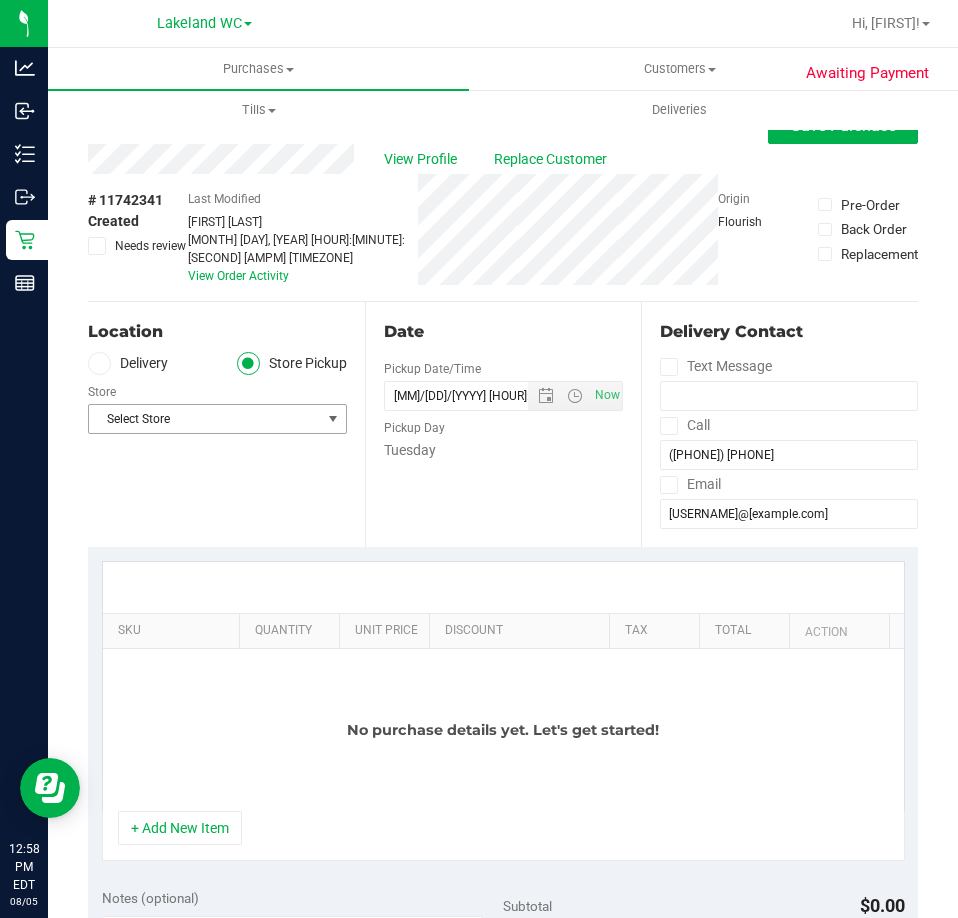 click on "Select Store" at bounding box center [205, 419] 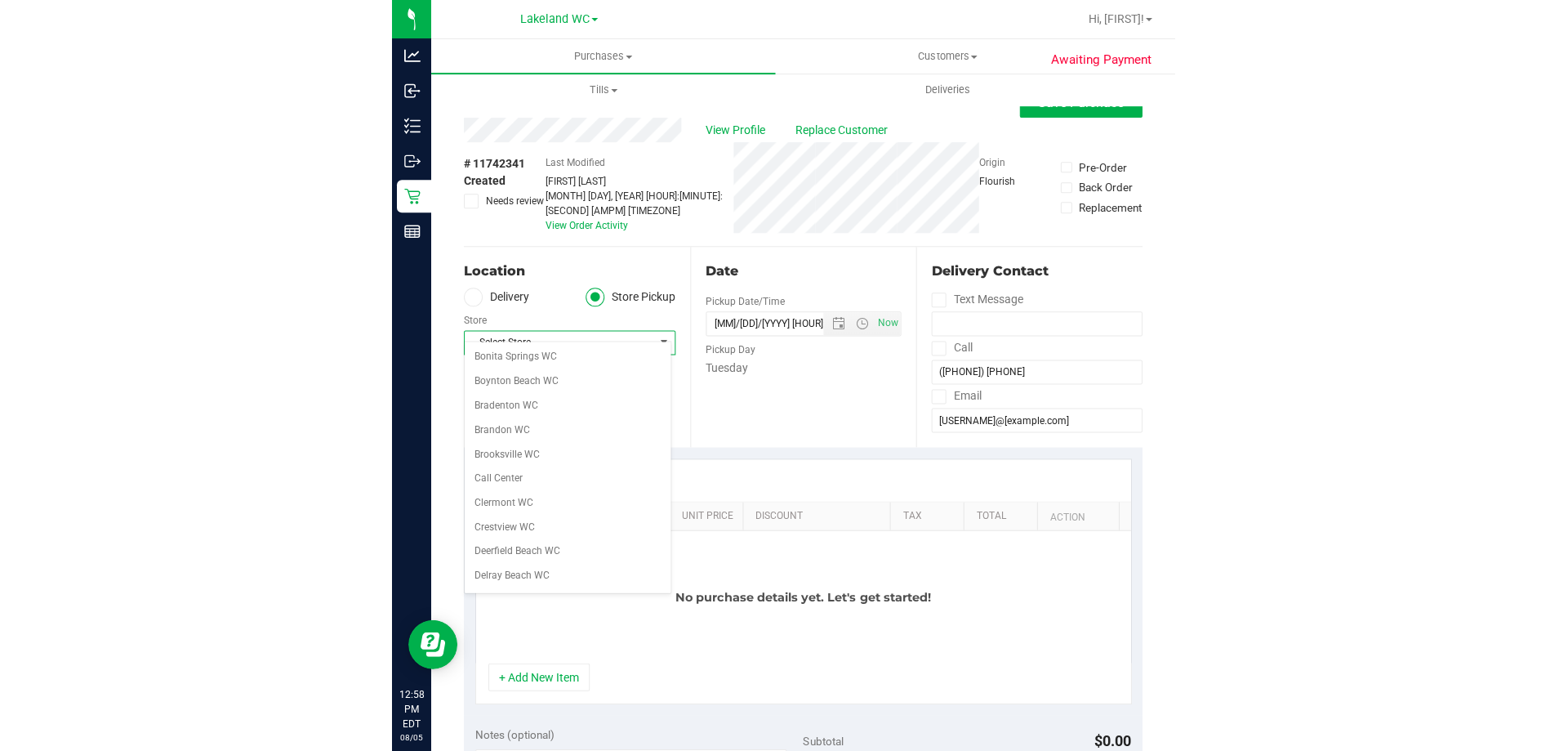 scroll, scrollTop: 241, scrollLeft: 0, axis: vertical 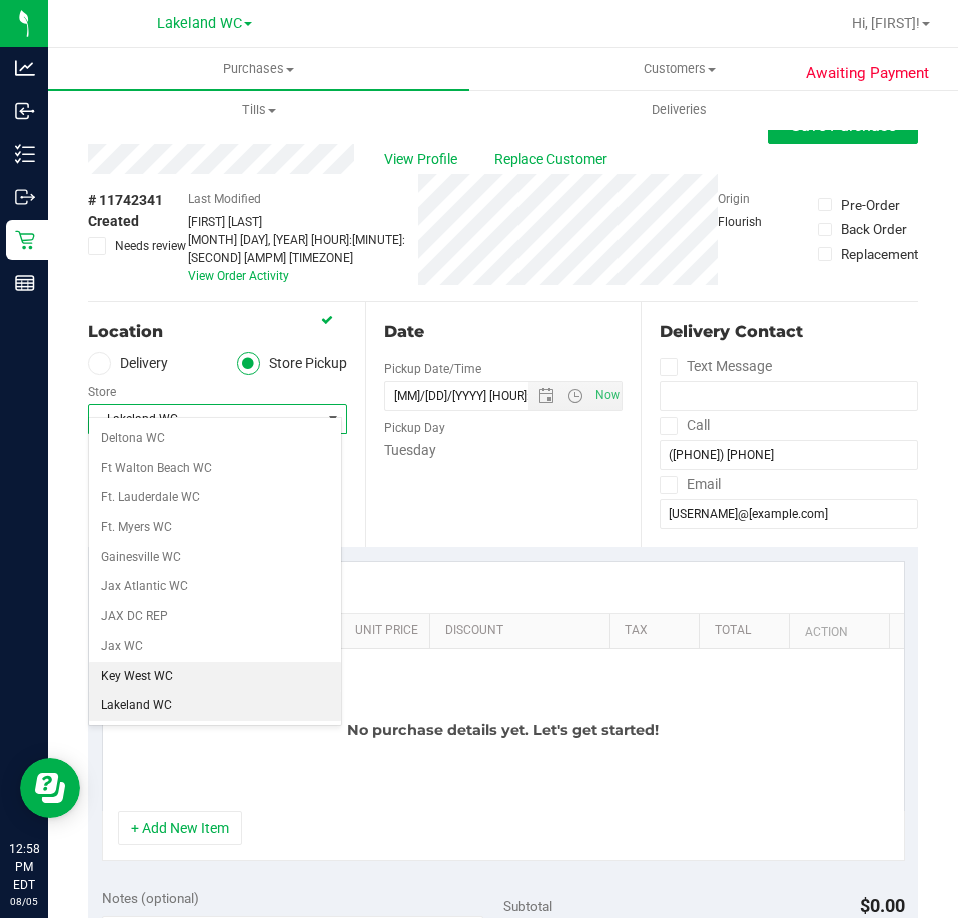 click on "Key West WC" at bounding box center (215, 677) 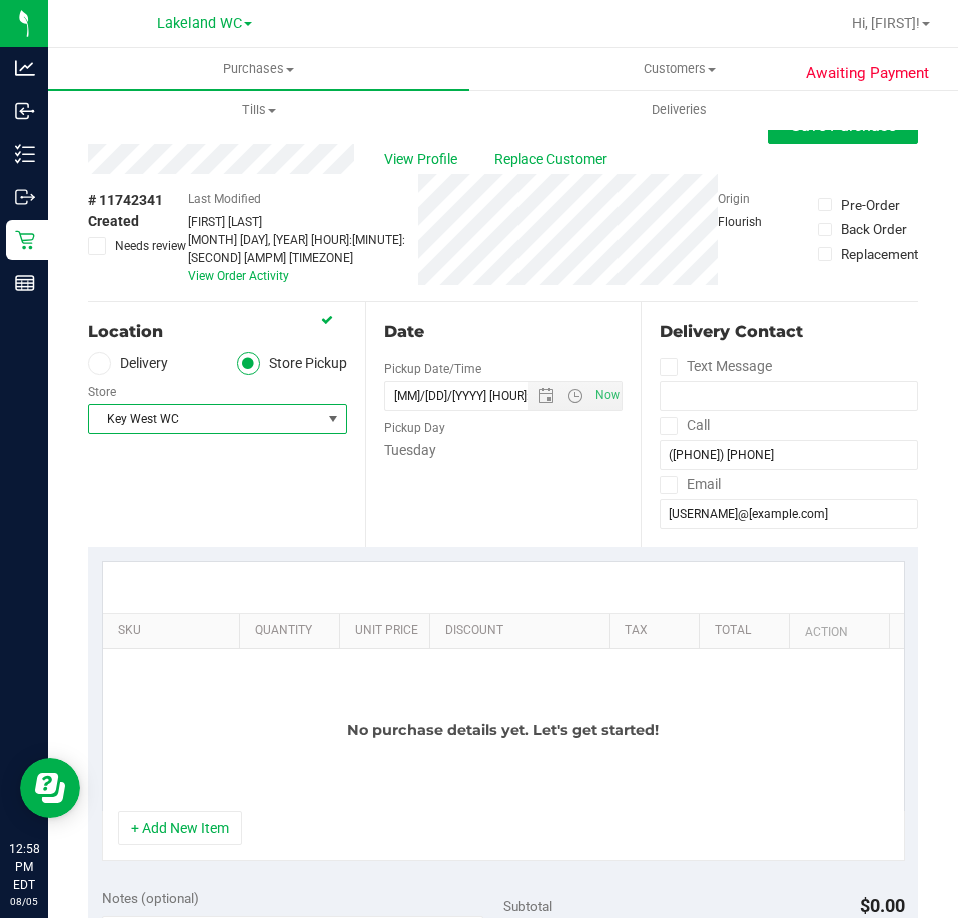 click on "Key West WC" at bounding box center (205, 419) 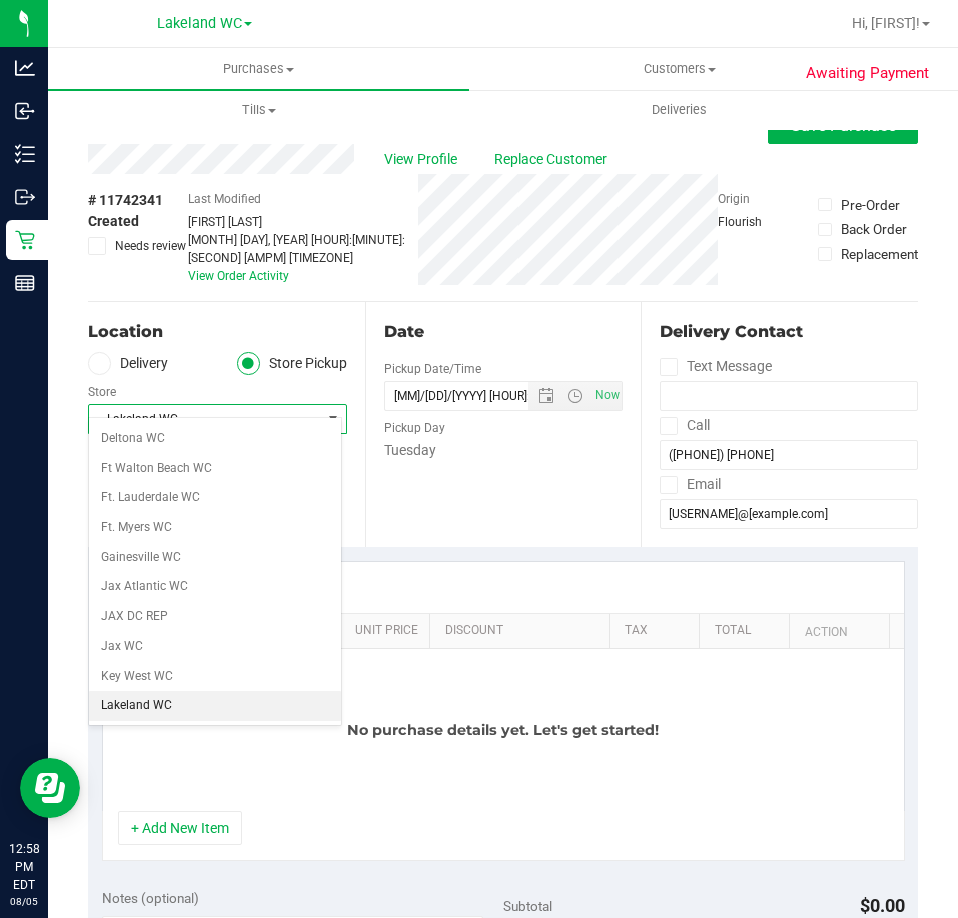 click on "Lakeland WC" at bounding box center [215, 706] 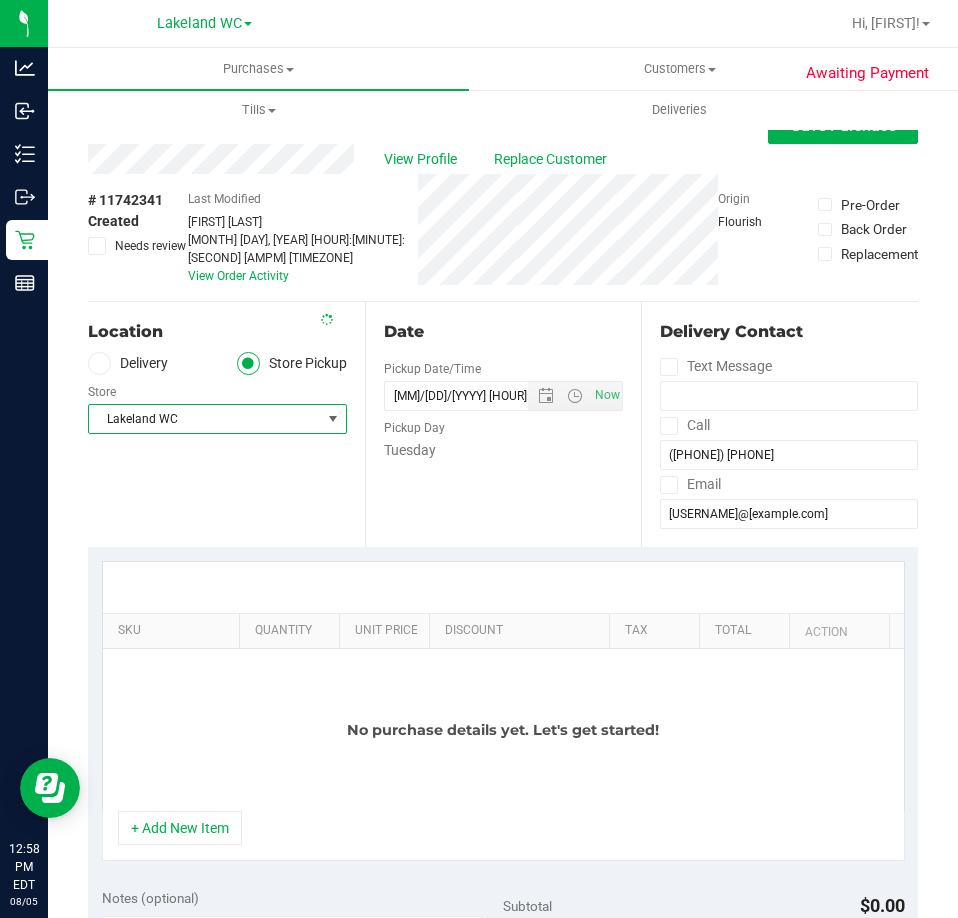 click on "Date
Pickup Date/Time
08/05/2025
Now
08/05/2025 12:57 PM
Now
Pickup Day
Tuesday" at bounding box center (503, 424) 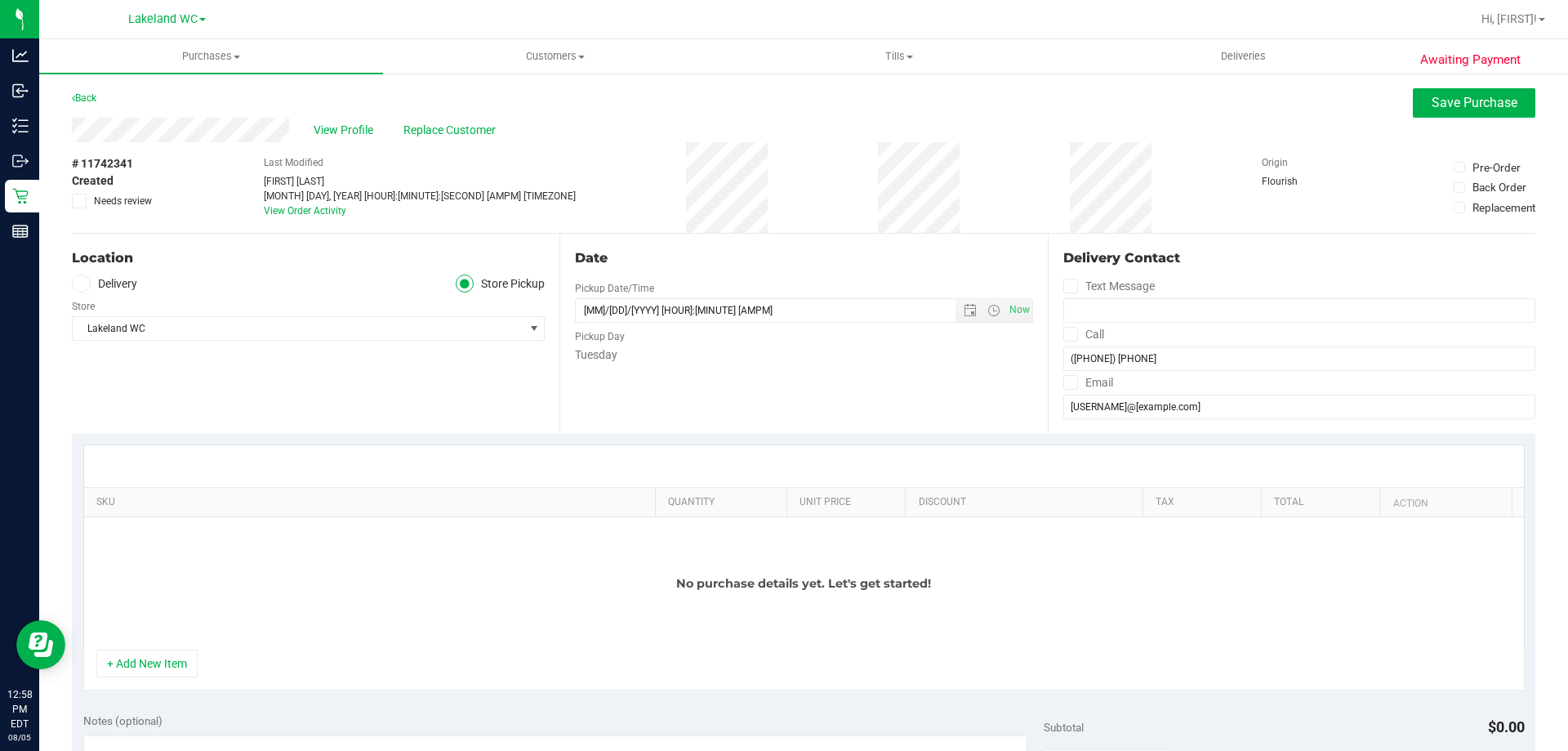 click on "Date
Pickup Date/Time
08/05/2025
Now
08/05/2025 12:57 PM
Now
Pickup Day
Tuesday" at bounding box center (803, 333) 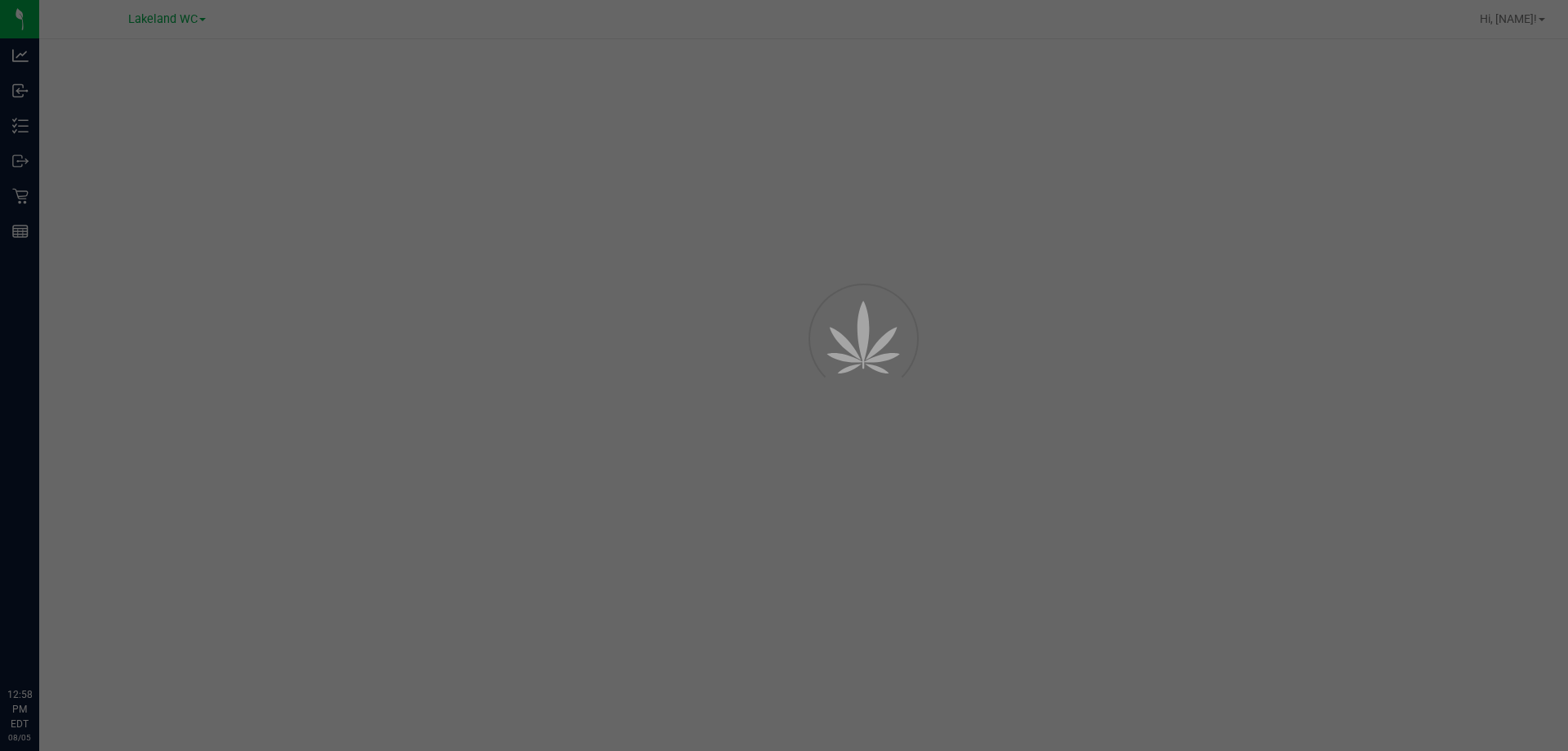 scroll, scrollTop: 0, scrollLeft: 0, axis: both 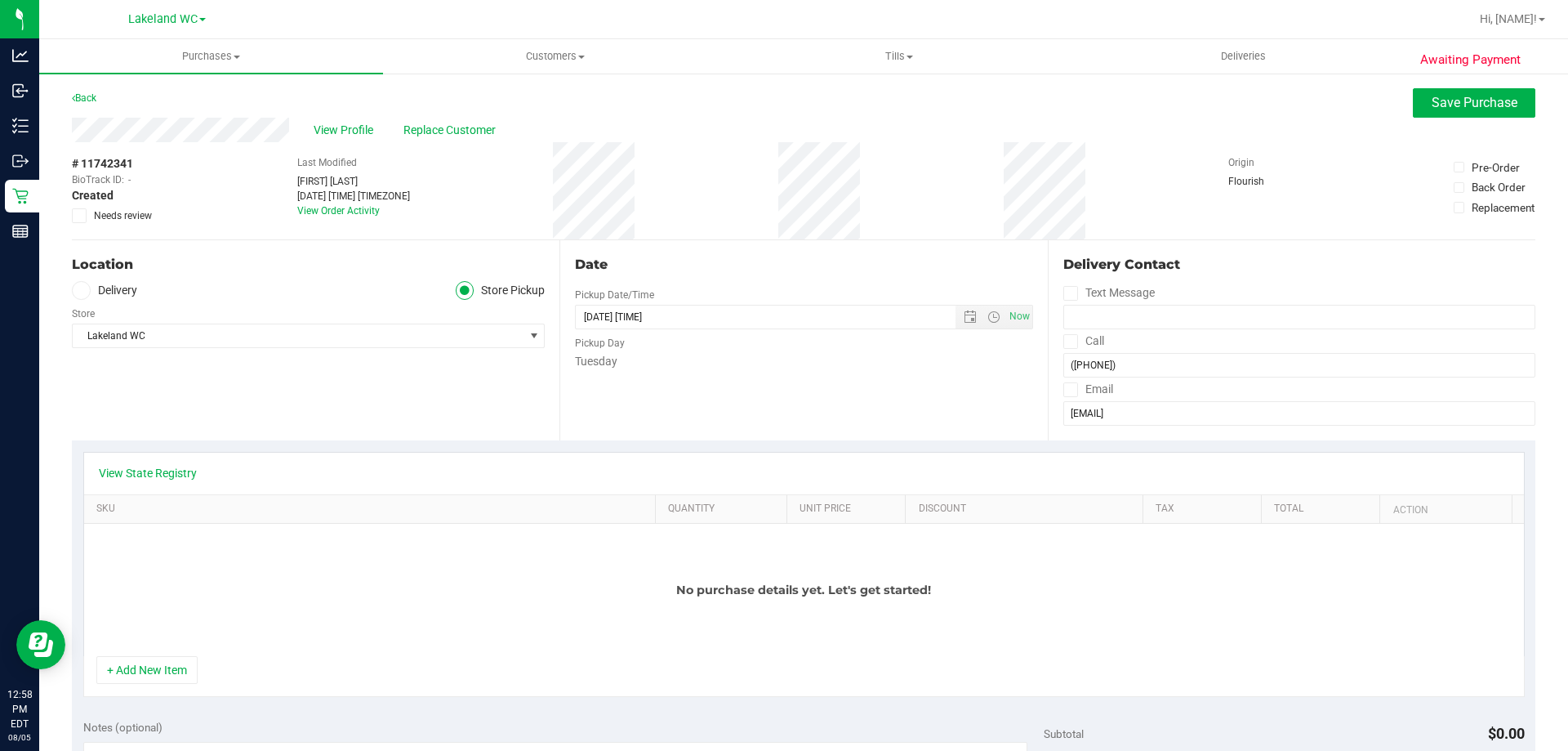 click on "Location
Delivery
Store Pickup
Store
Lakeland WC Select Store Bonita Springs WC Boynton Beach WC Bradenton WC Brandon WC Brooksville WC Call Center Clermont WC Crestview WC Deerfield Beach WC Delray Beach WC Deltona WC Ft Walton Beach WC Ft. Lauderdale WC Ft. Myers WC Gainesville WC Jax Atlantic WC JAX DC REP Jax WC Key West WC Lakeland WC Largo WC Lehigh Acres DC REP Merritt Island WC Miami 72nd WC Miami Beach WC Miami Dadeland WC Miramar DC REP New Port Richey WC North Palm Beach WC North Port WC Ocala WC Orange Park WC Orlando Colonial WC Orlando DC REP Orlando WC Oviedo WC Palm Bay WC Palm Coast WC Panama City WC Pensacola WC Port Orange WC" at bounding box center (315, 340) 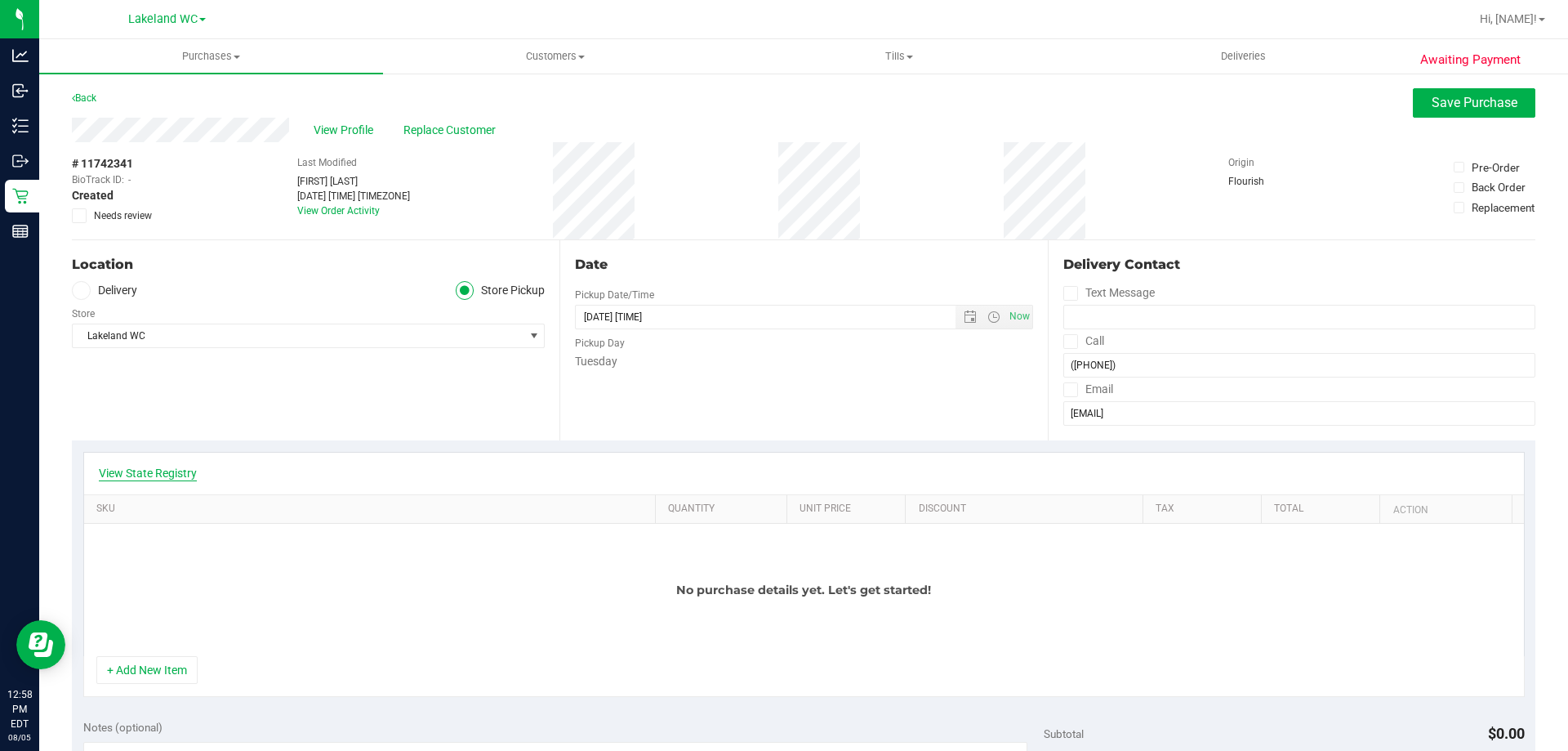 click on "View State Registry" at bounding box center [148, 473] 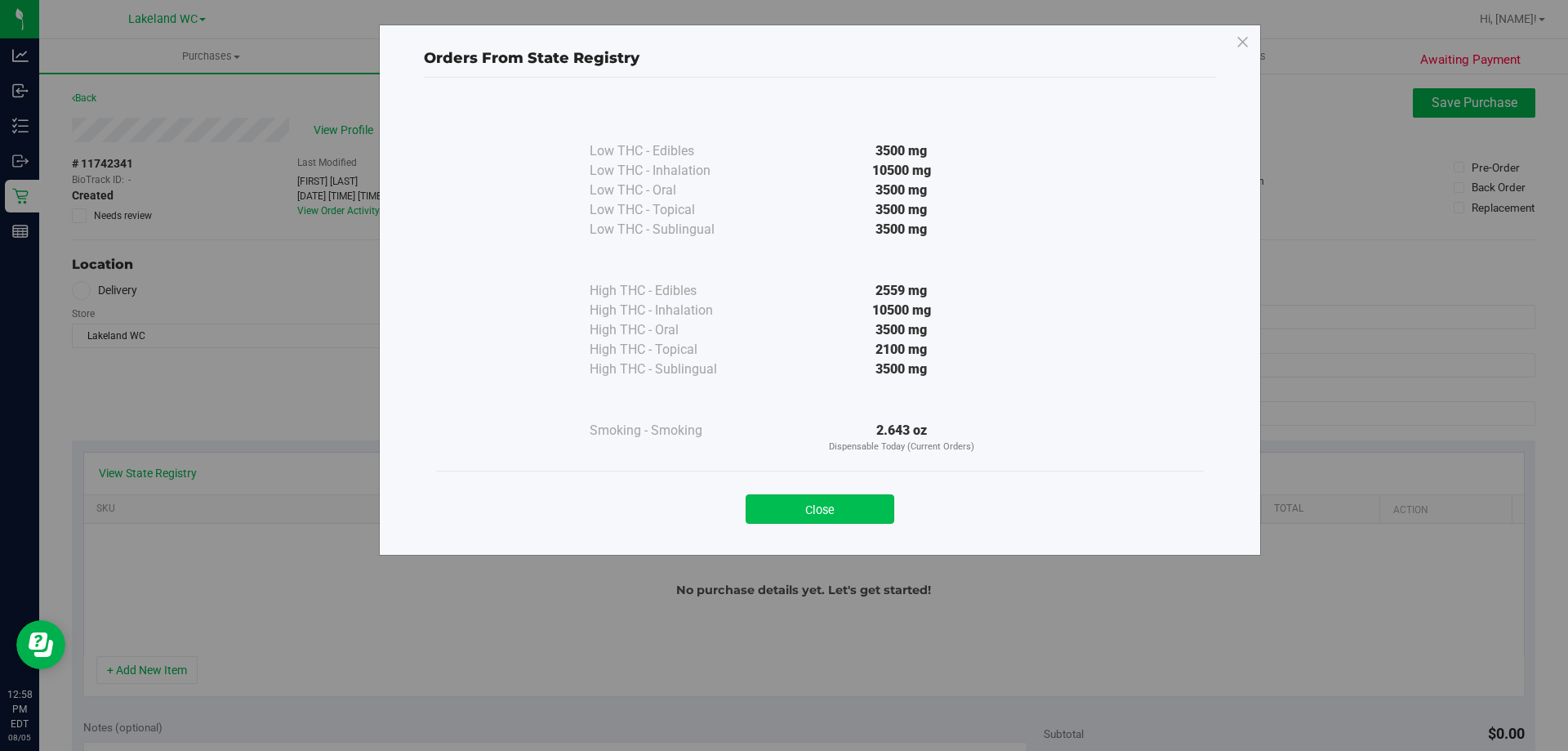 click on "Close" at bounding box center (820, 509) 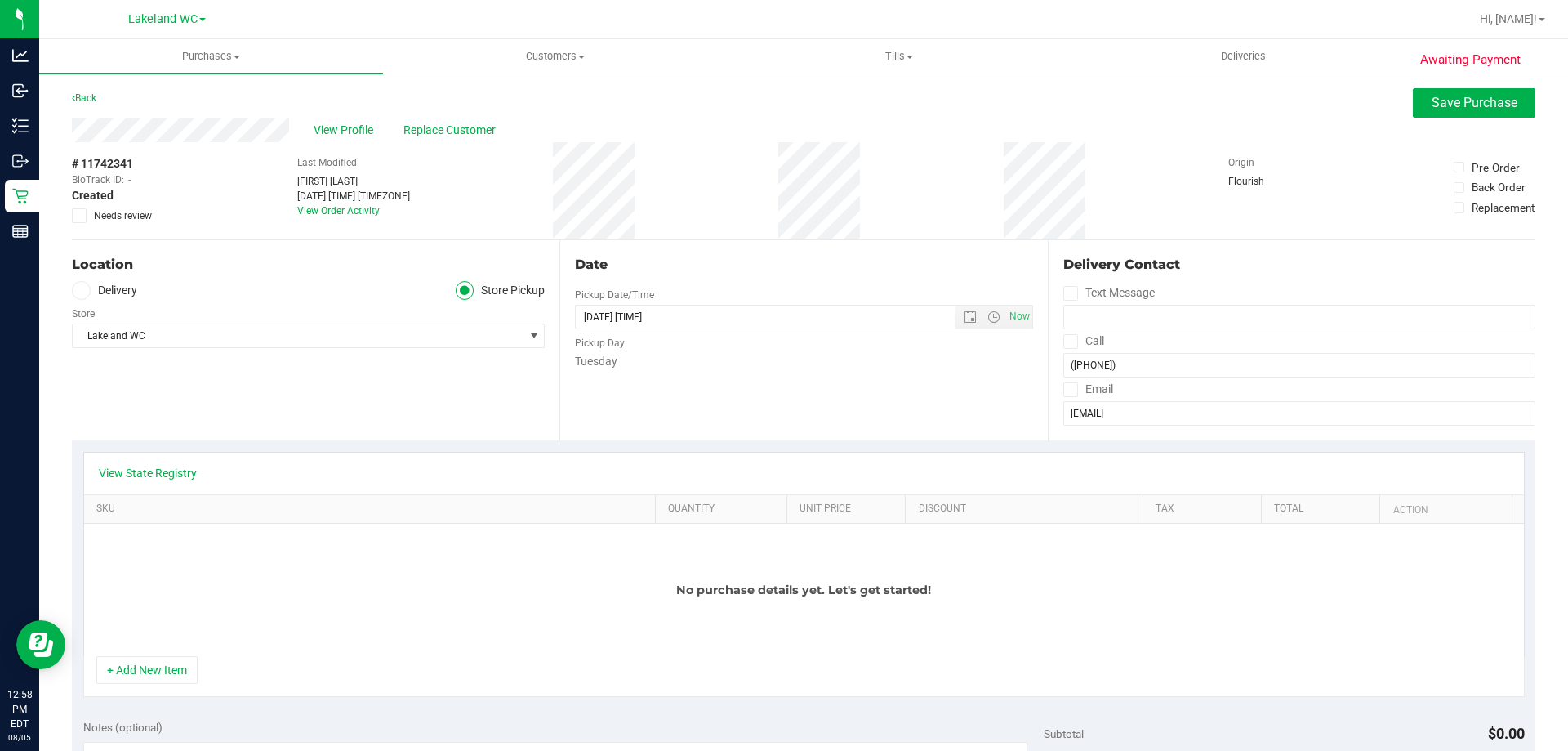 click on "Location
Delivery
Store Pickup
Store
Lakeland WC Select Store Bonita Springs WC Boynton Beach WC Bradenton WC Brandon WC Brooksville WC Call Center Clermont WC Crestview WC Deerfield Beach WC Delray Beach WC Deltona WC Ft Walton Beach WC Ft. Lauderdale WC Ft. Myers WC Gainesville WC Jax Atlantic WC JAX DC REP Jax WC Key West WC Lakeland WC Largo WC Lehigh Acres DC REP Merritt Island WC Miami 72nd WC Miami Beach WC Miami Dadeland WC Miramar DC REP New Port Richey WC North Palm Beach WC North Port WC Ocala WC Orange Park WC Orlando Colonial WC Orlando DC REP Orlando WC Oviedo WC Palm Bay WC Palm Coast WC Panama City WC Pensacola WC Port Orange WC" at bounding box center (315, 340) 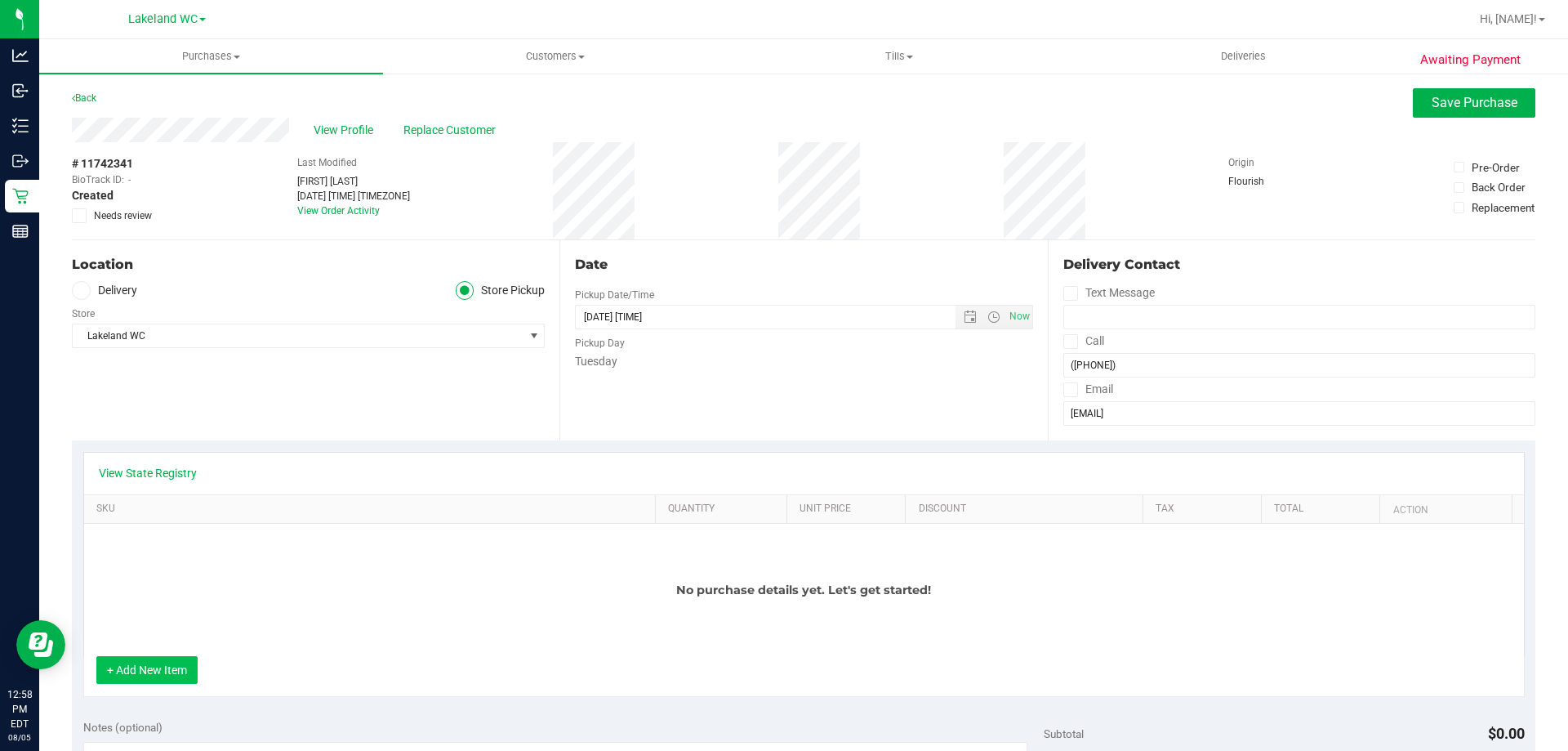click on "+ Add New Item" at bounding box center [147, 670] 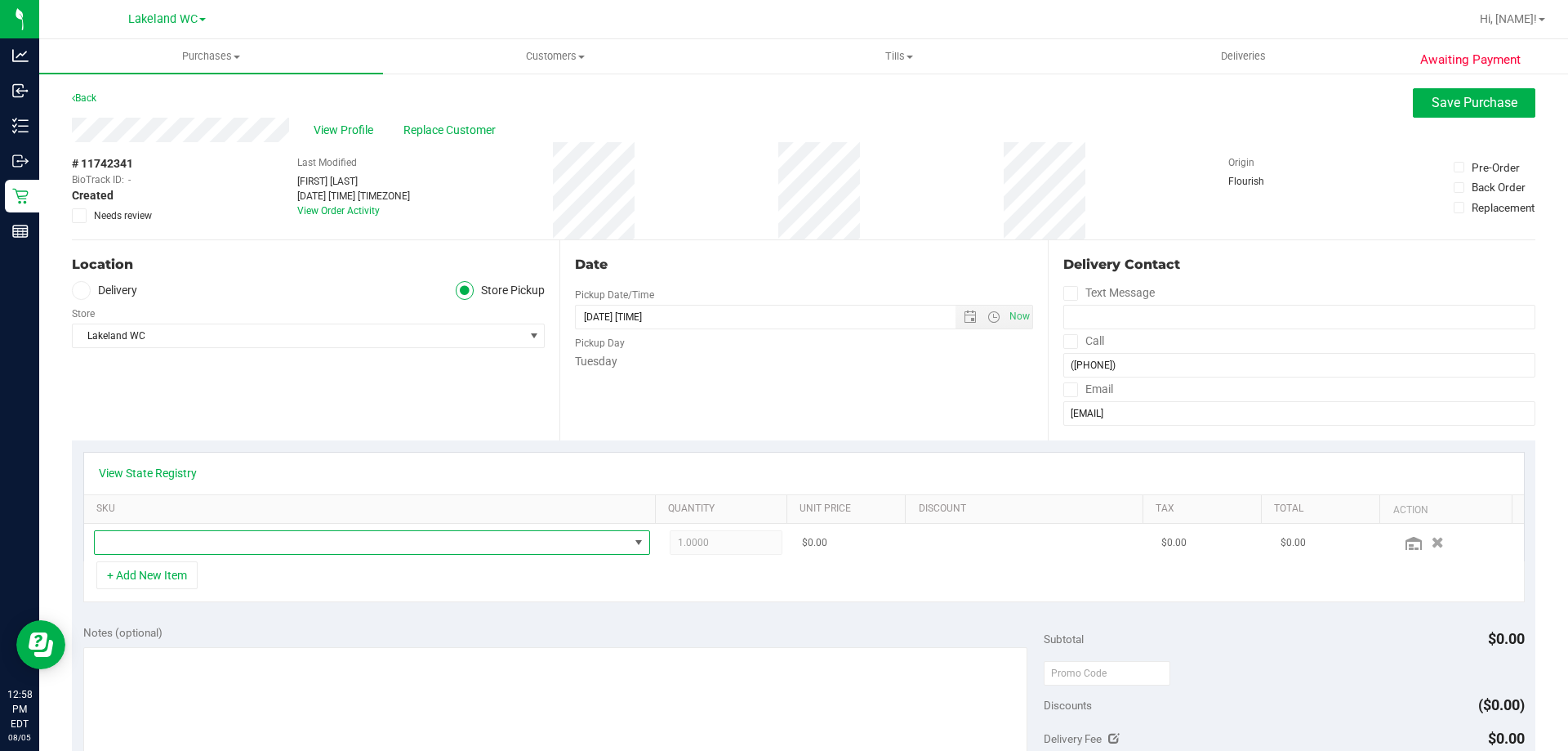 click at bounding box center (362, 543) 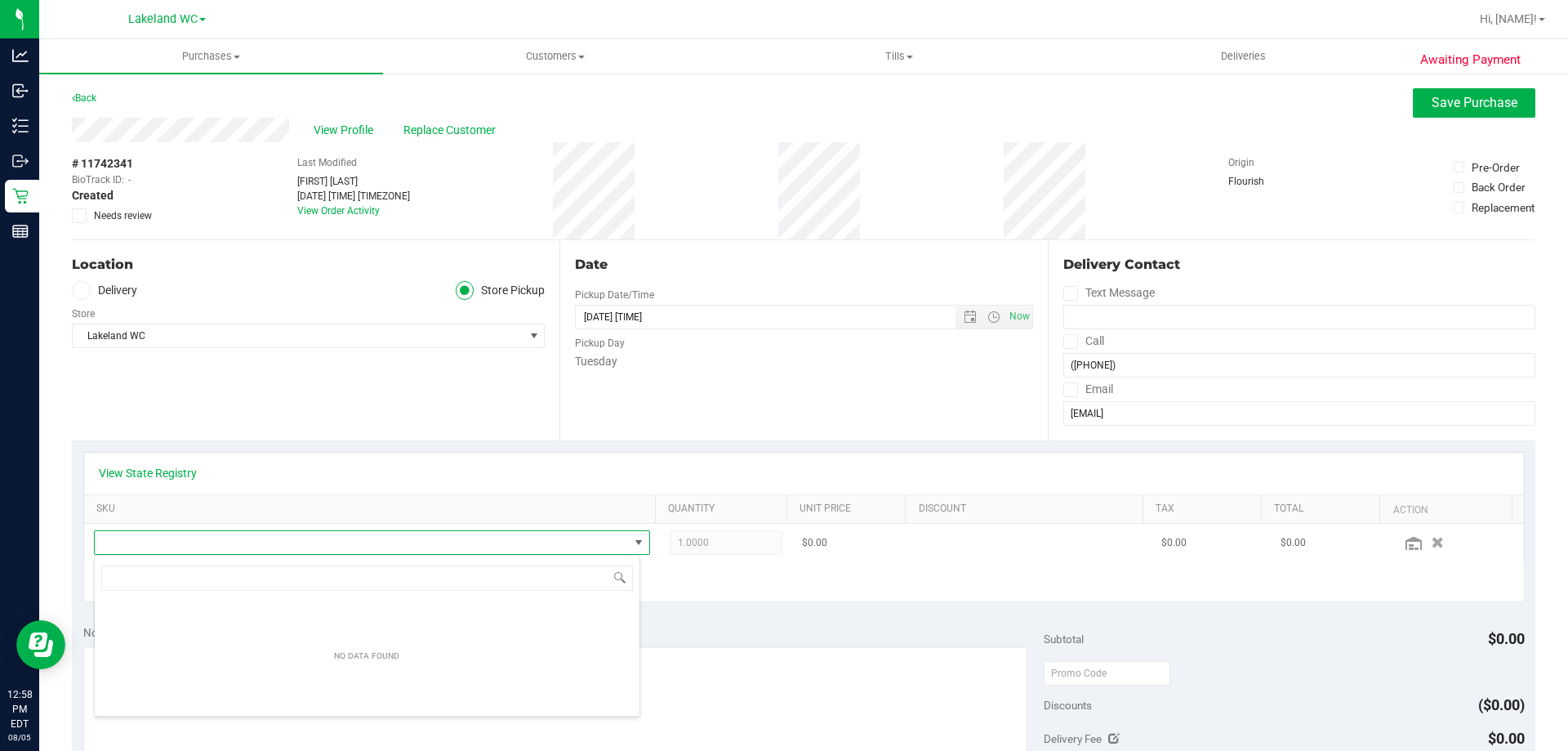 scroll, scrollTop: 81695, scrollLeft: 81120, axis: both 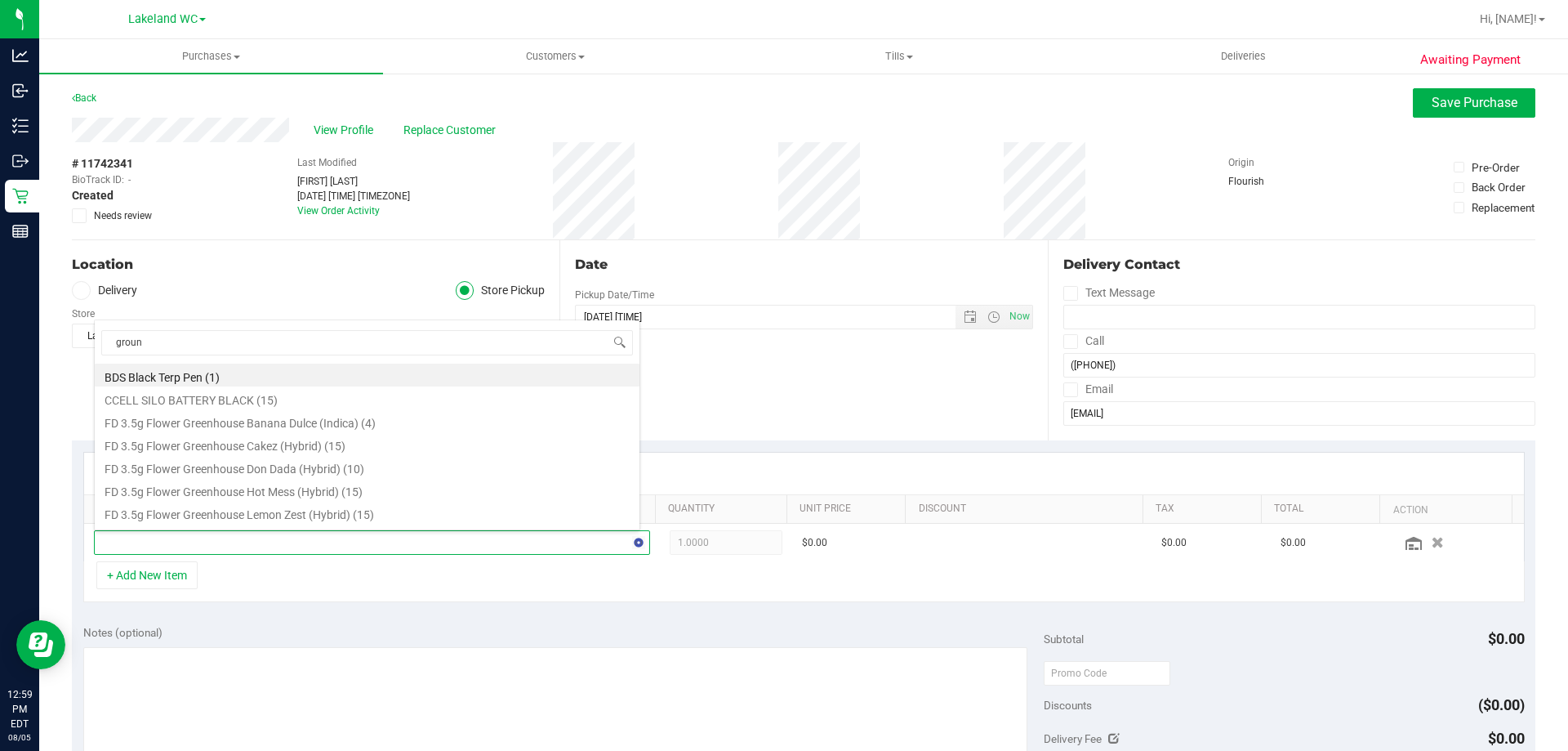 type on "ground" 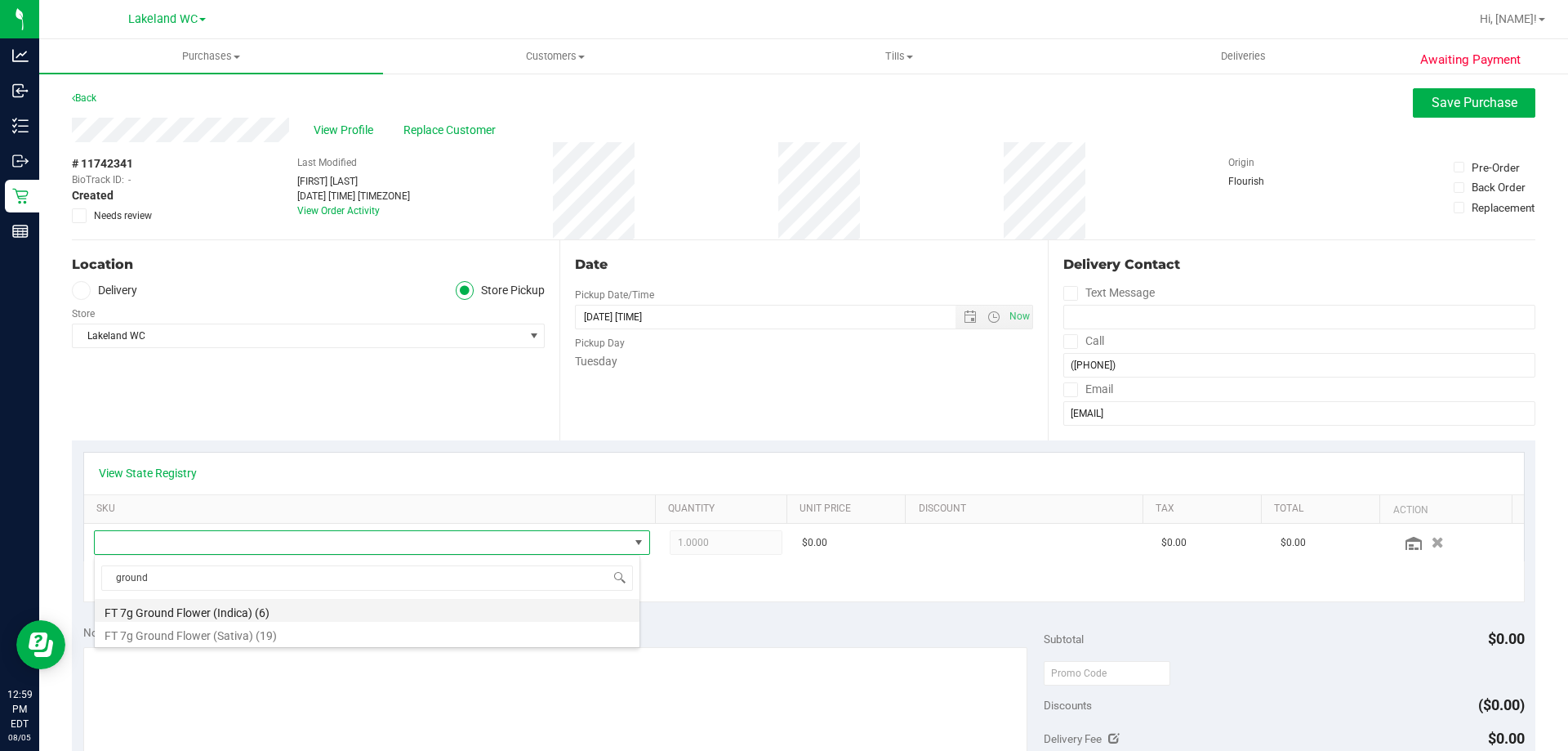 click on "FT 7g Ground Flower (Indica) (6)" at bounding box center (367, 610) 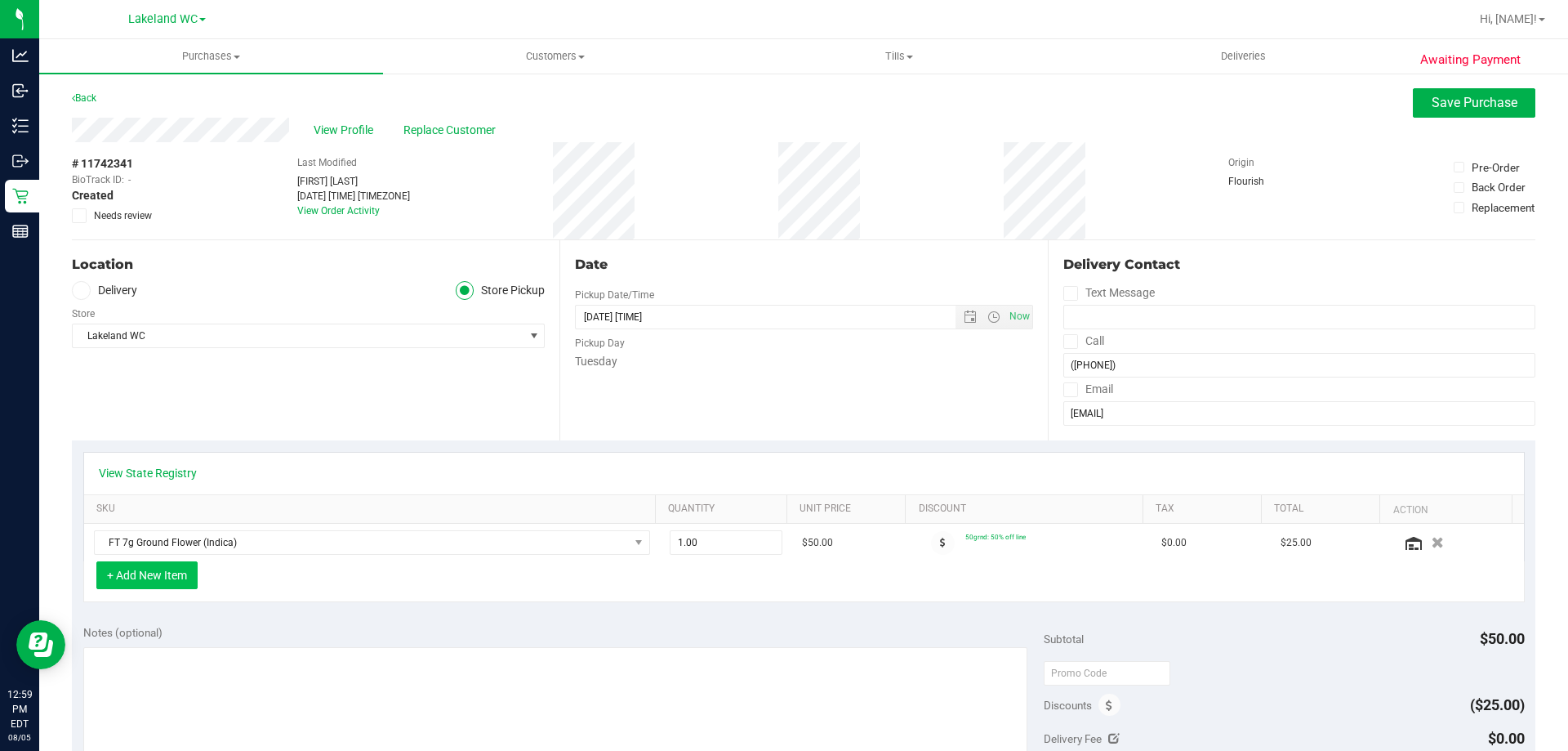 click on "+ Add New Item" at bounding box center [147, 575] 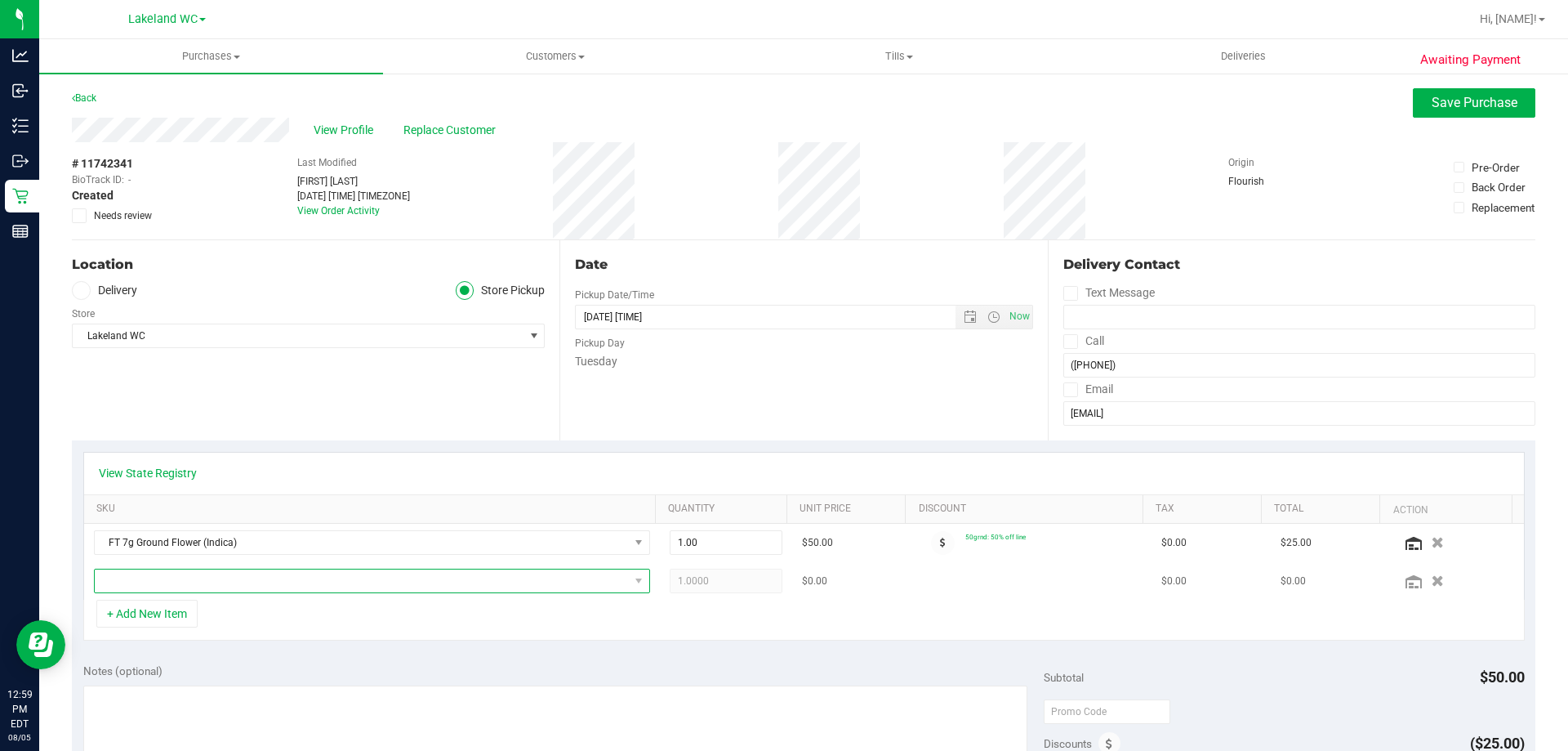 click at bounding box center (362, 581) 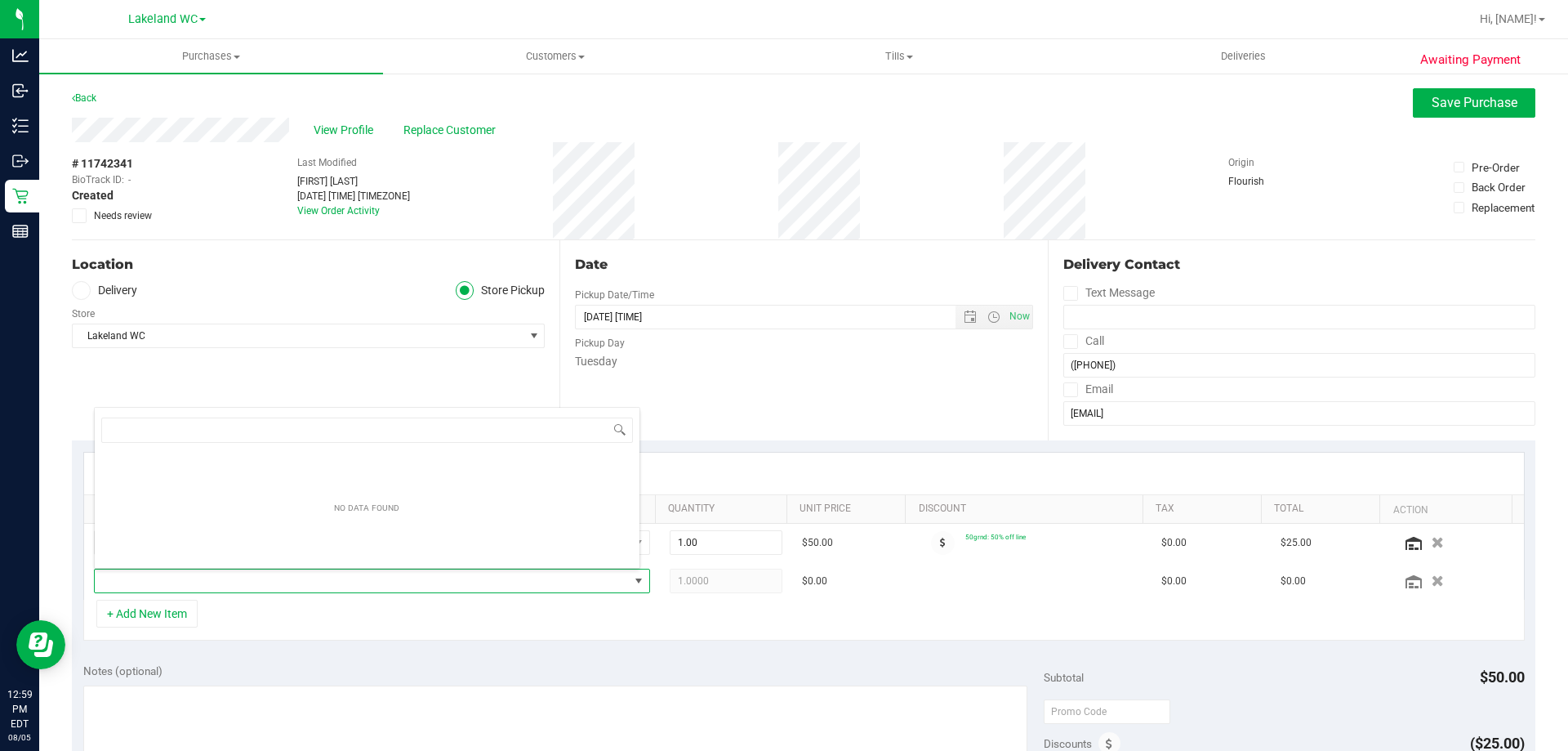 scroll, scrollTop: 81695, scrollLeft: 81120, axis: both 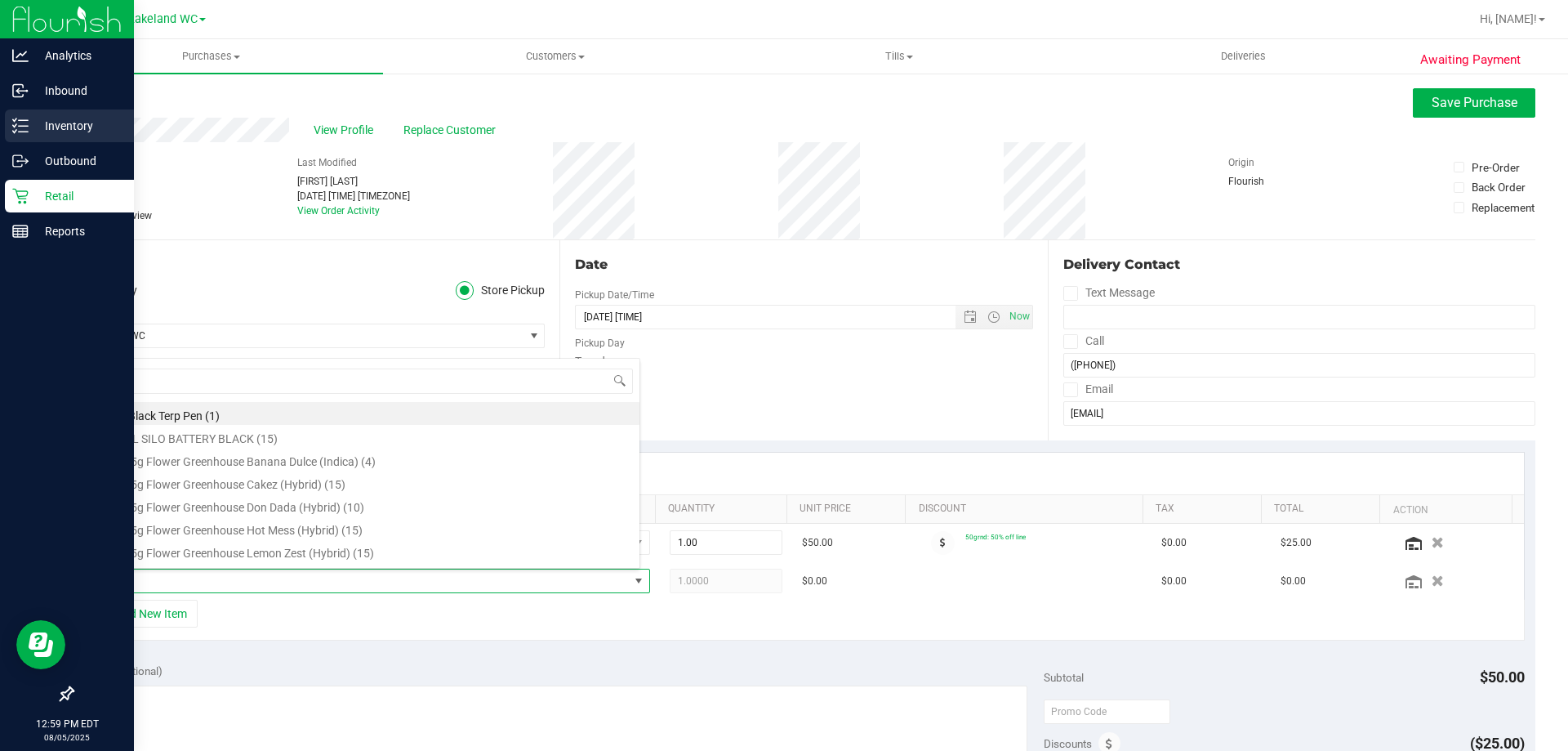 click on "Inventory" at bounding box center [69, 126] 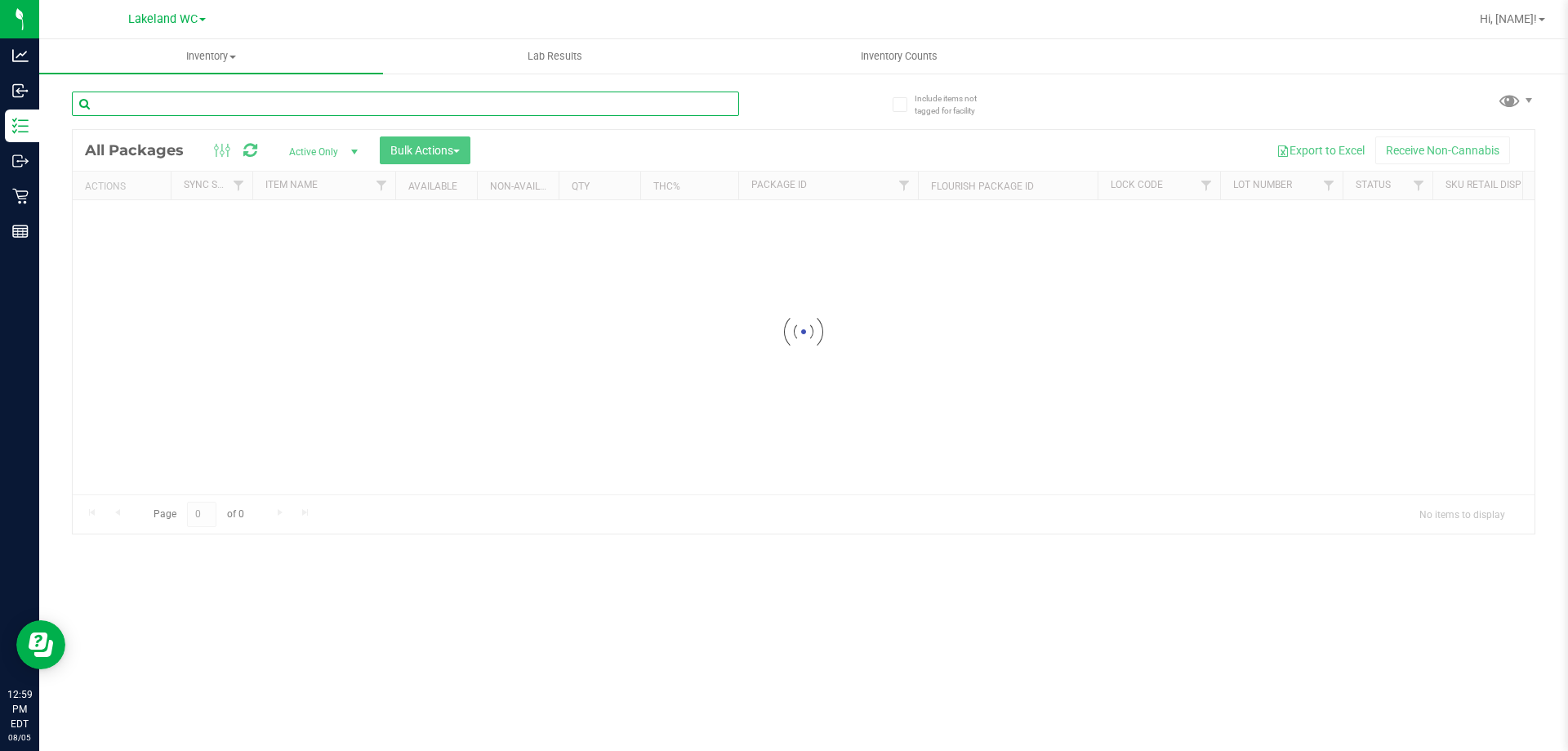 click at bounding box center [405, 104] 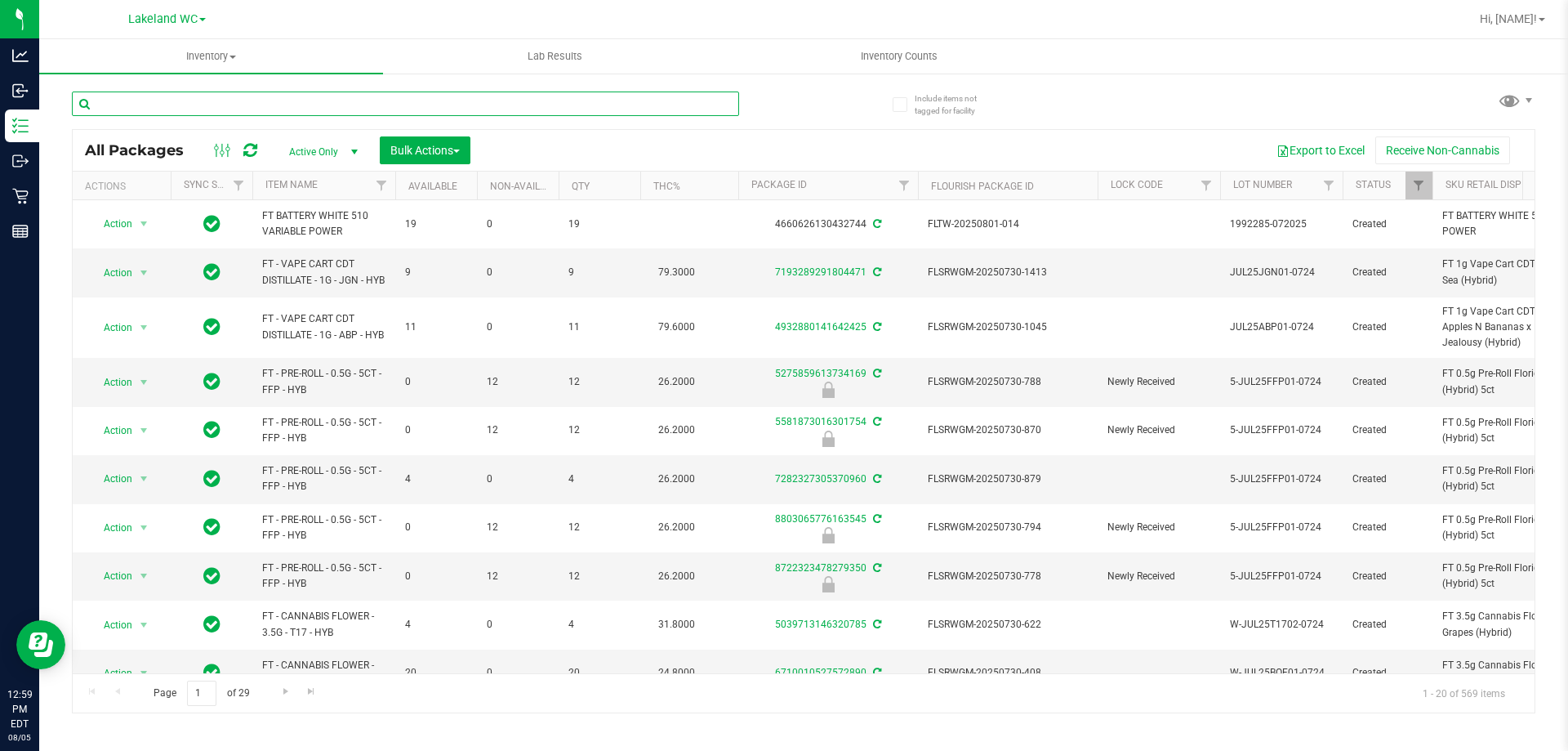 click at bounding box center [405, 104] 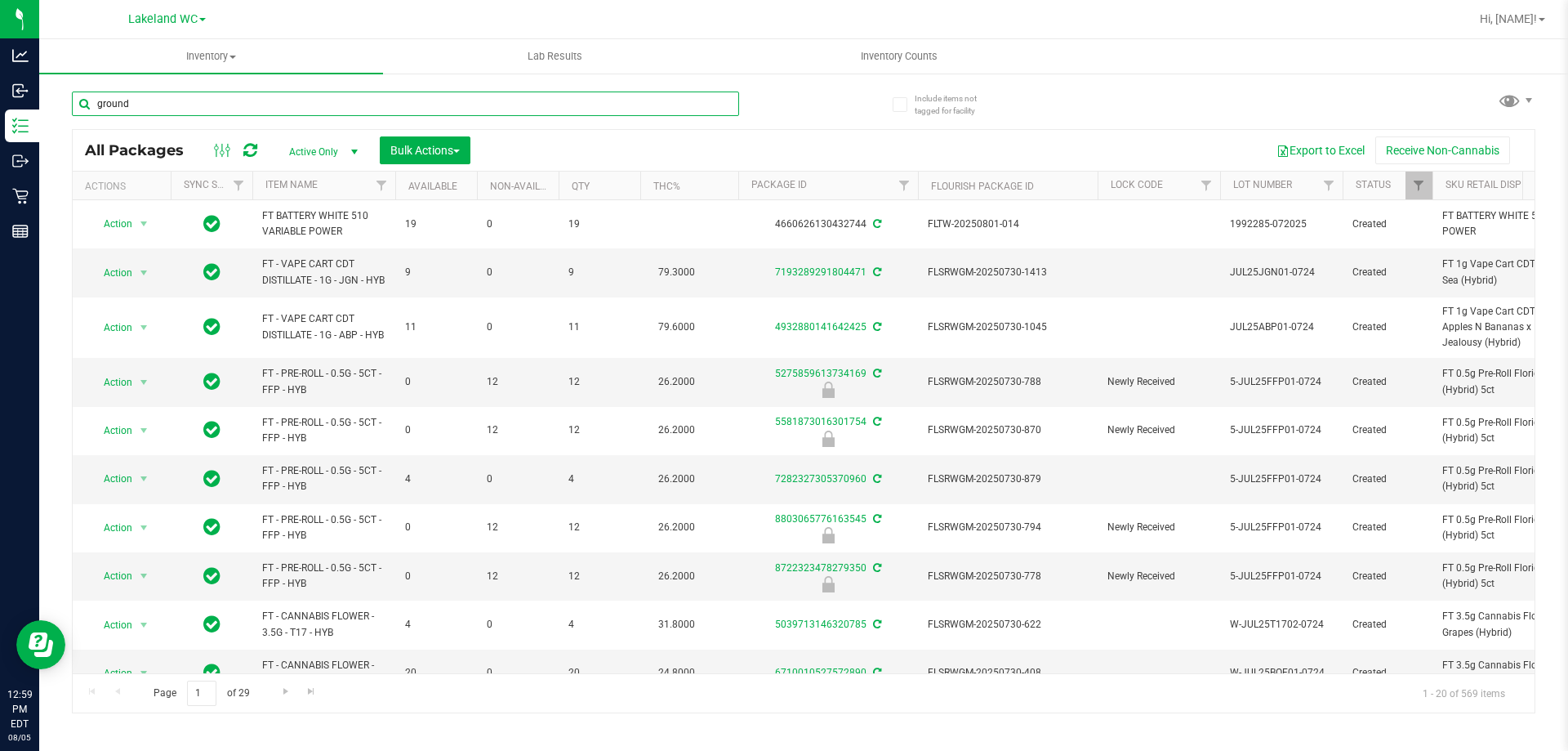 type on "ground" 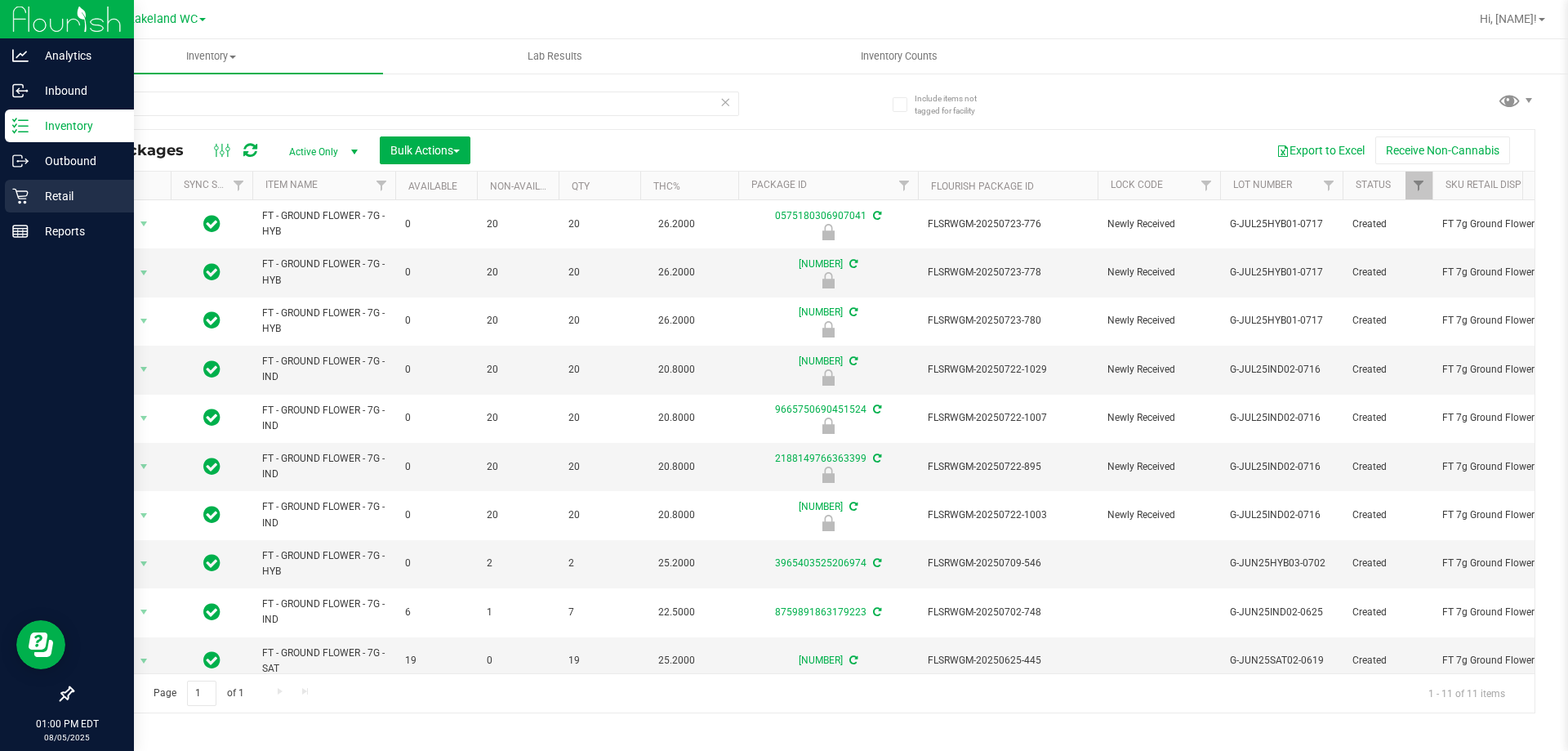 click 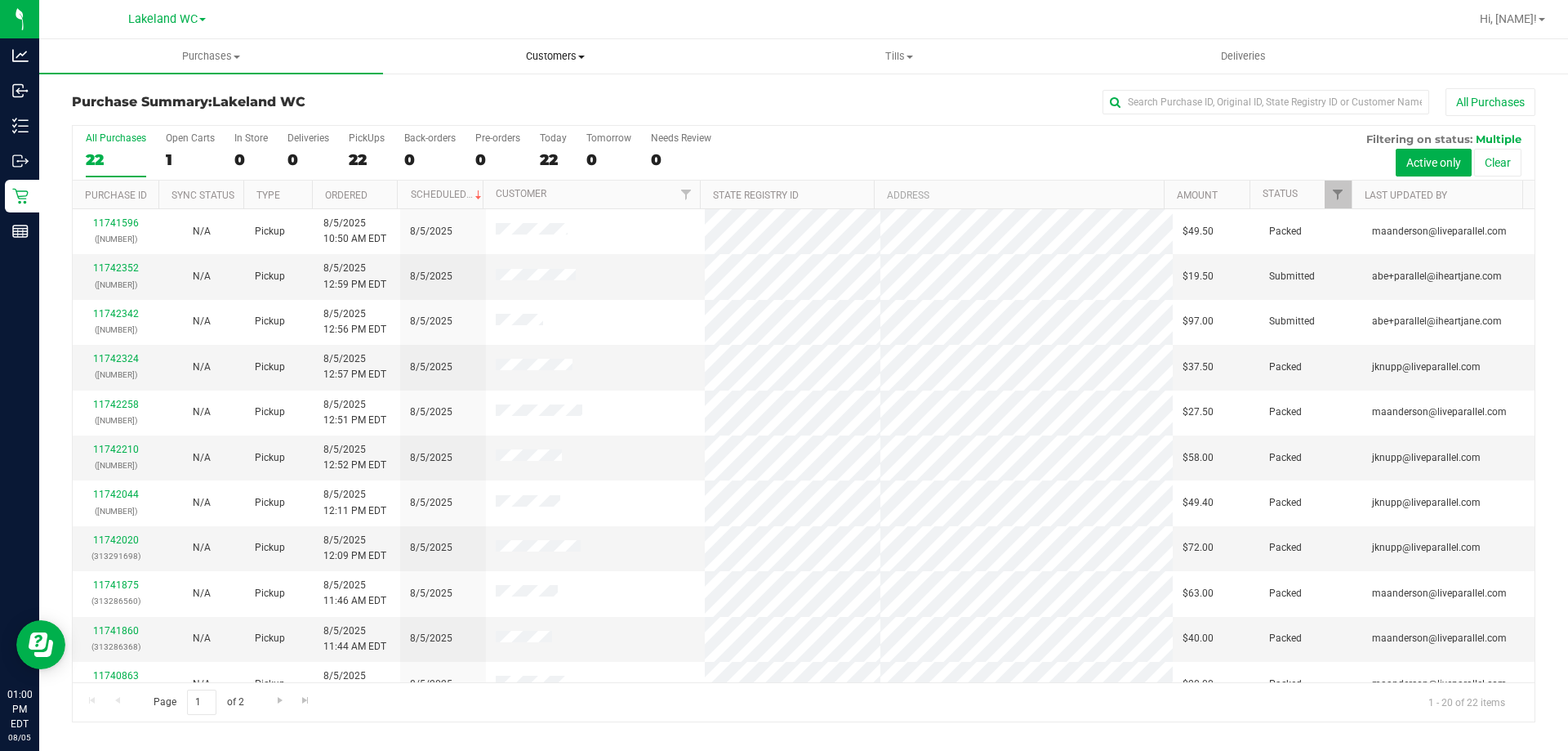 click on "Customers" at bounding box center (555, 56) 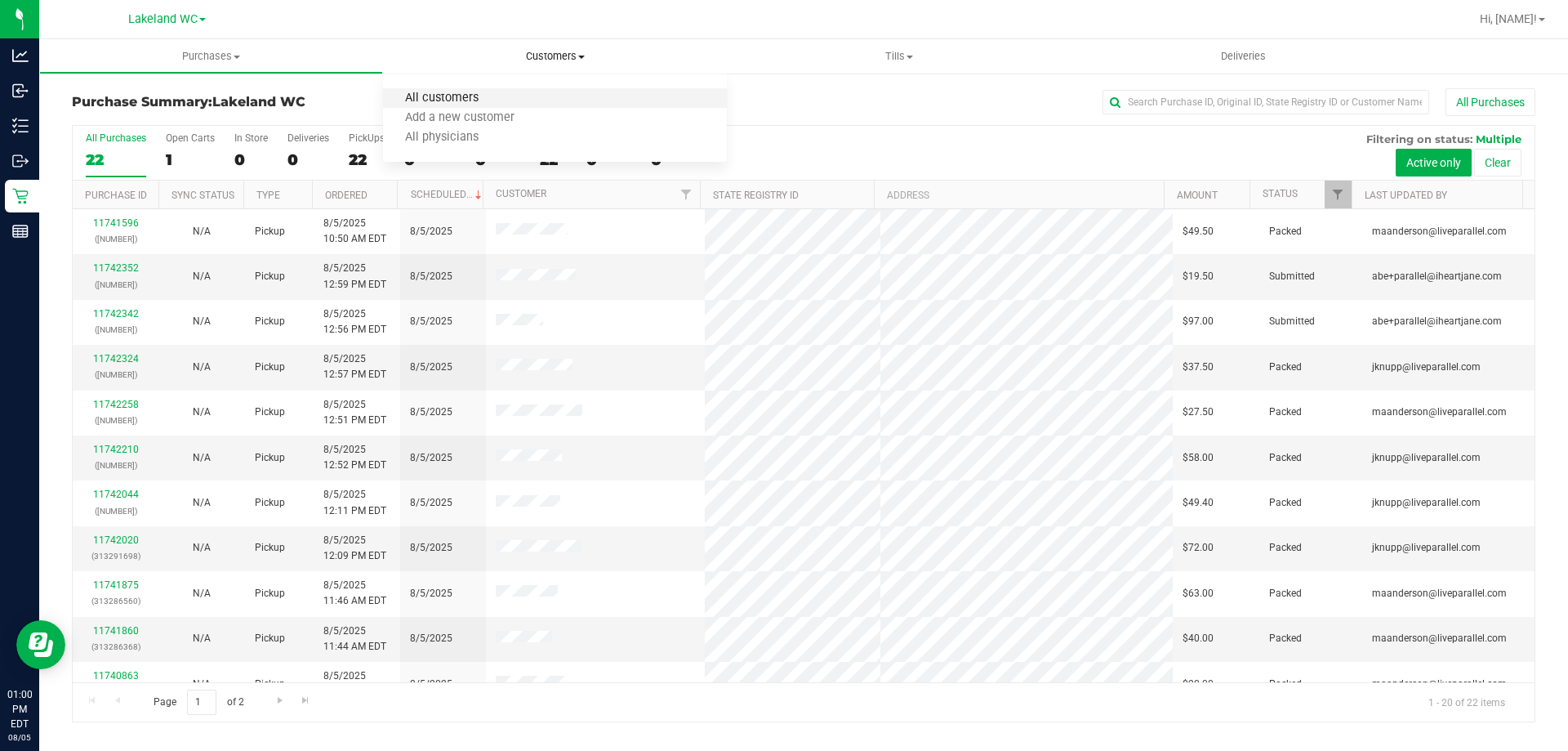click on "All customers" at bounding box center (442, 98) 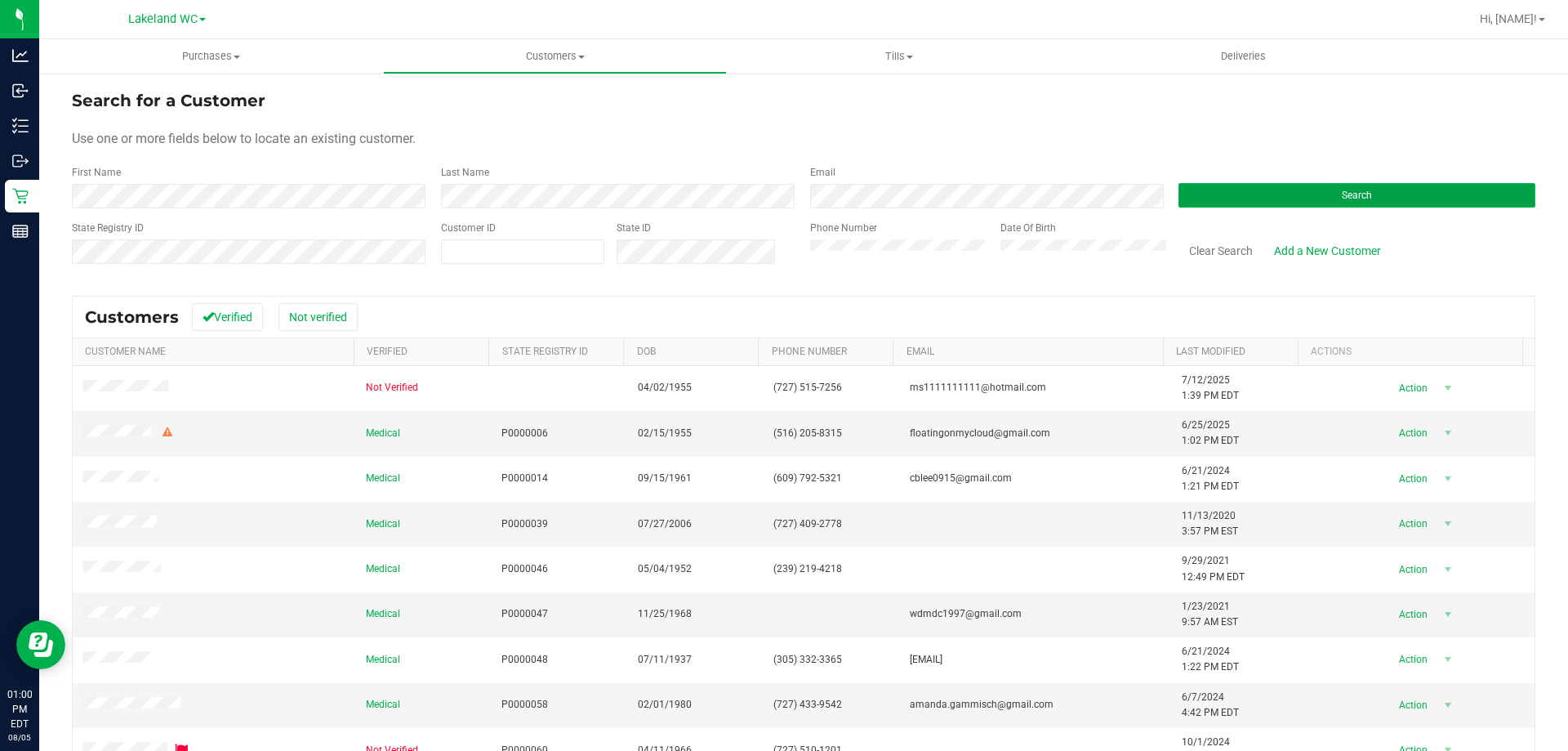 click on "Search" at bounding box center (1356, 195) 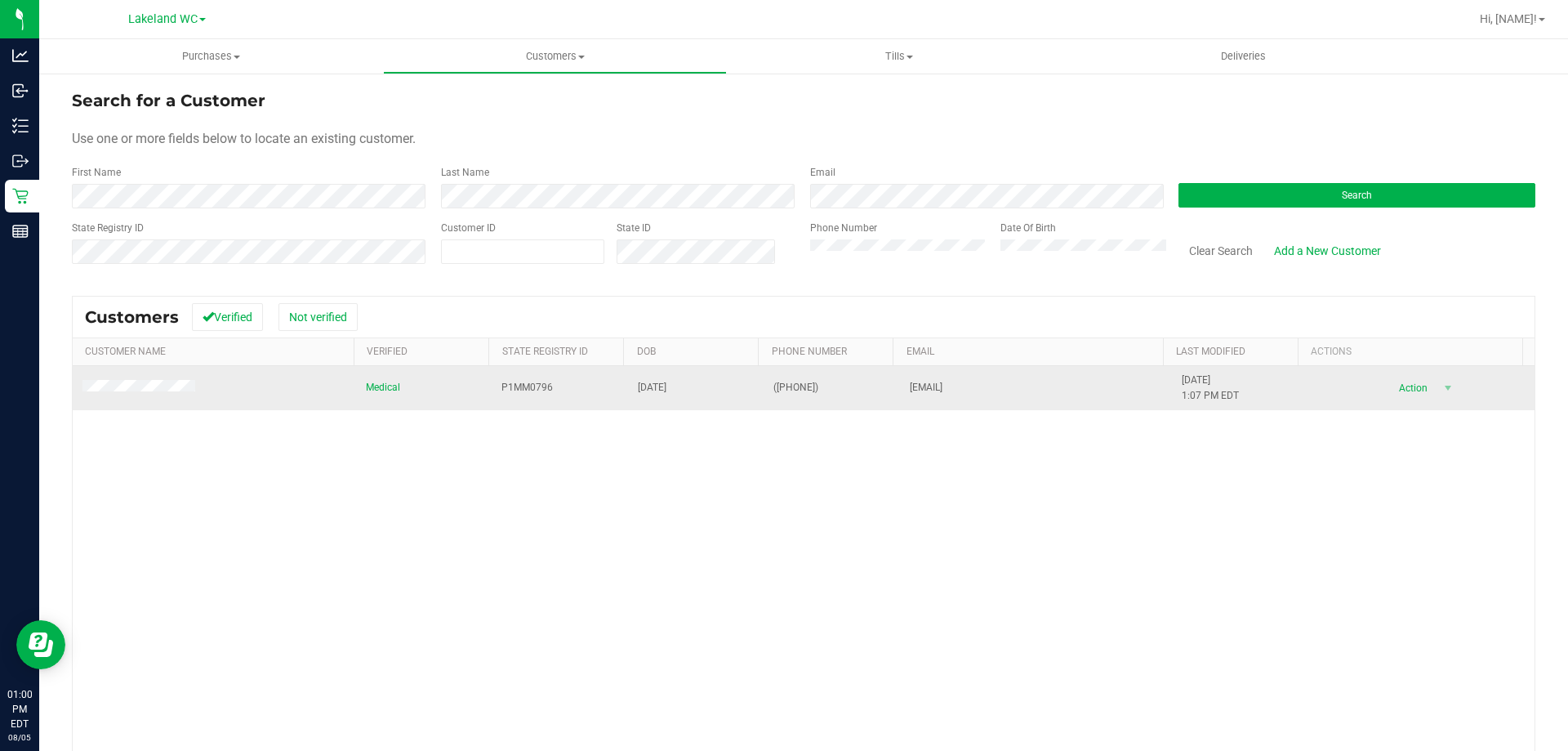 click at bounding box center [214, 388] 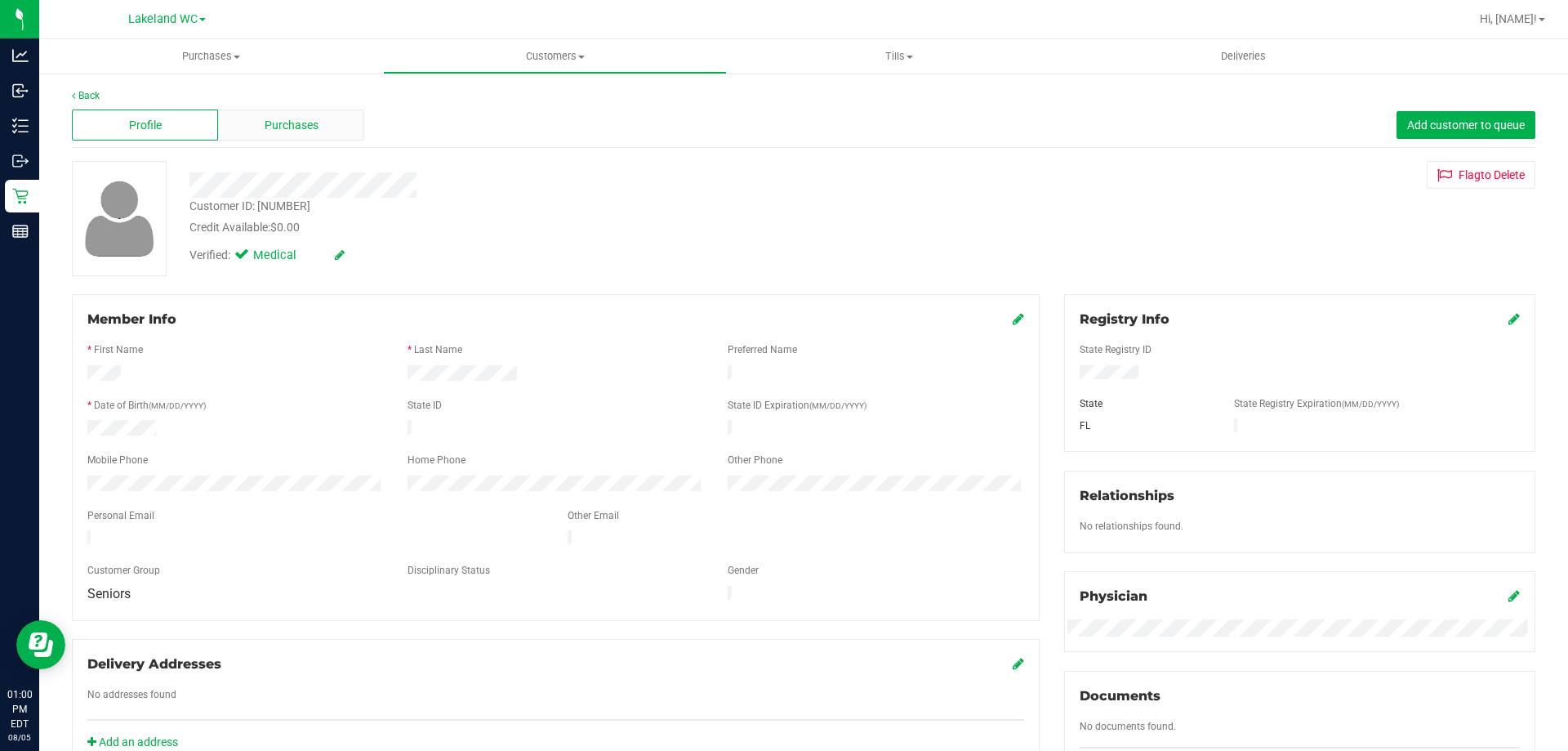 click on "Purchases" at bounding box center [292, 125] 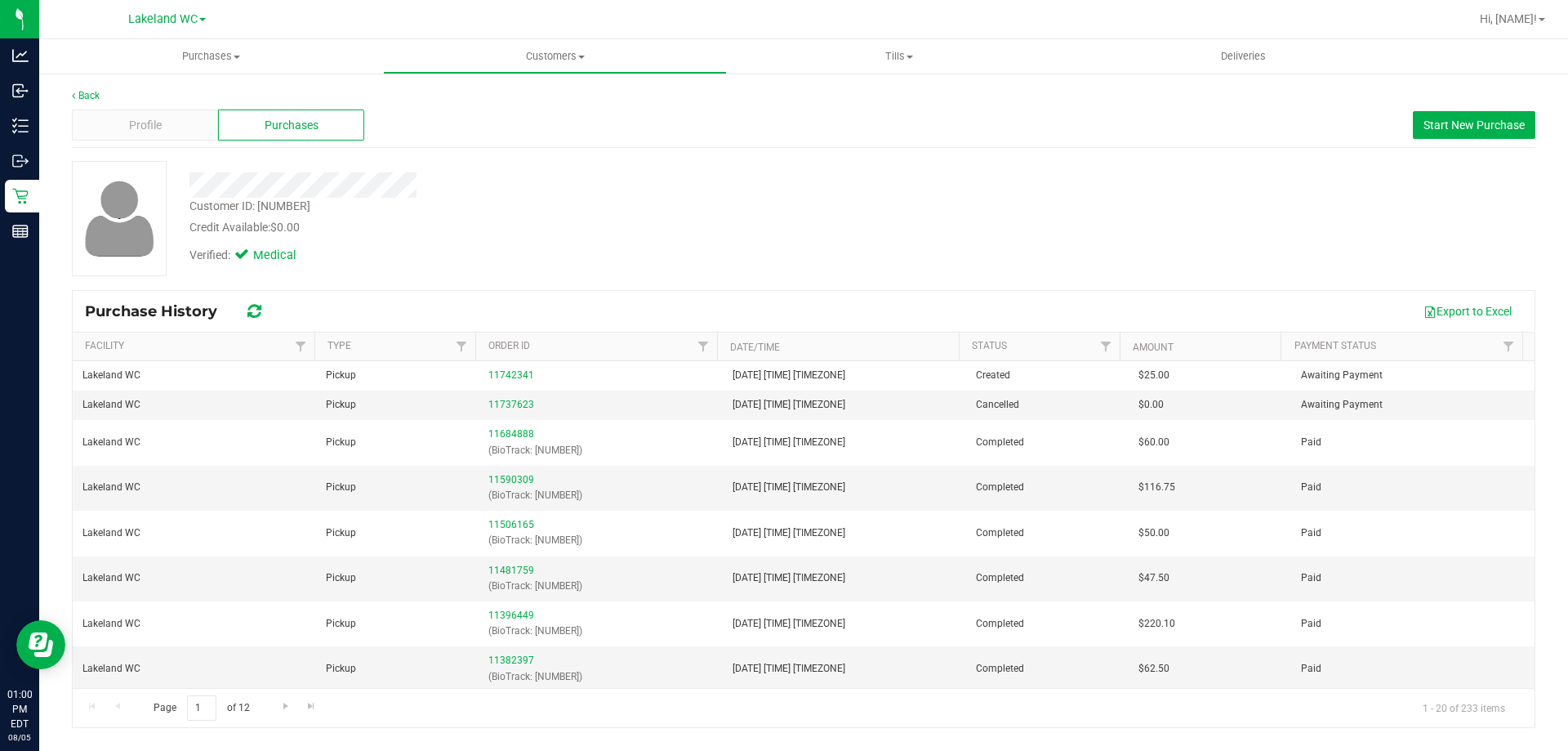 click on "Verified:
Medical" at bounding box center (549, 254) 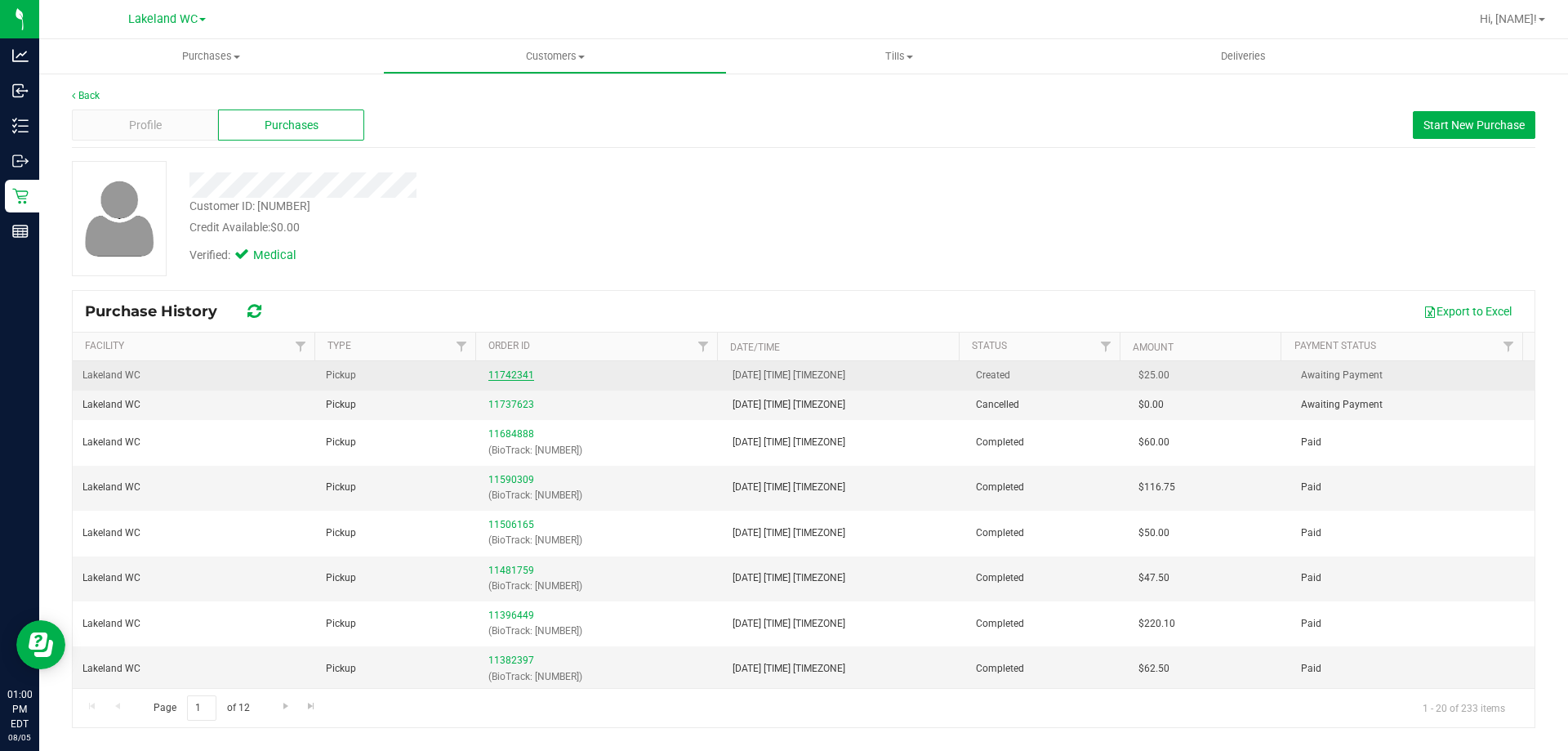 click on "11742341" at bounding box center [511, 375] 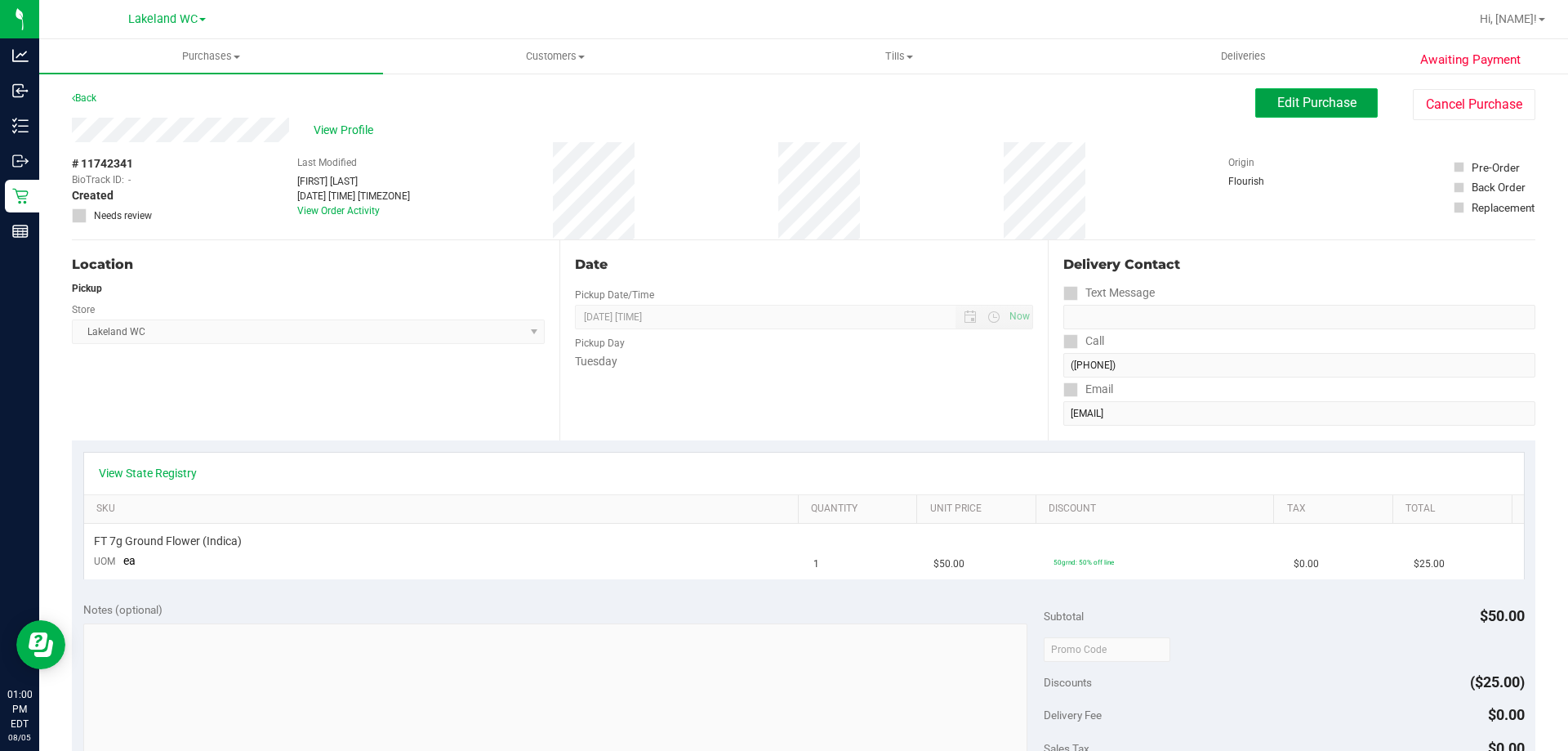 click on "Edit Purchase" at bounding box center (1316, 103) 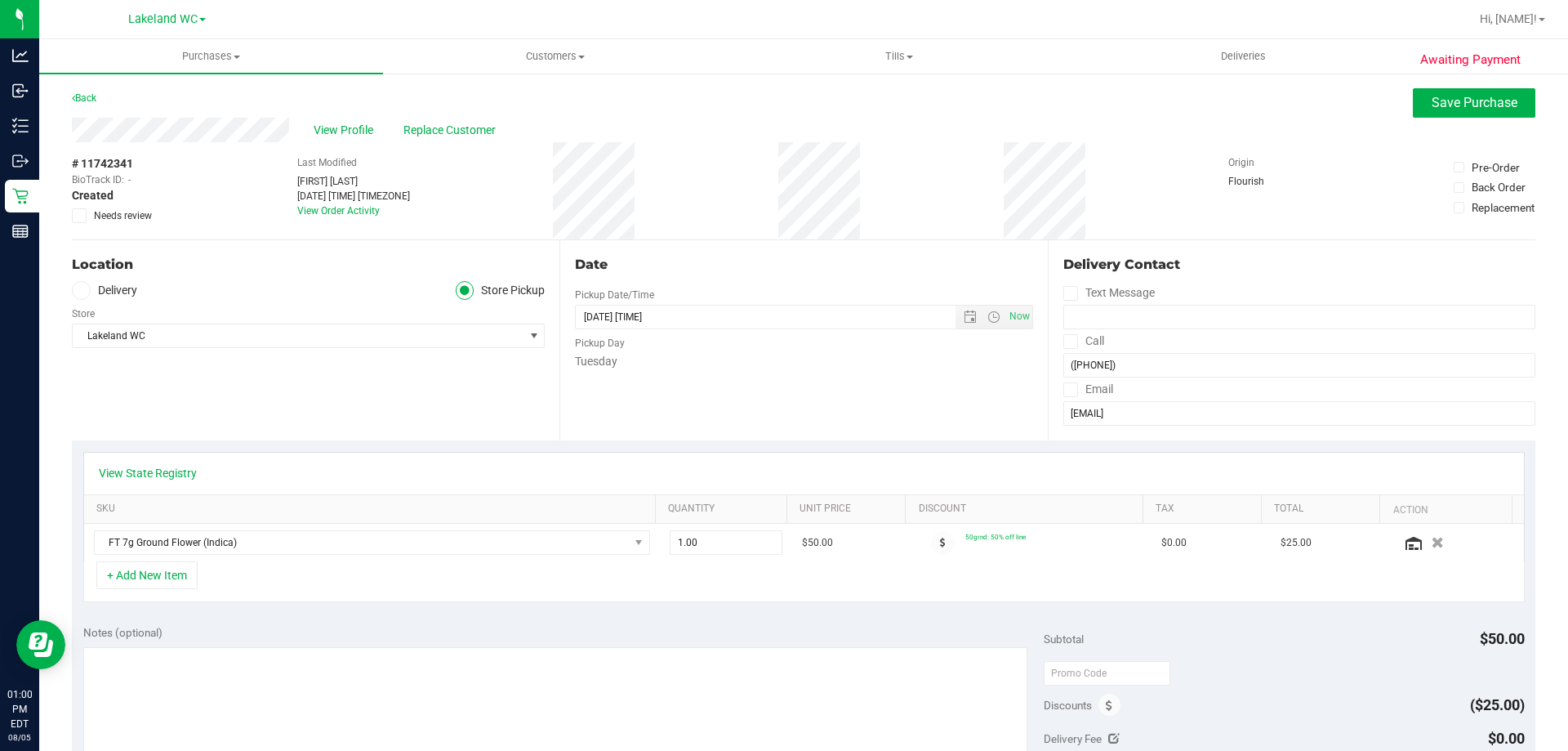 click on "+ Add New Item" at bounding box center [147, 575] 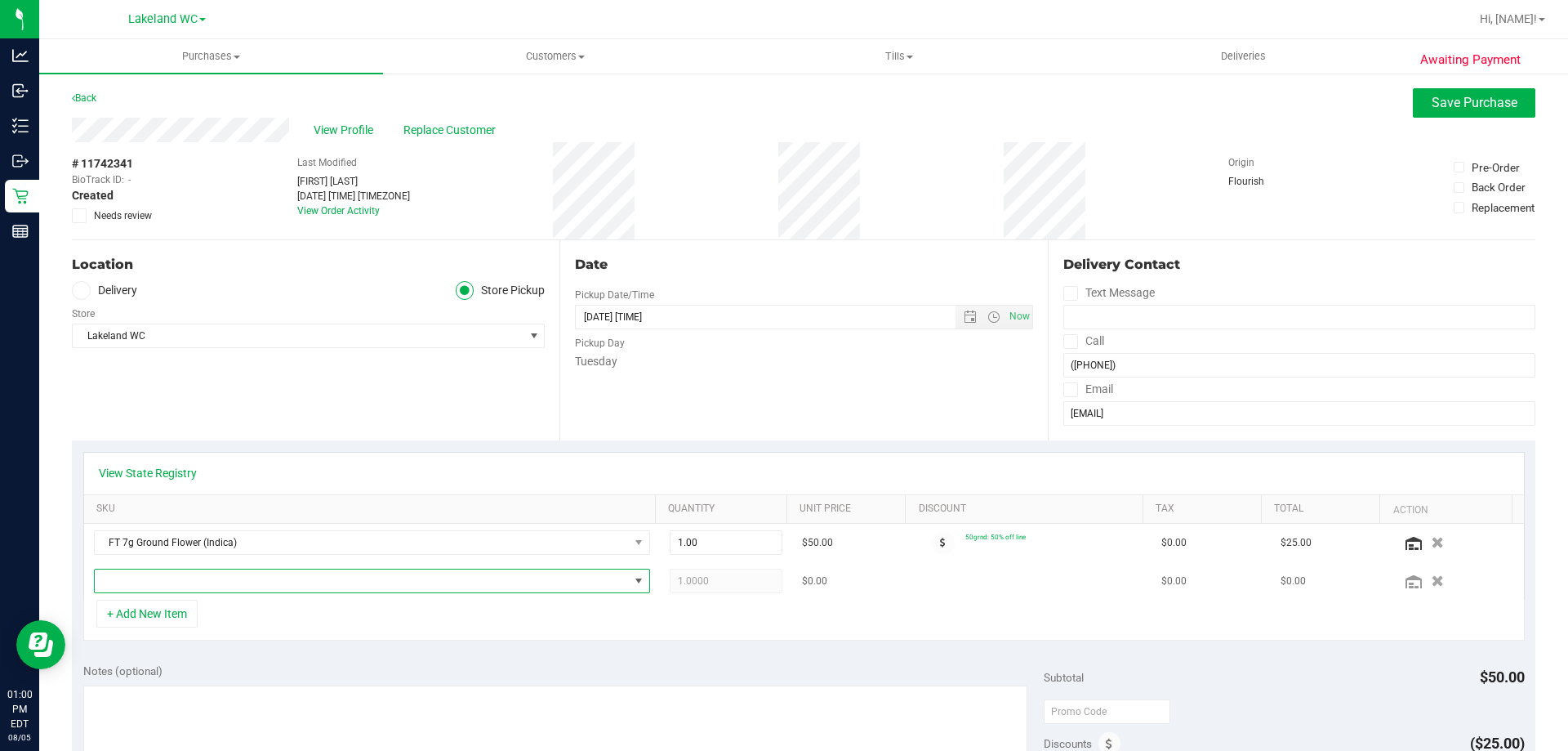 click at bounding box center [362, 581] 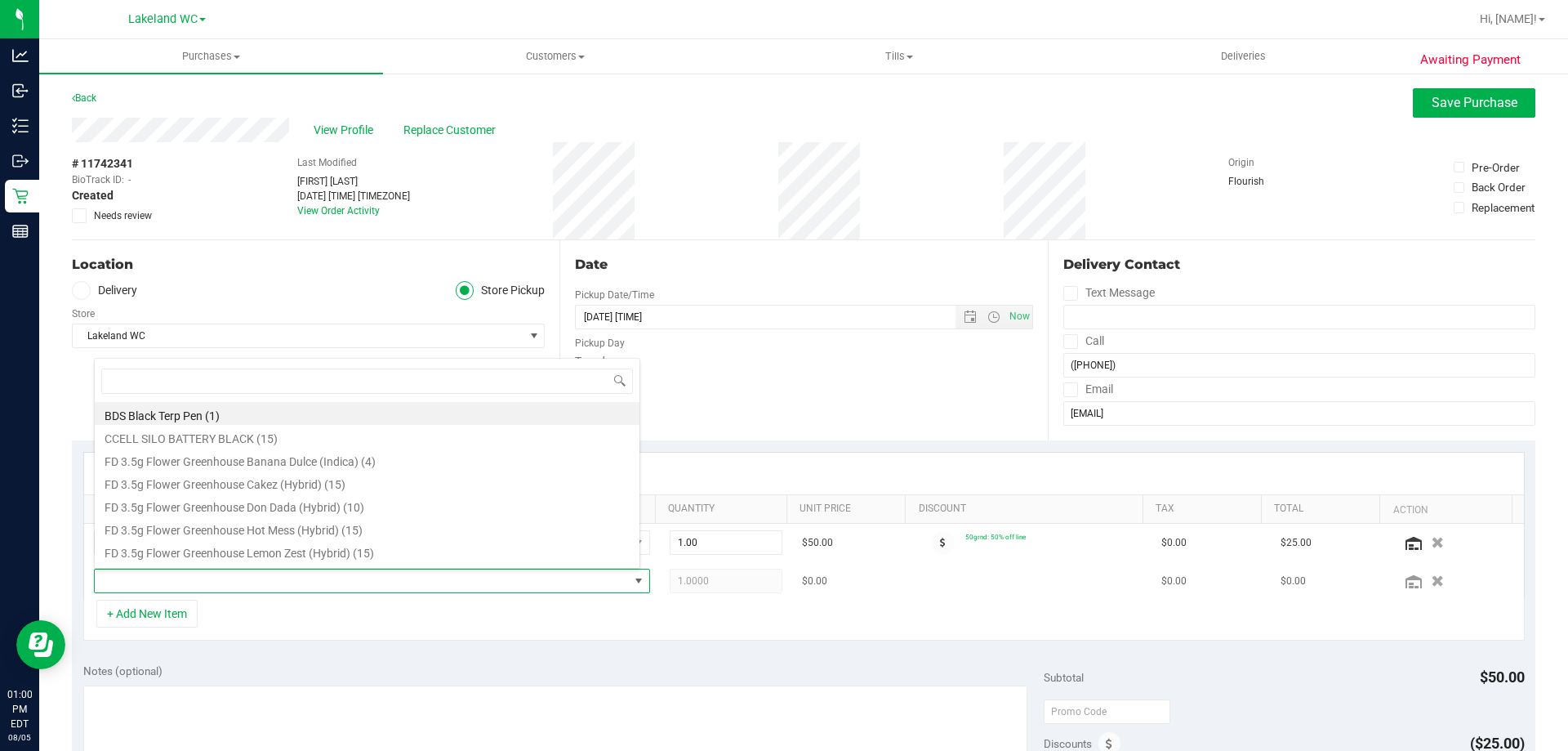 scroll, scrollTop: 81695, scrollLeft: 81120, axis: both 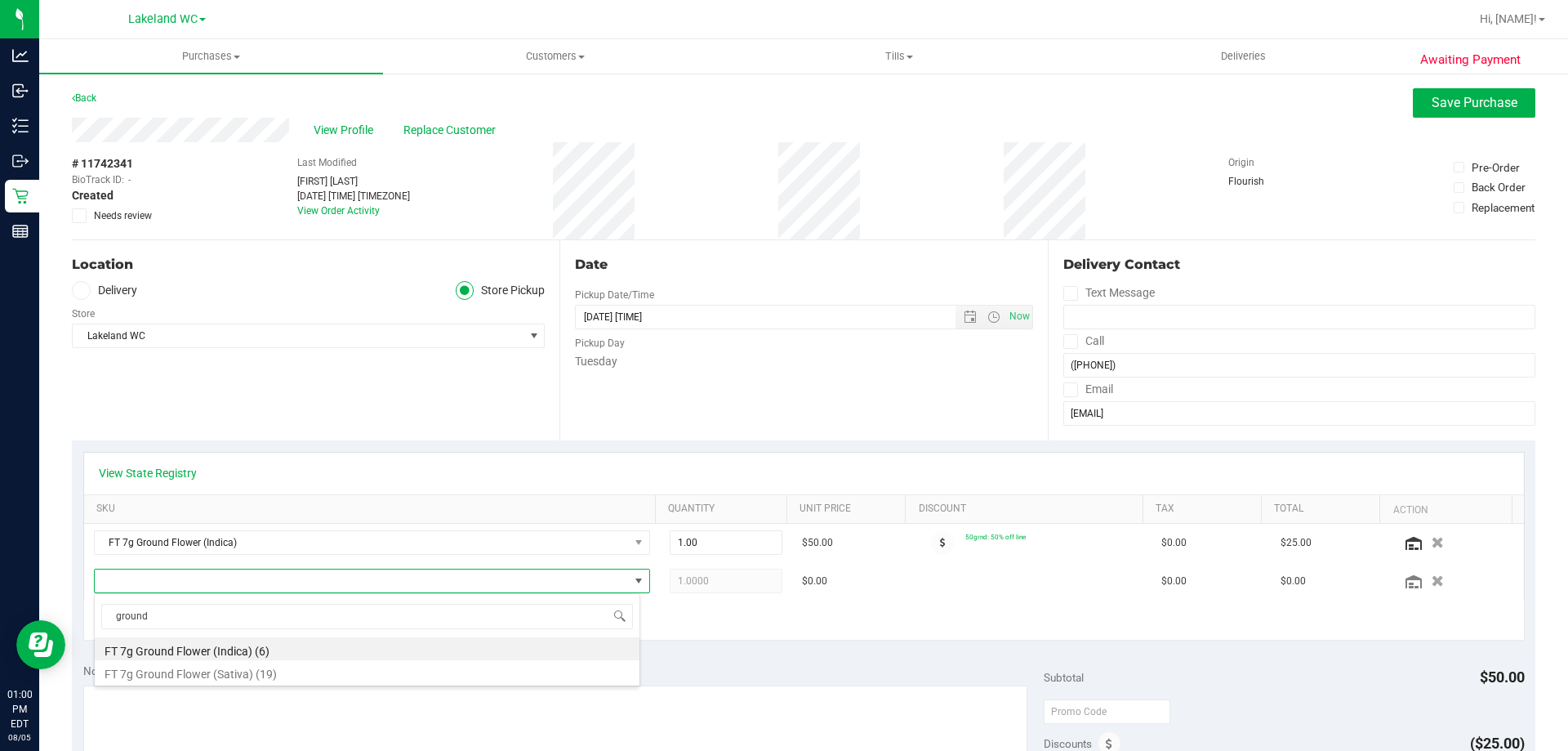 type on "ground" 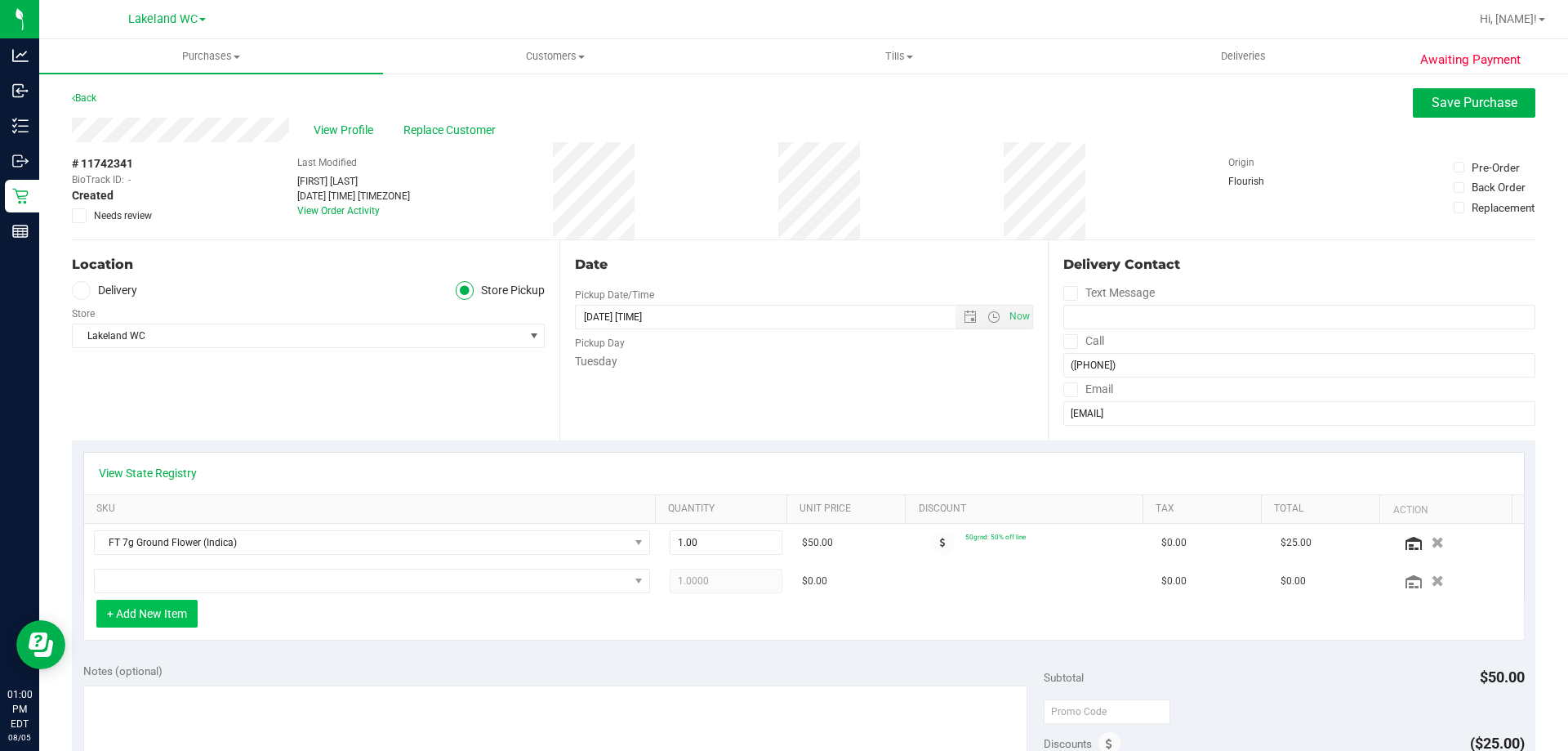 click on "+ Add New Item" at bounding box center (147, 614) 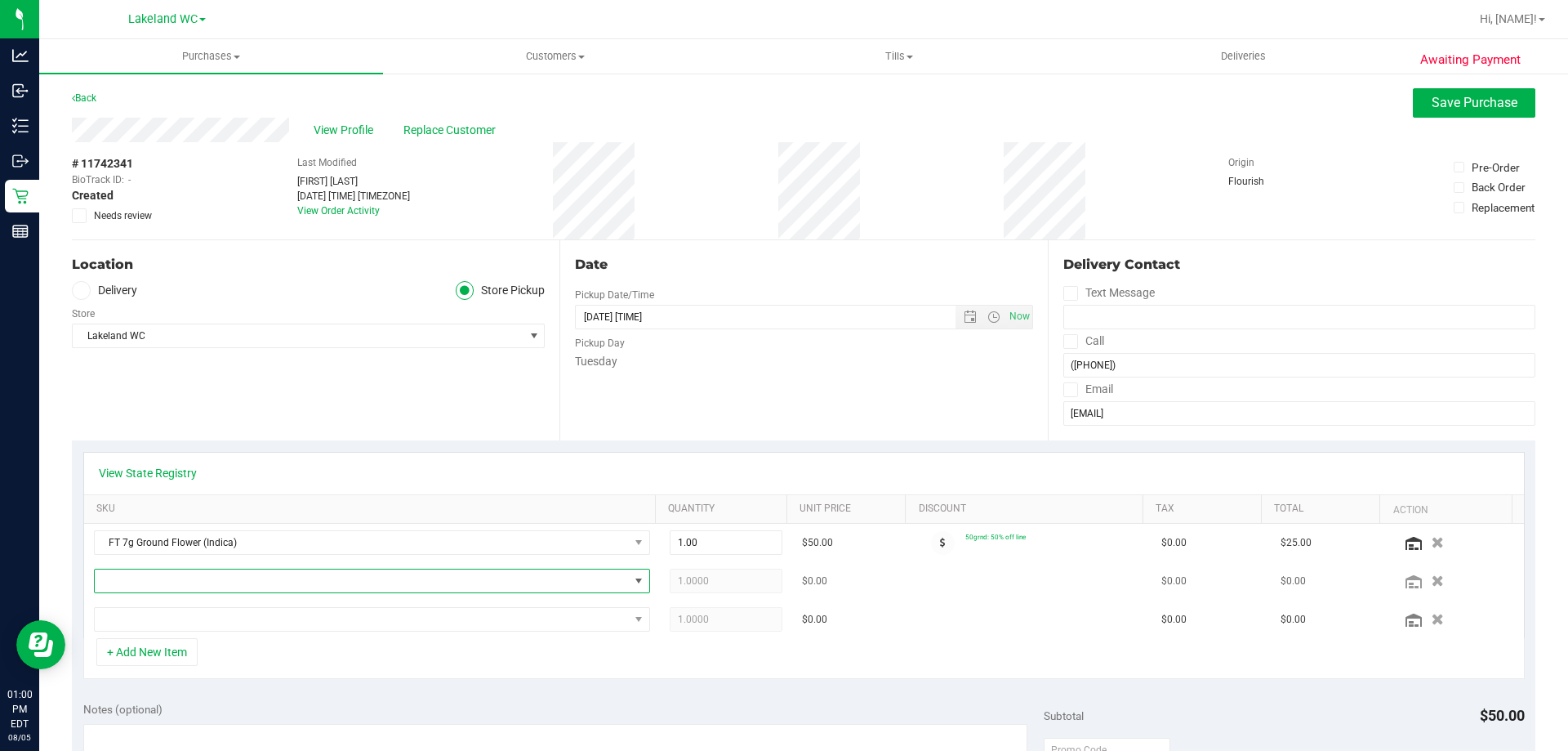click at bounding box center [362, 581] 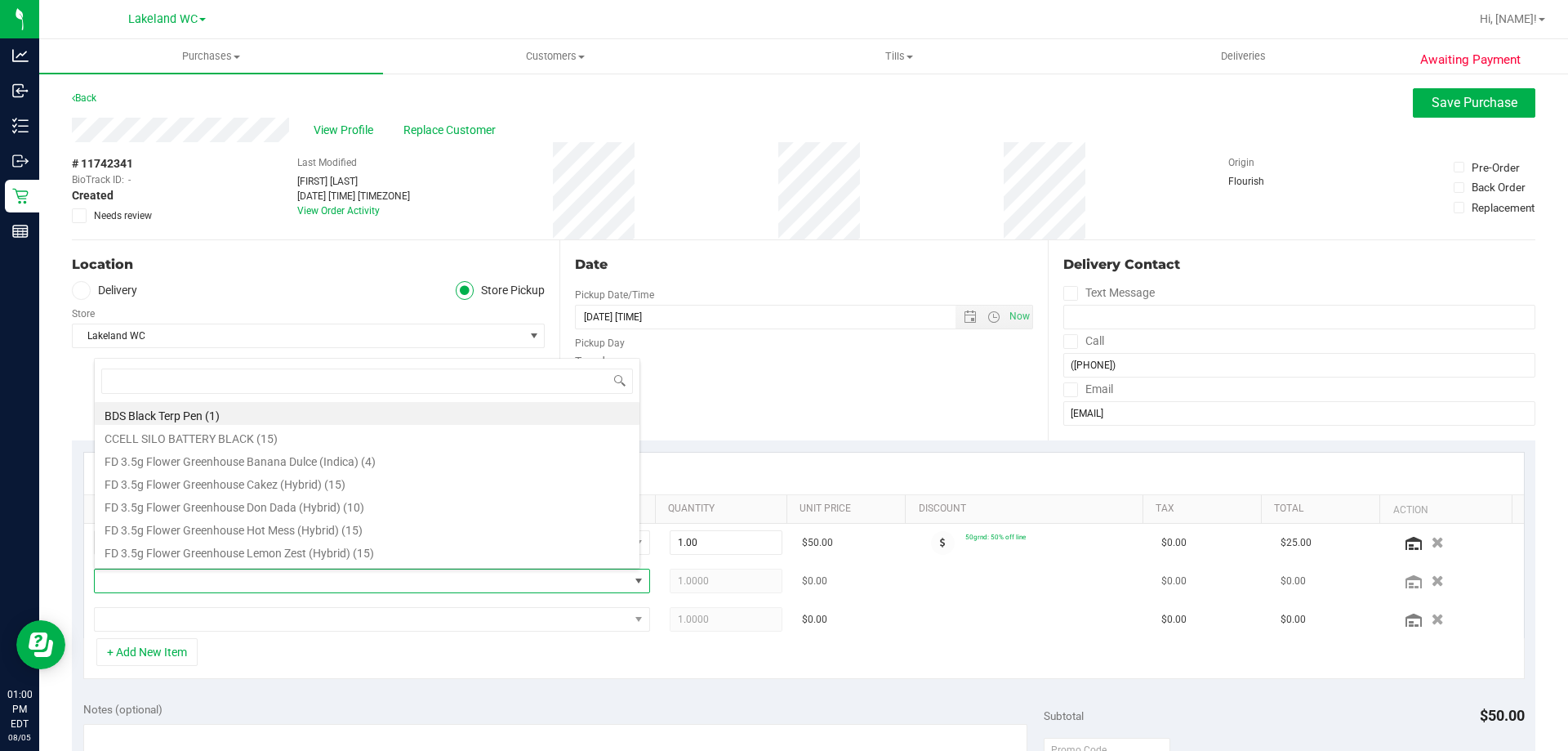scroll, scrollTop: 81695, scrollLeft: 81120, axis: both 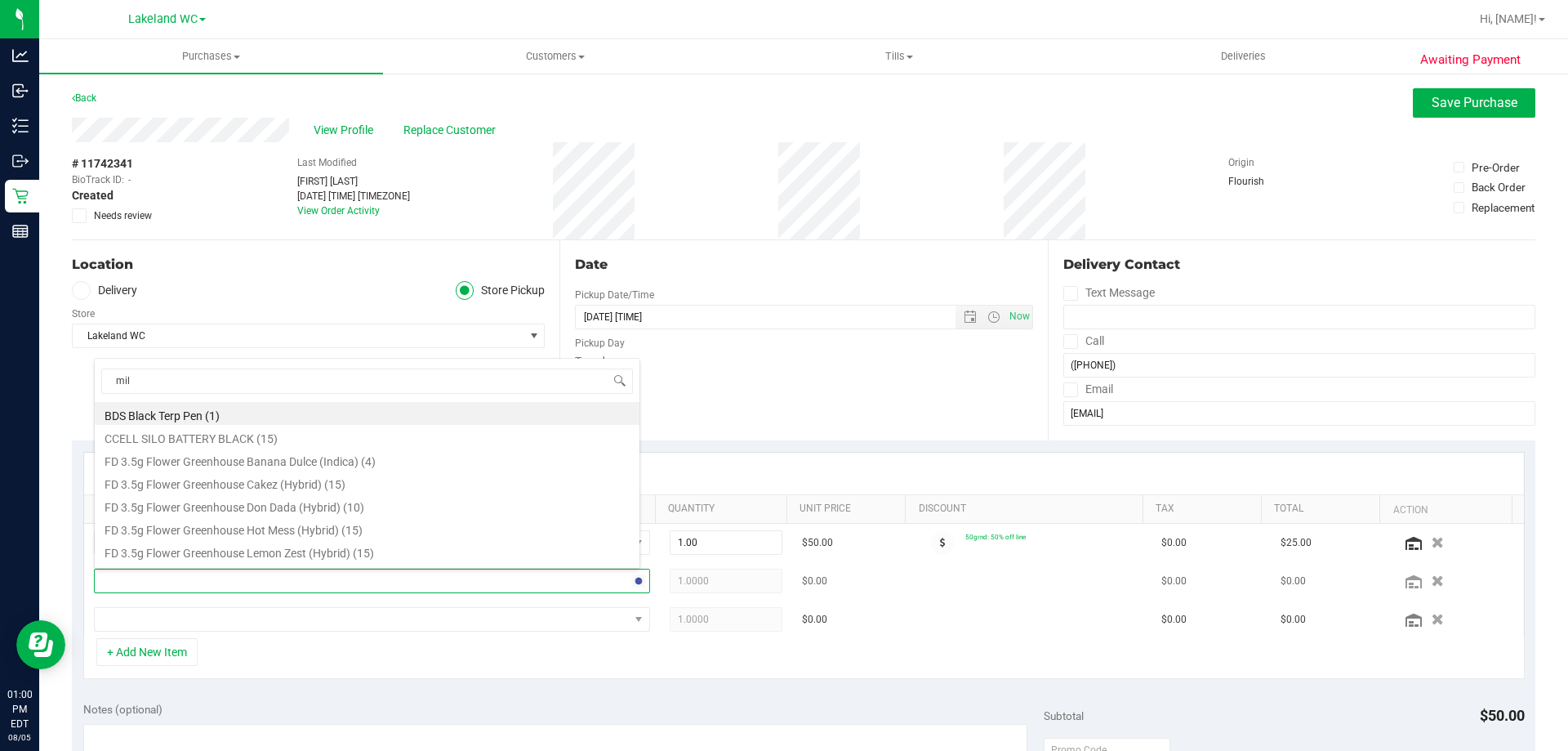 type on "milk" 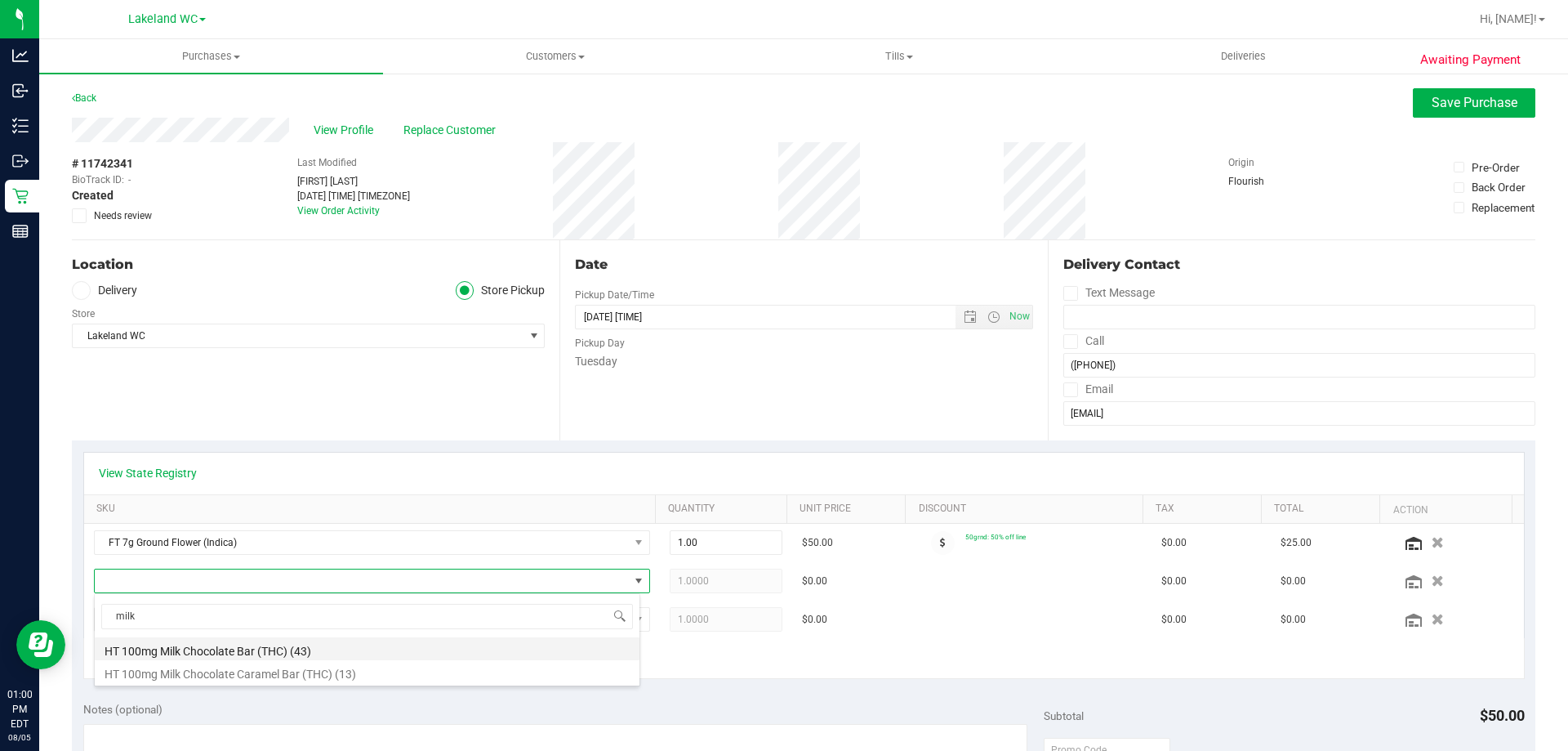 click on "HT 100mg Milk Chocolate Bar (THC) (43)" at bounding box center [367, 649] 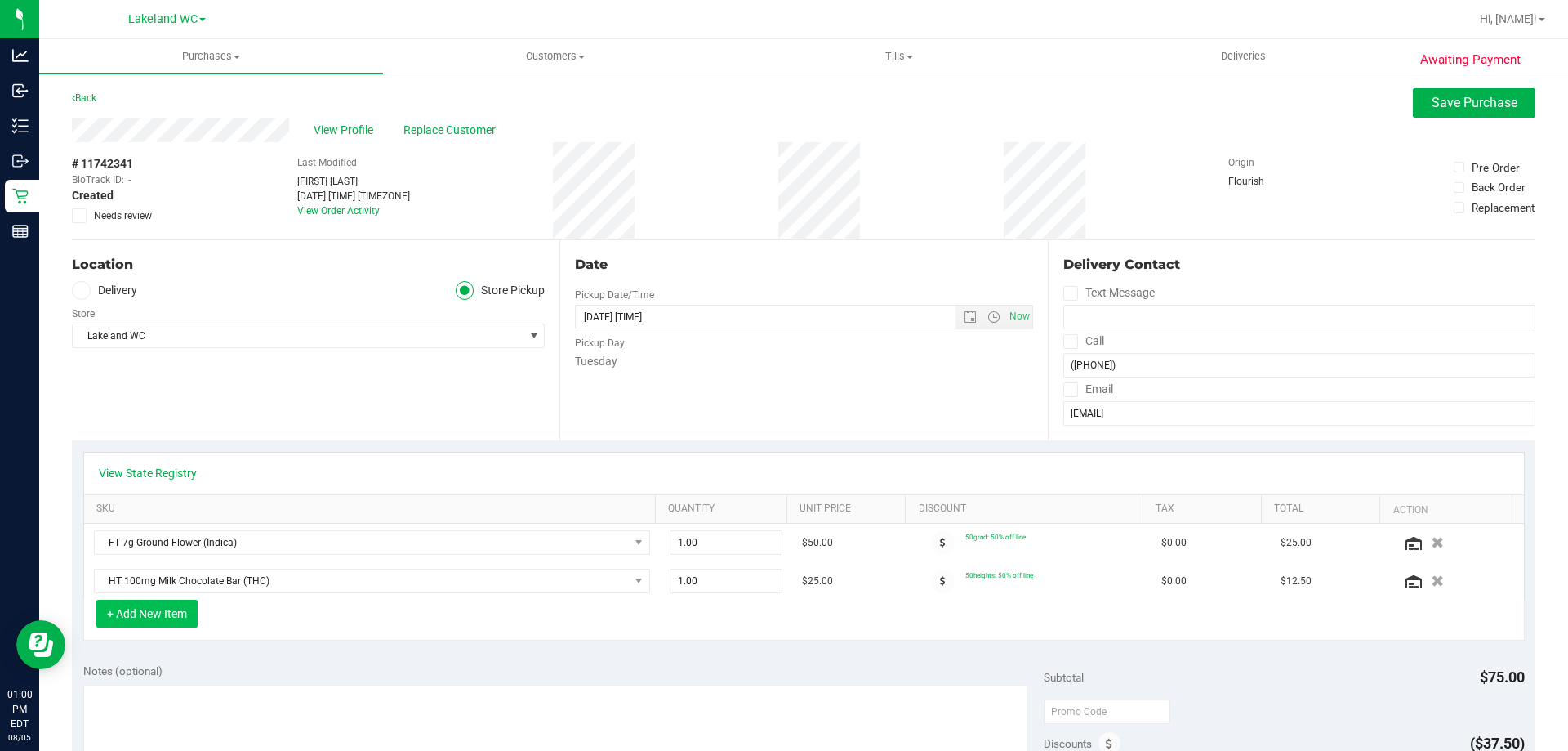 click on "+ Add New Item" at bounding box center [147, 614] 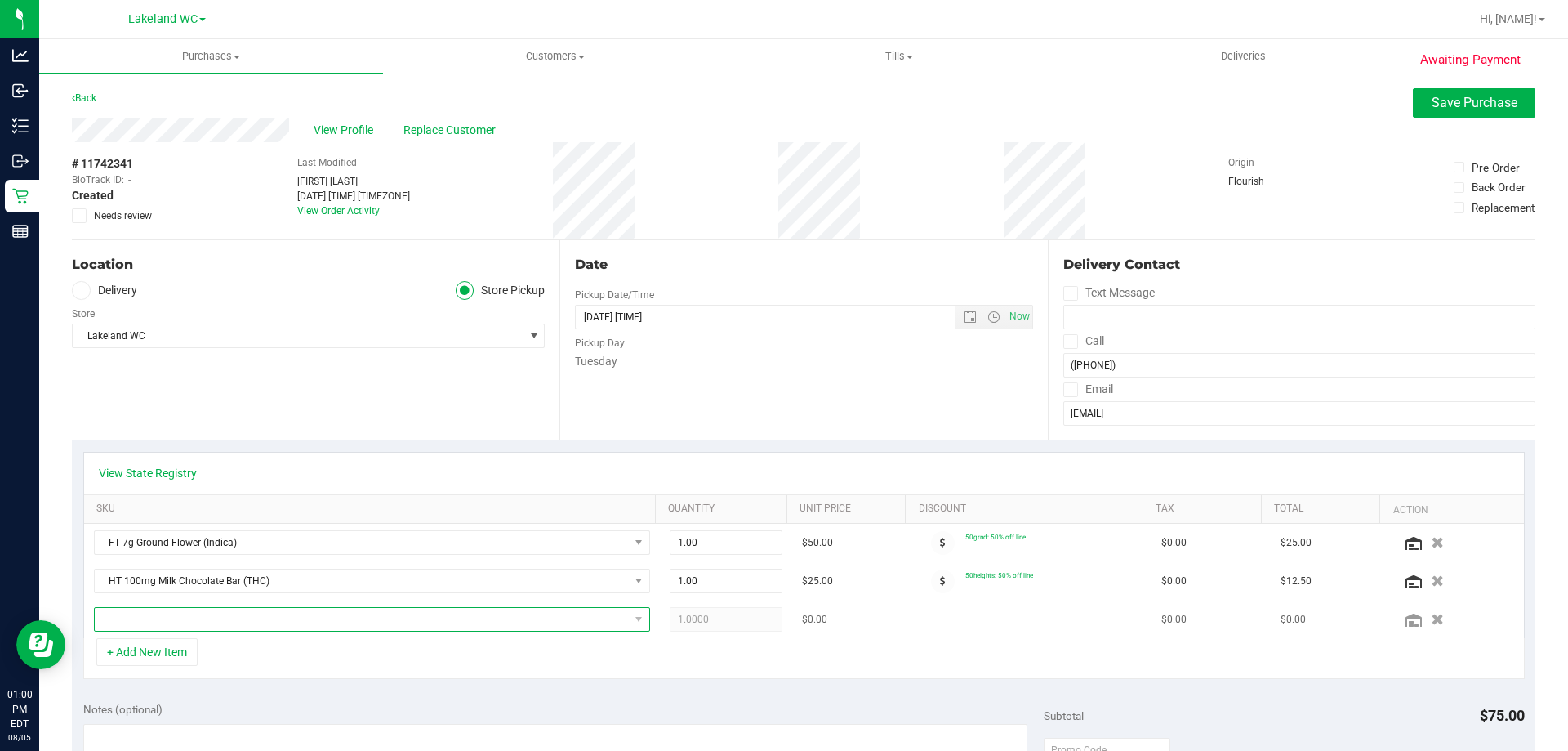 click at bounding box center (362, 619) 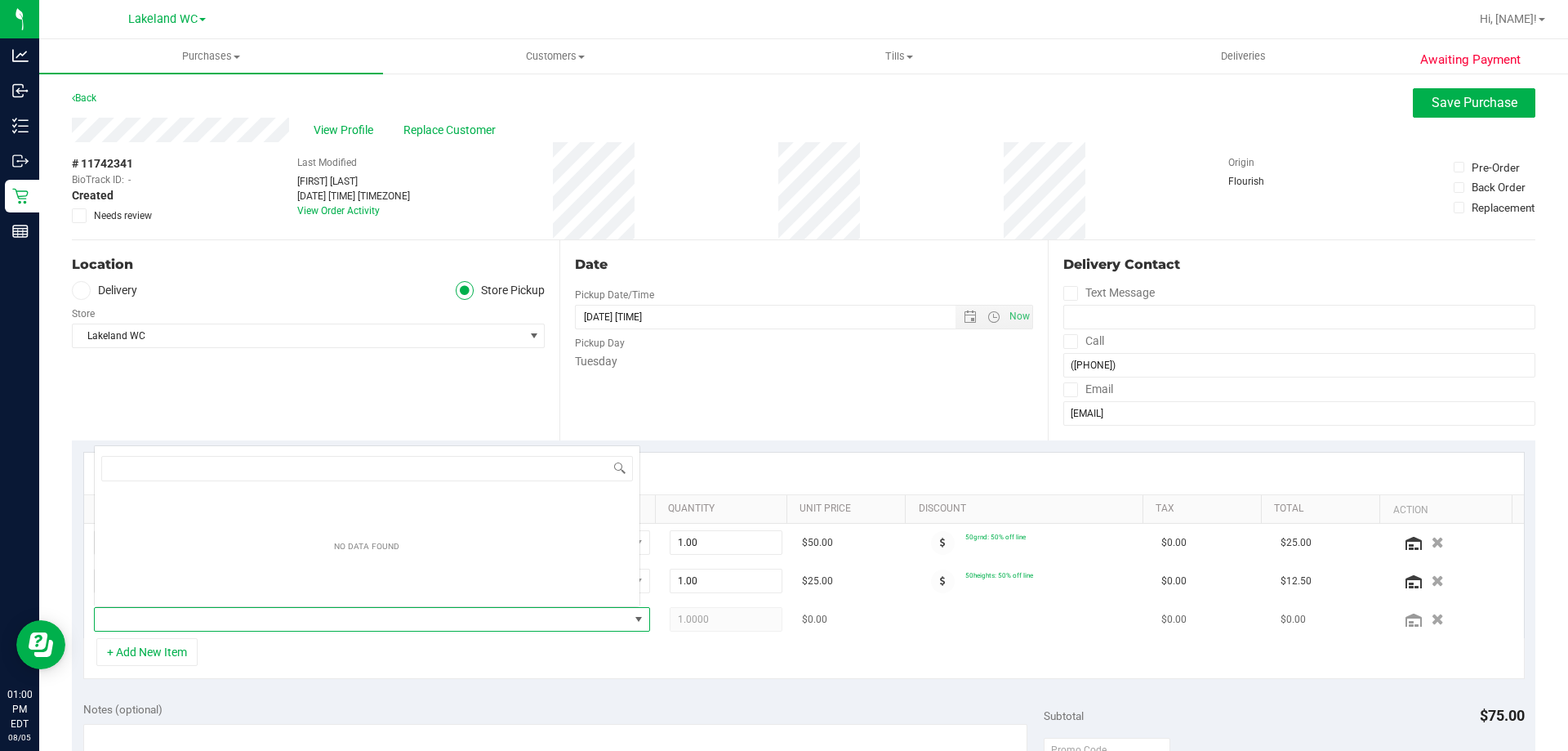 scroll, scrollTop: 0, scrollLeft: 0, axis: both 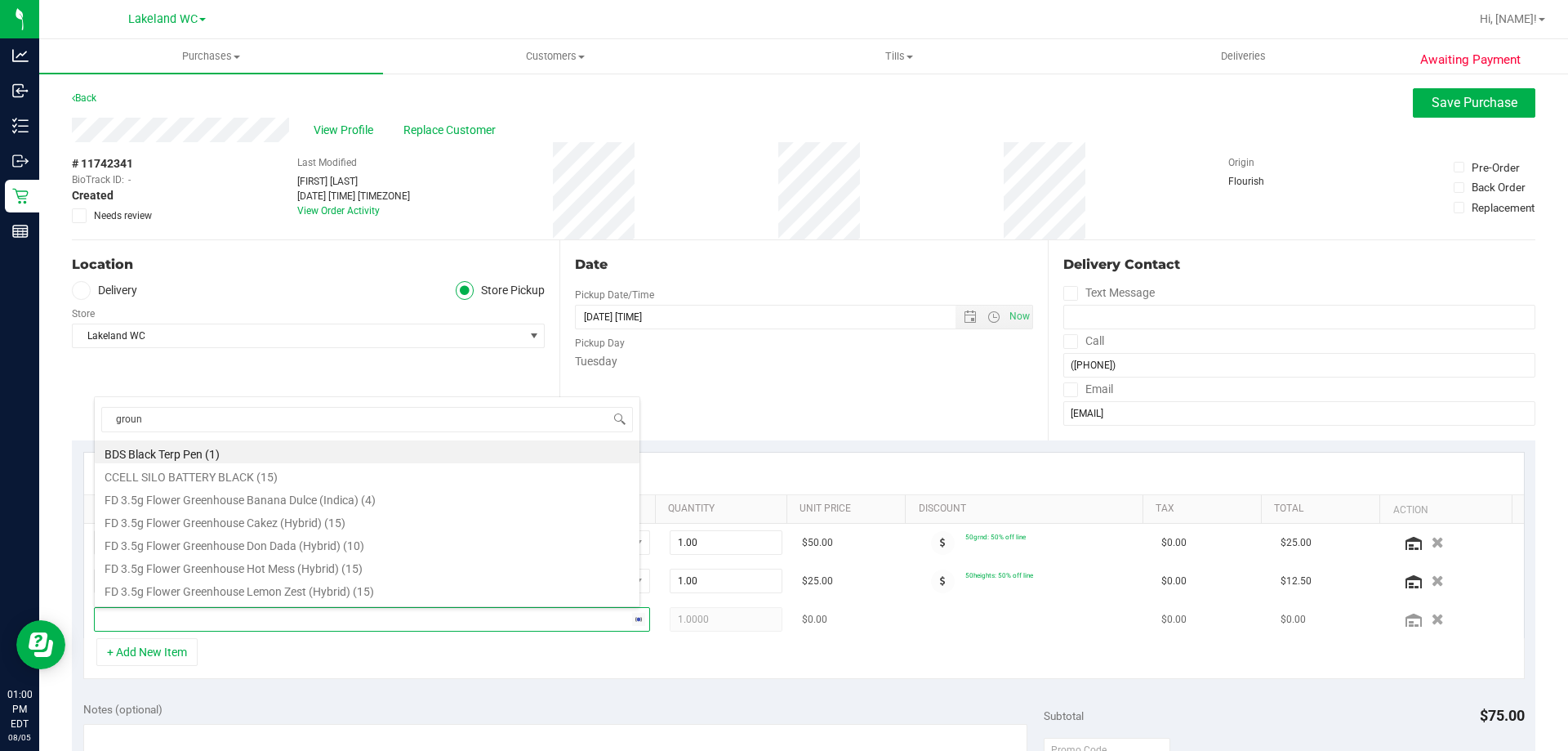 type on "ground" 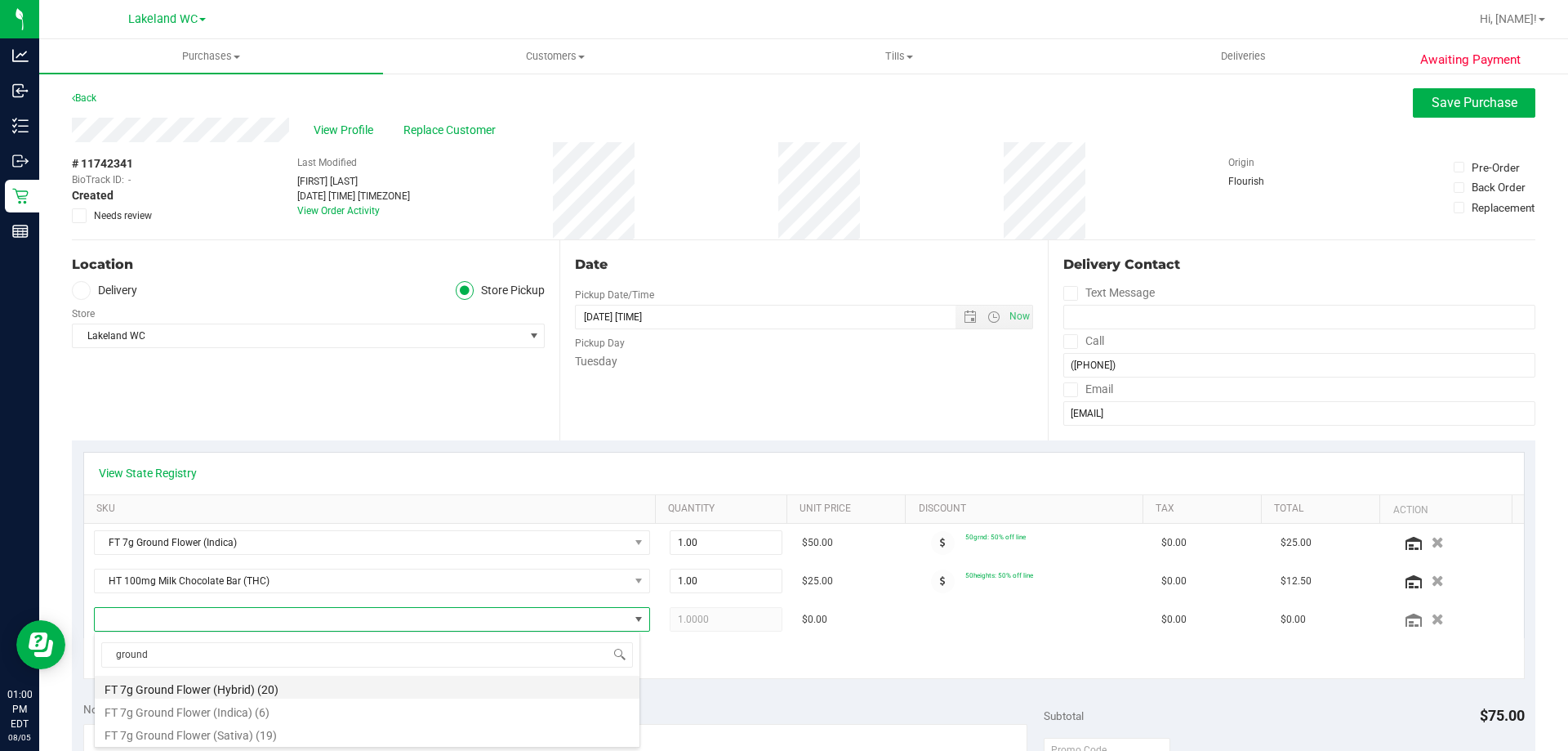click on "FT 7g Ground Flower (Hybrid) (20)" at bounding box center (367, 687) 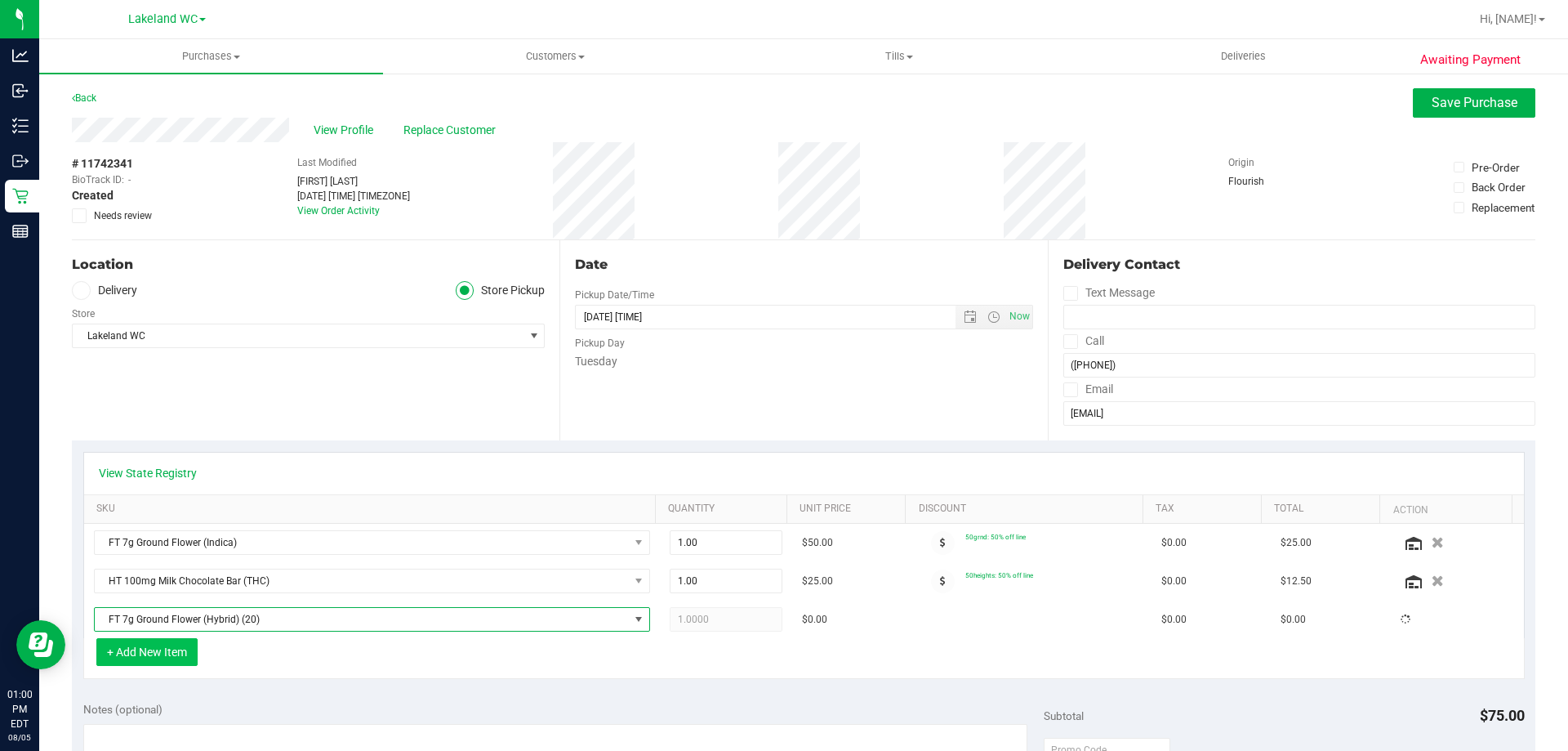 click on "+ Add New Item" at bounding box center [147, 652] 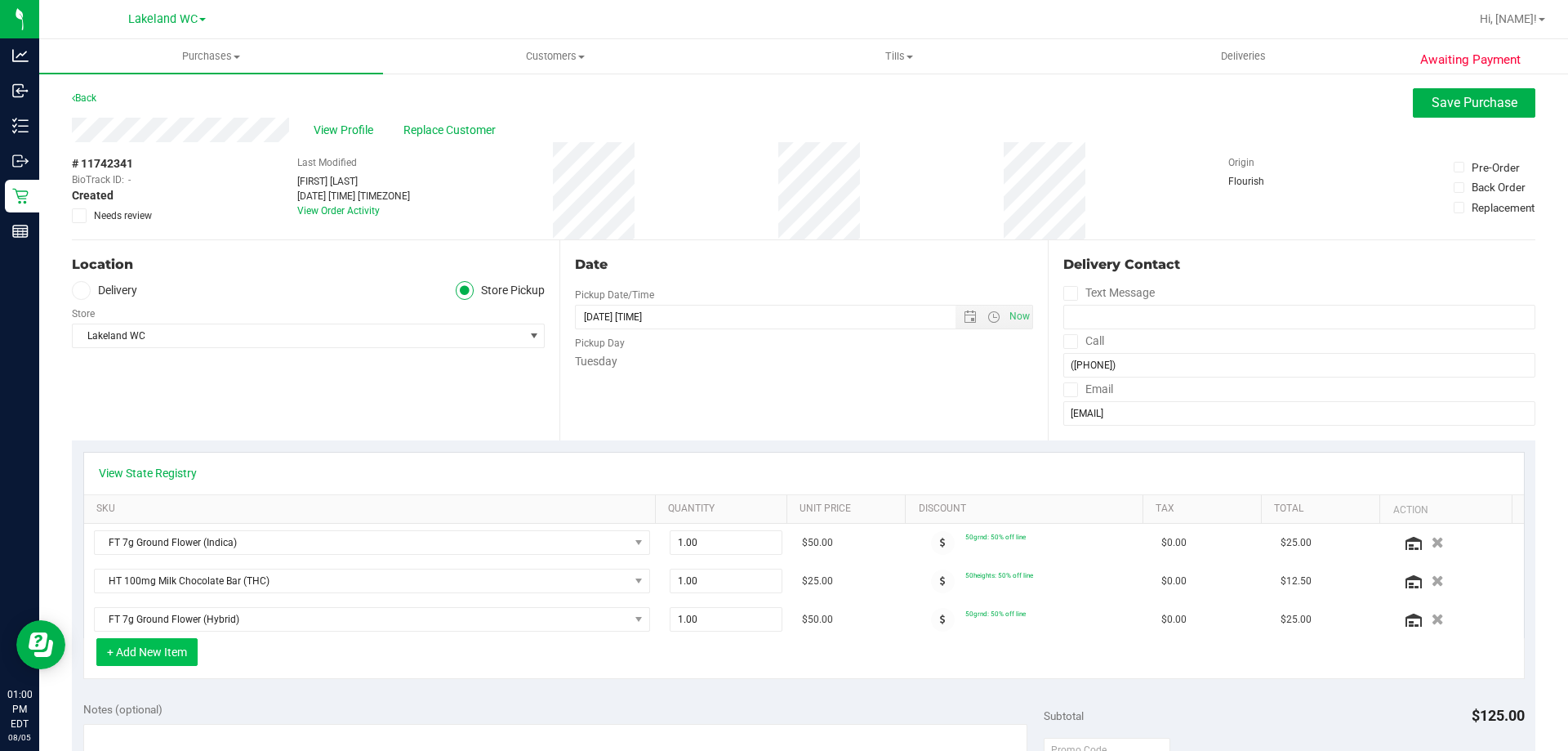 click on "+ Add New Item" at bounding box center (147, 652) 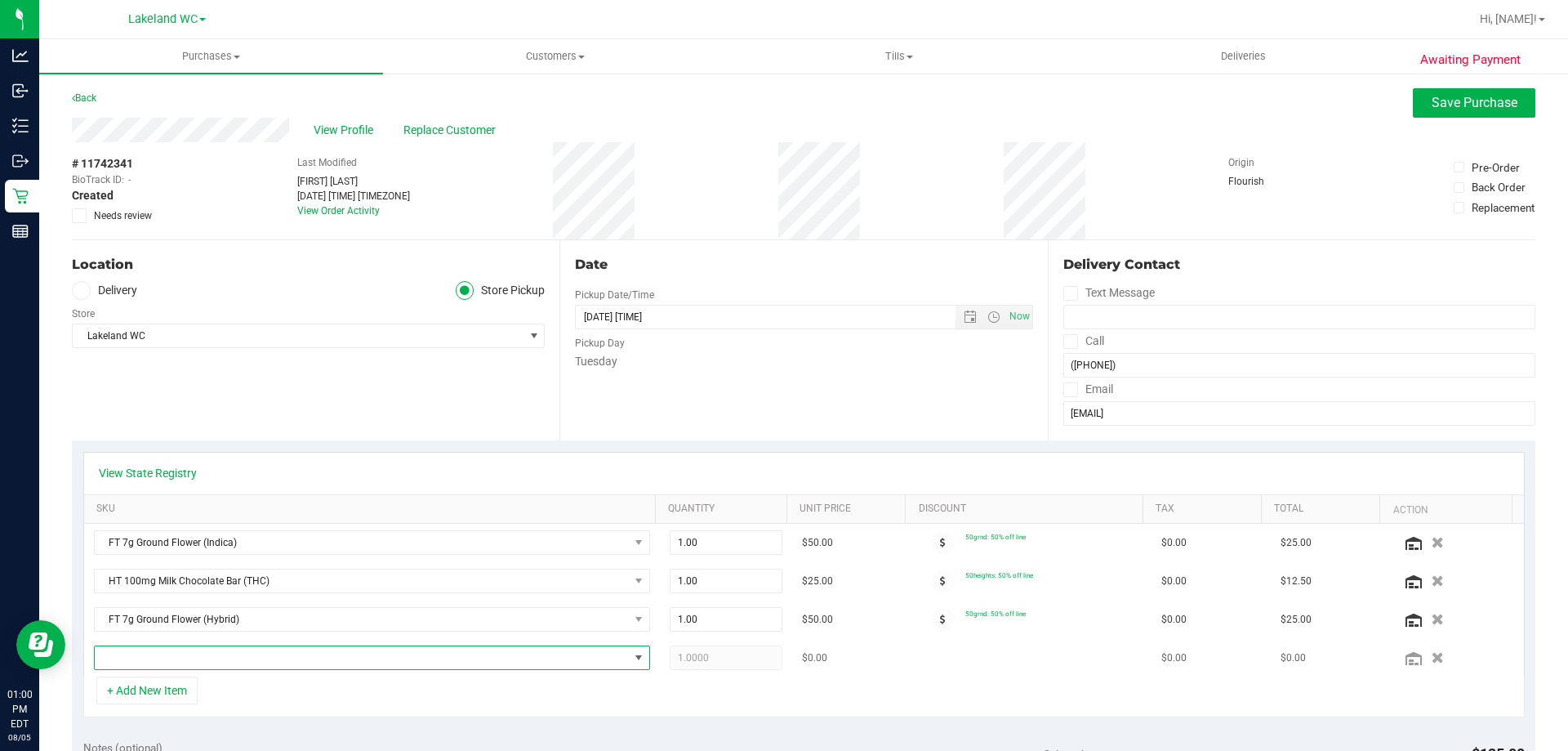 click at bounding box center (362, 658) 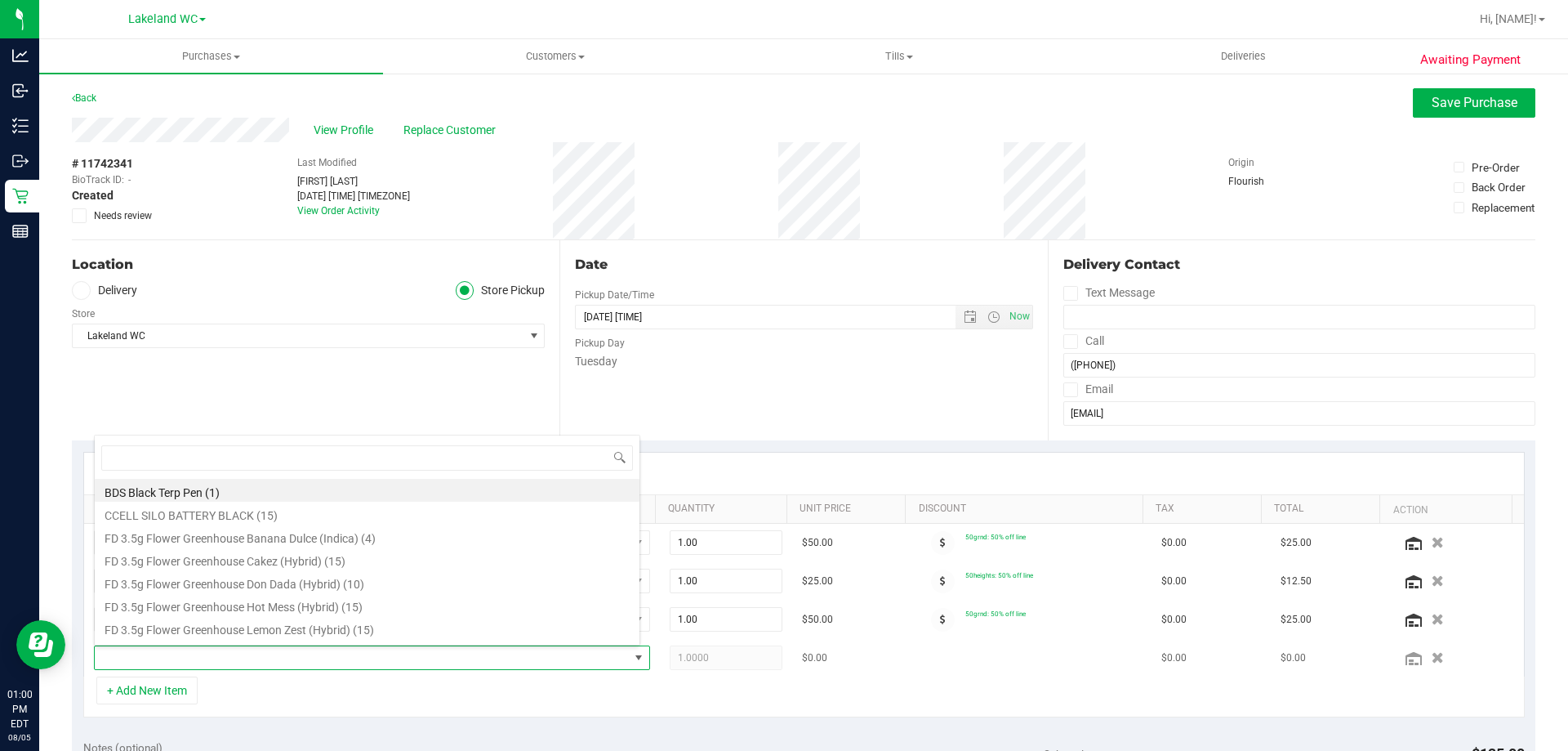 scroll, scrollTop: 81695, scrollLeft: 81120, axis: both 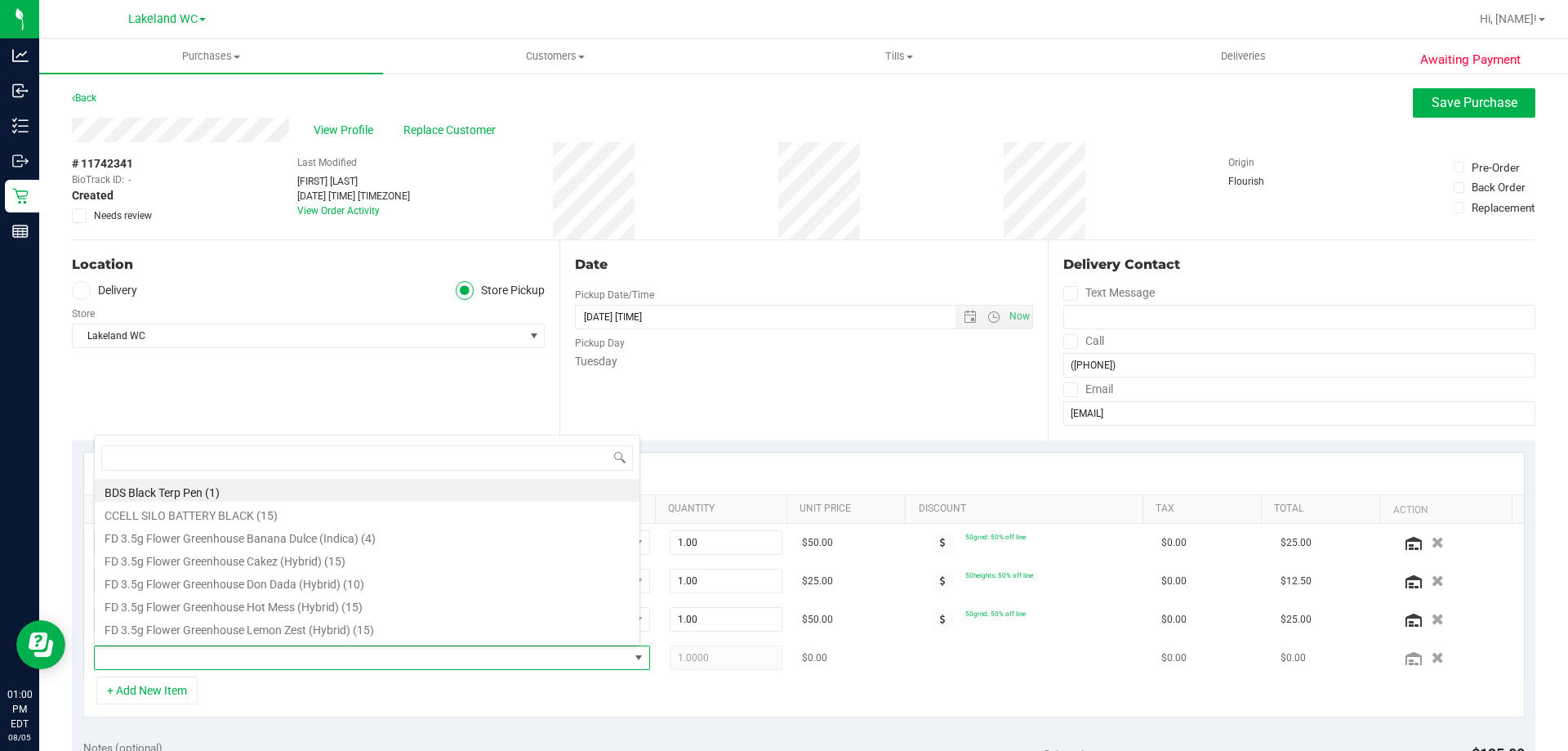 type on "s" 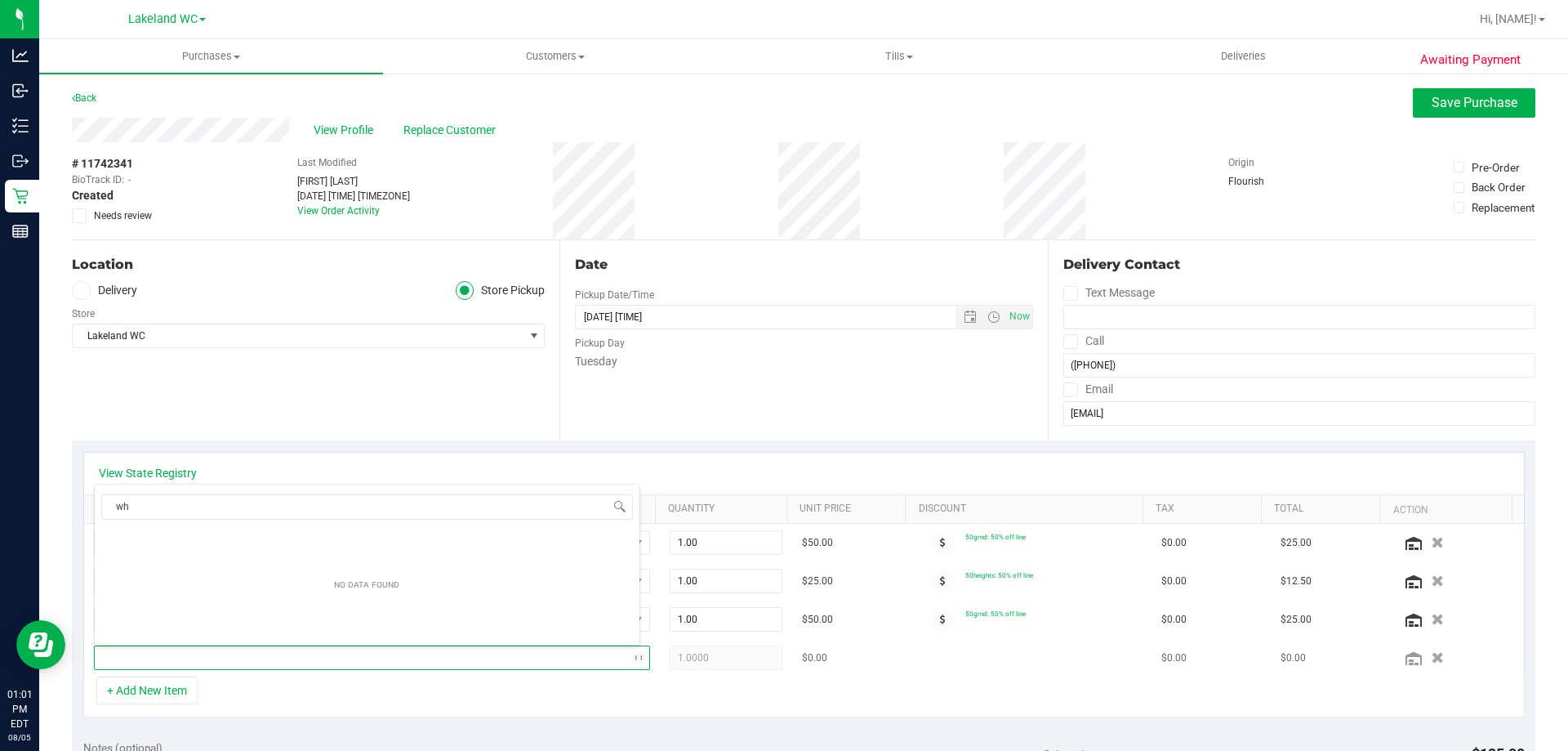 type on "w" 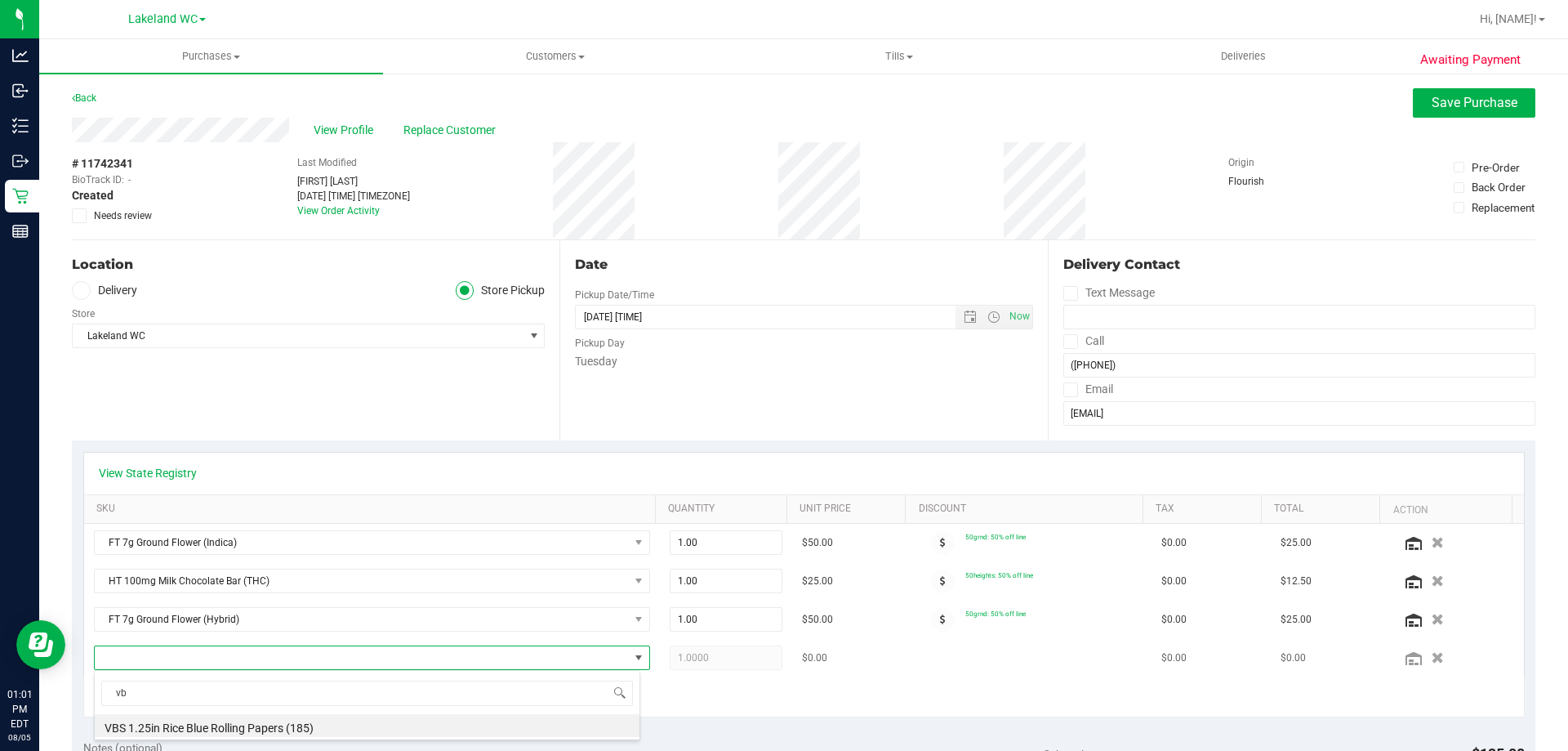 type on "v" 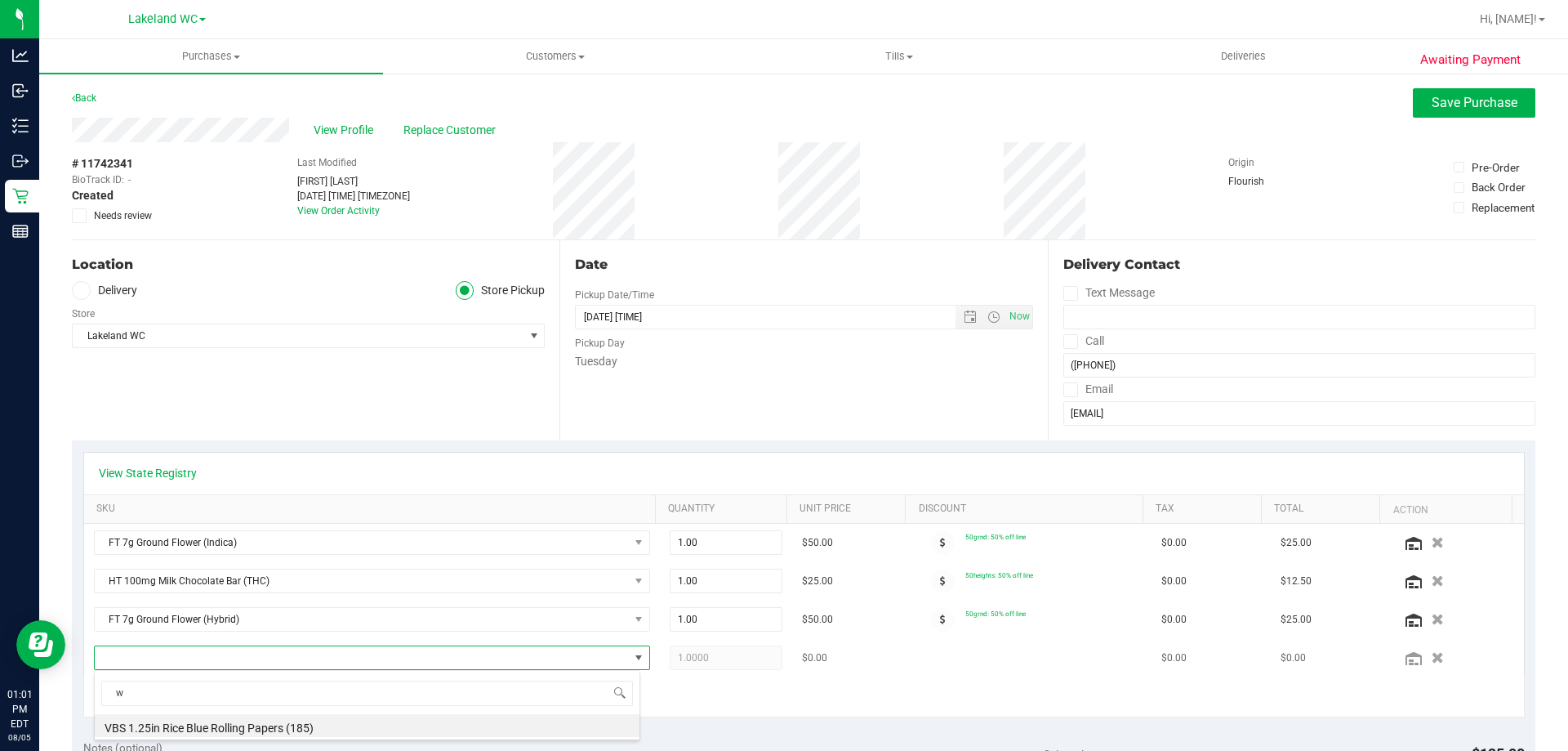 scroll, scrollTop: 0, scrollLeft: 0, axis: both 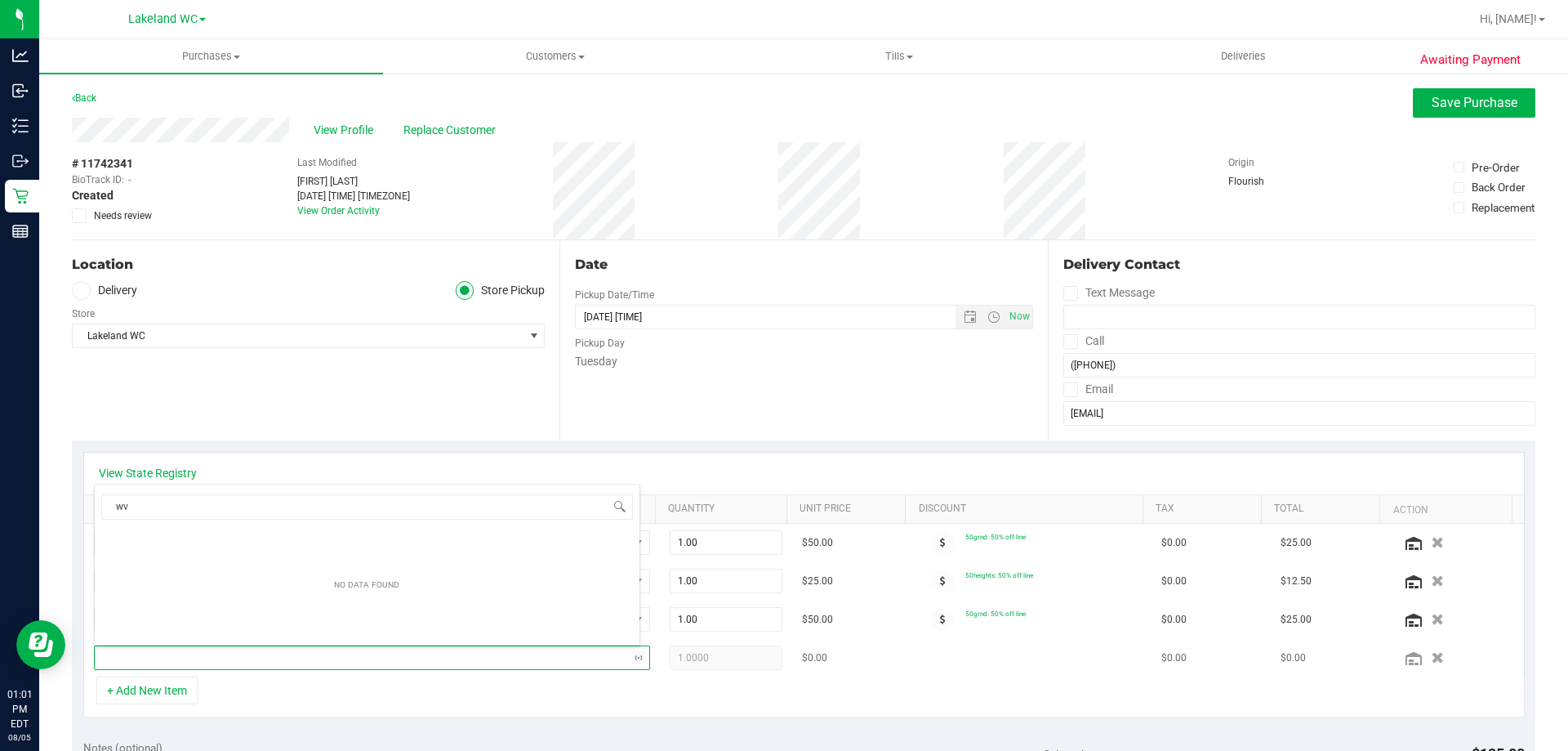 type on "w" 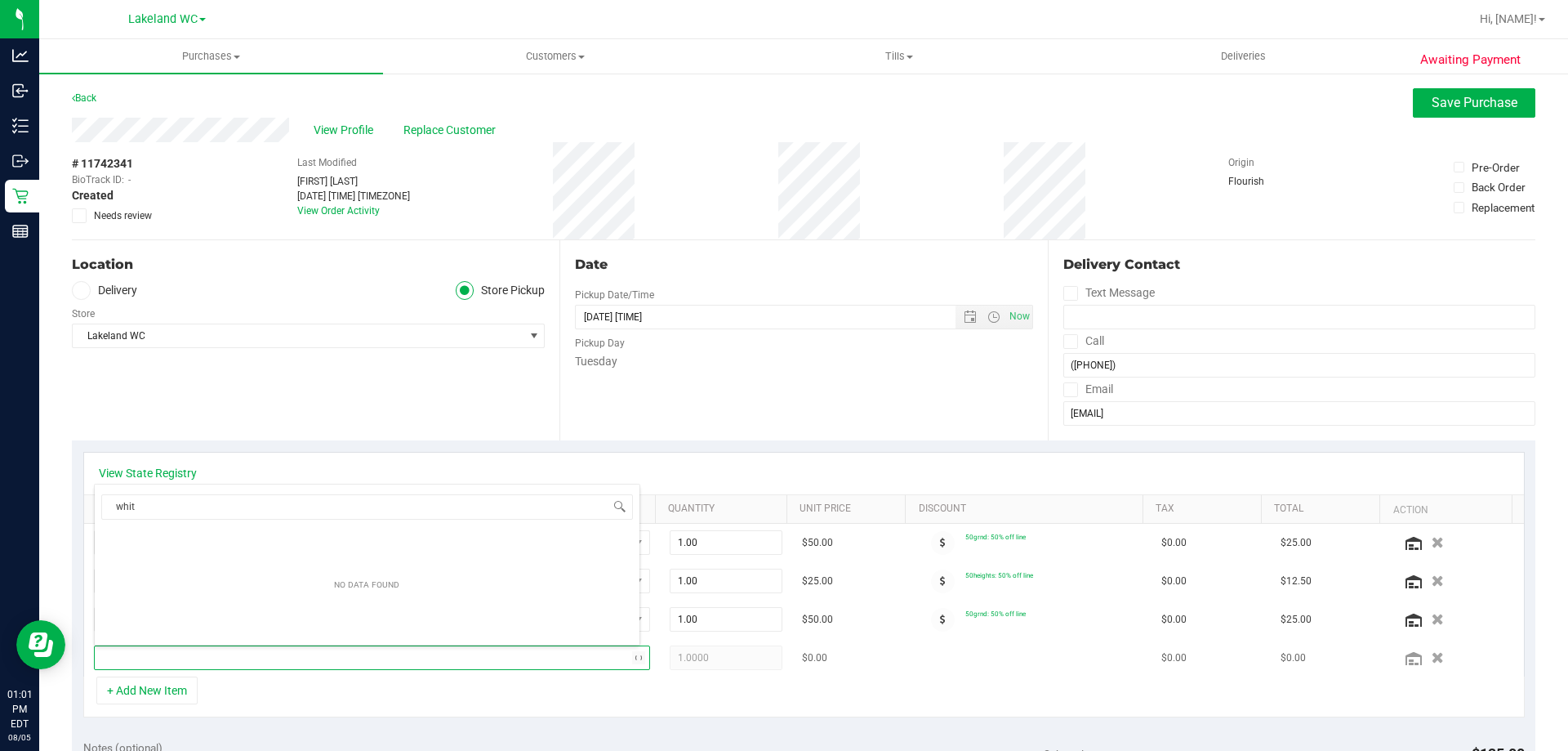 type on "white" 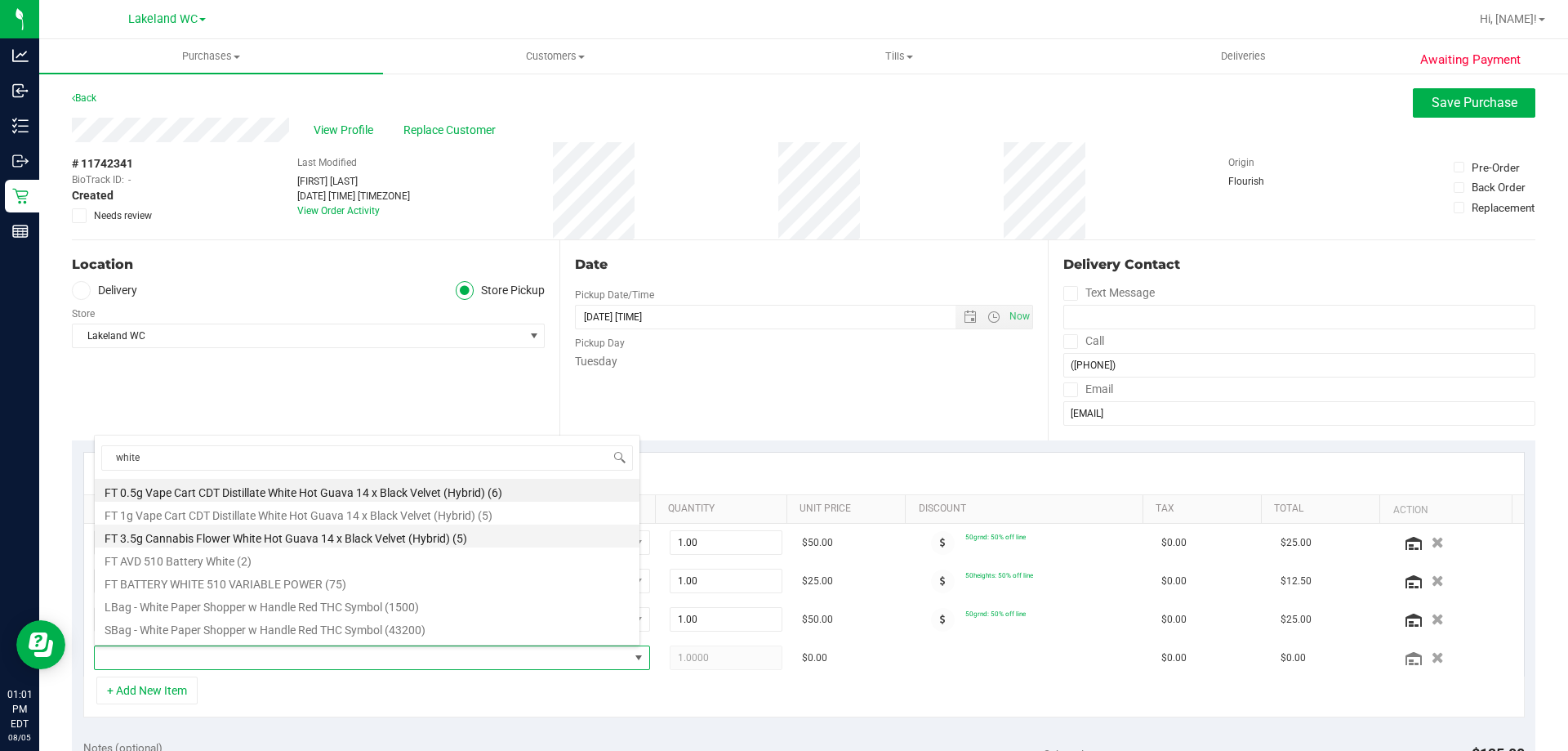 click on "FT 3.5g Cannabis Flower White Hot Guava 14 x Black Velvet (Hybrid) (5)" at bounding box center [367, 536] 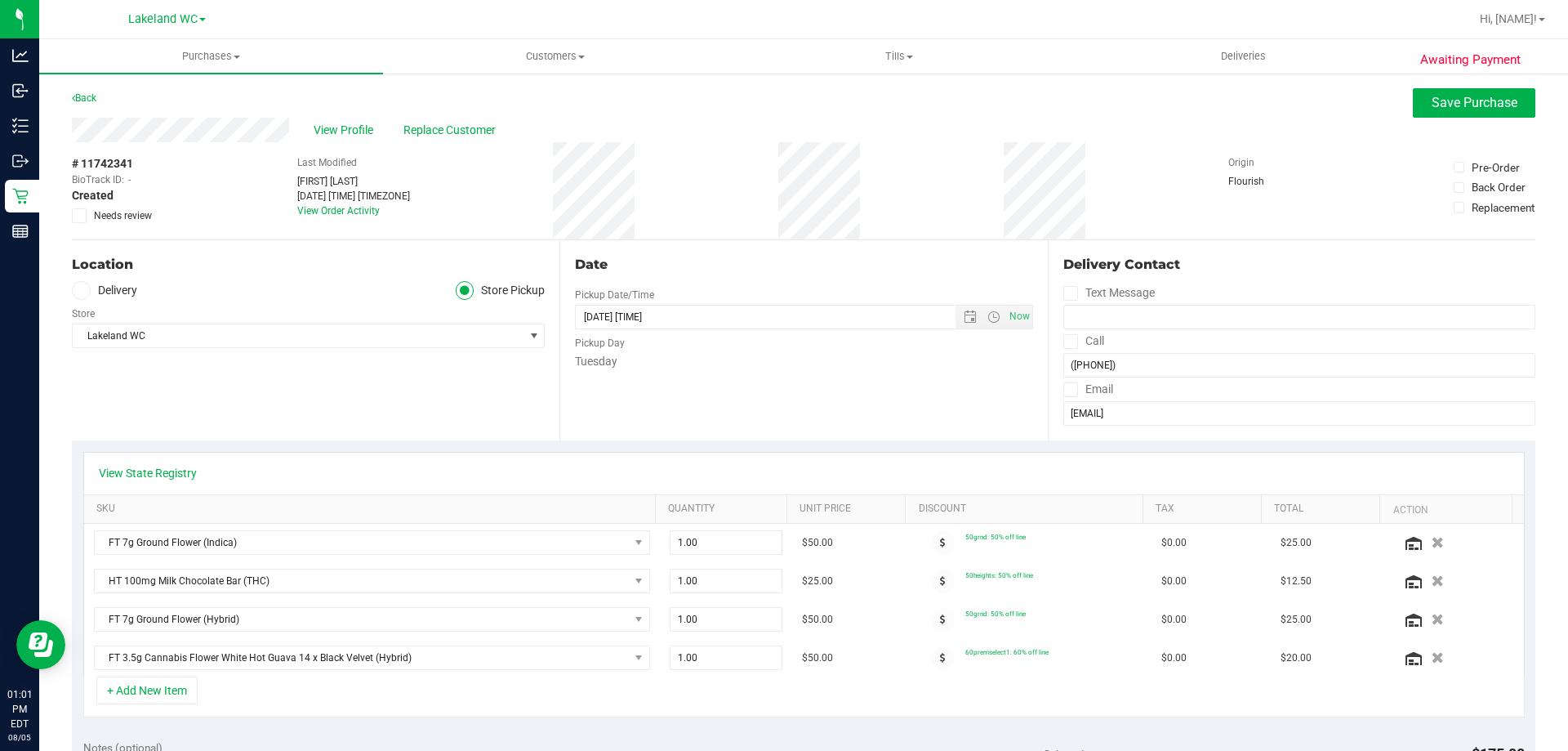 click on "+ Add New Item" at bounding box center [804, 697] 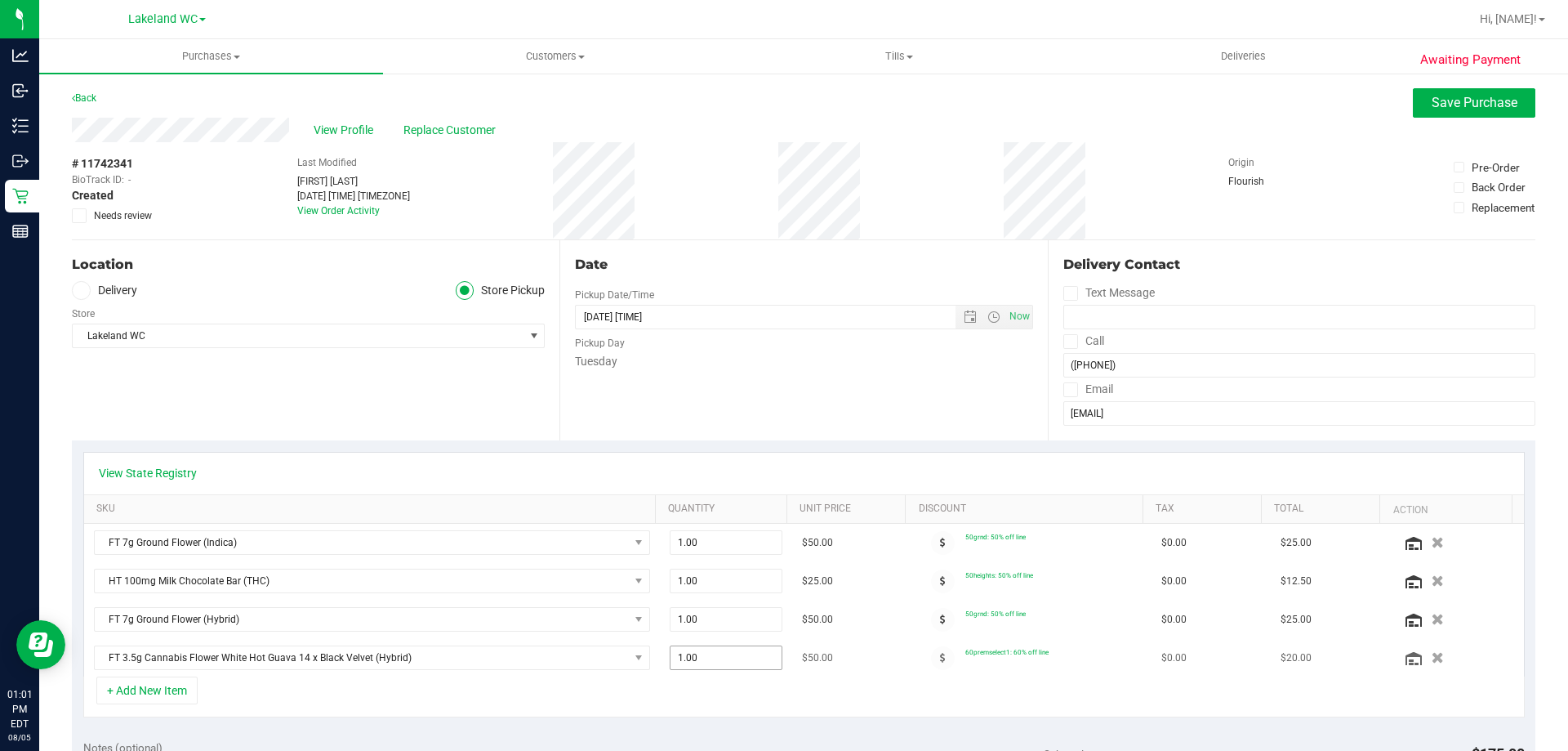 click on "View State Registry
SKU Quantity Unit Price Discount Tax Total Action
FT 7g Ground Flower (Indica)
1.00 1
$50.00
50grnd:
50%
off
line
$0.00
$25.00
HT 100mg Milk Chocolate Bar (THC)
1.00 1
$25.00
50heights:
50%
off
line" at bounding box center (804, 585) 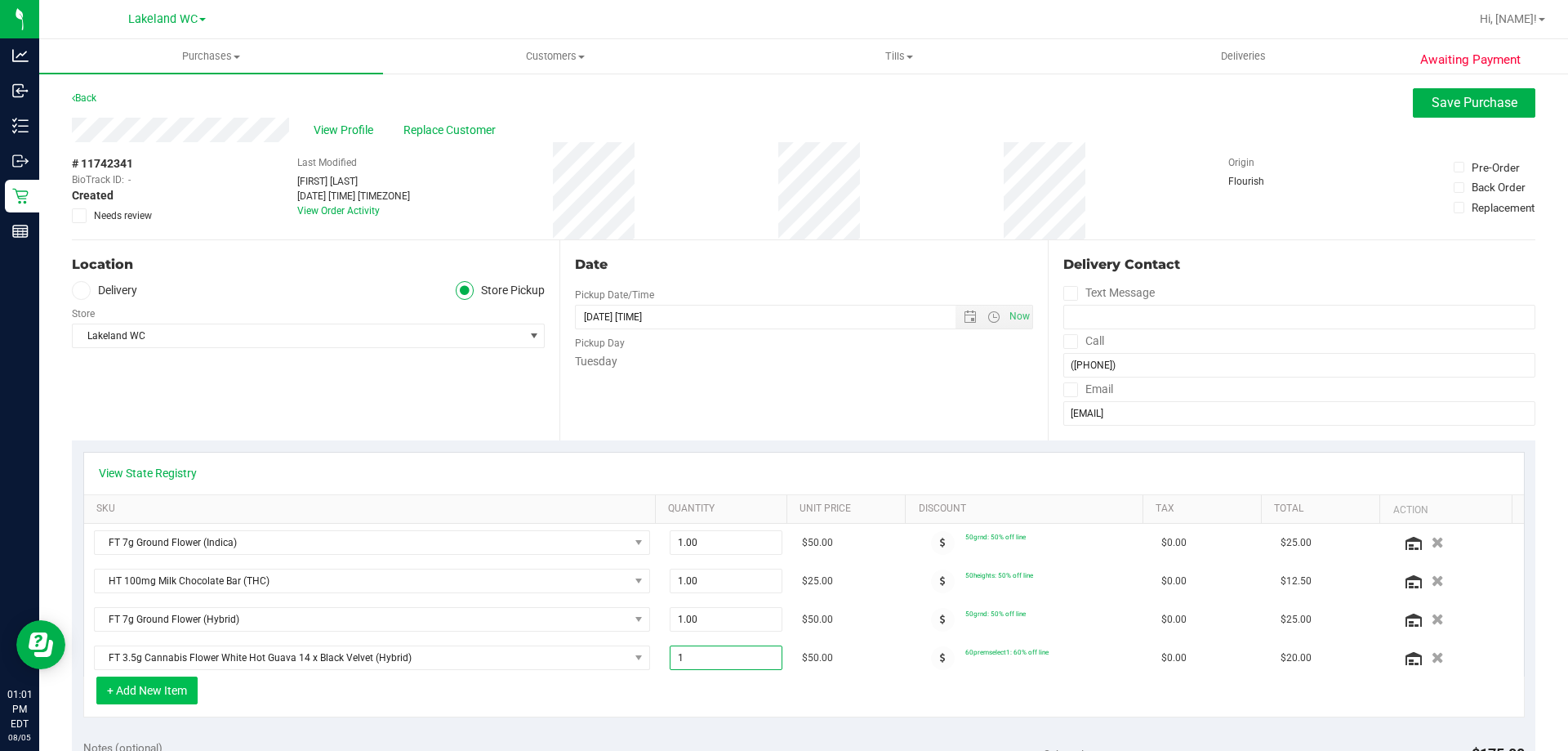 click on "+ Add New Item" at bounding box center (147, 691) 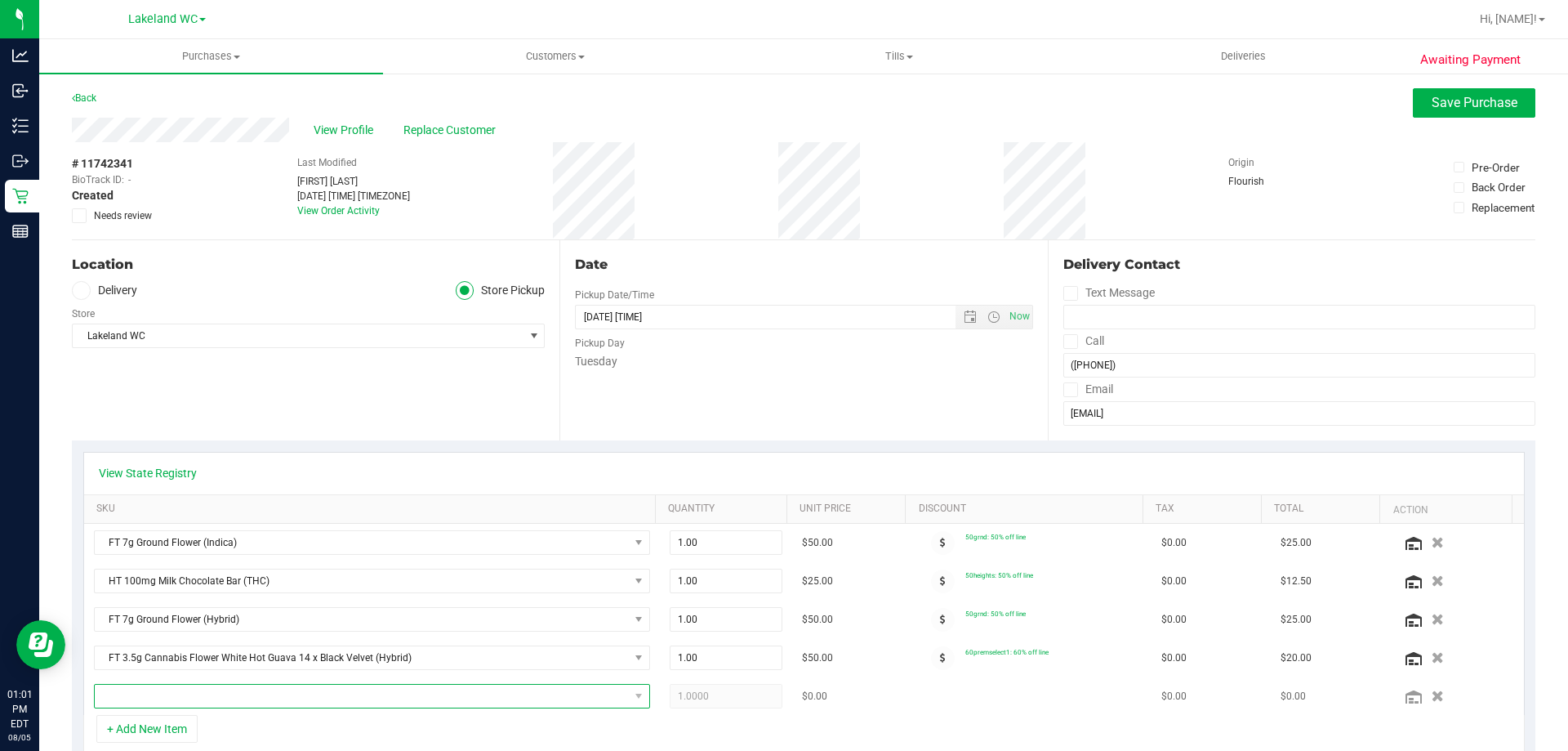click at bounding box center (362, 696) 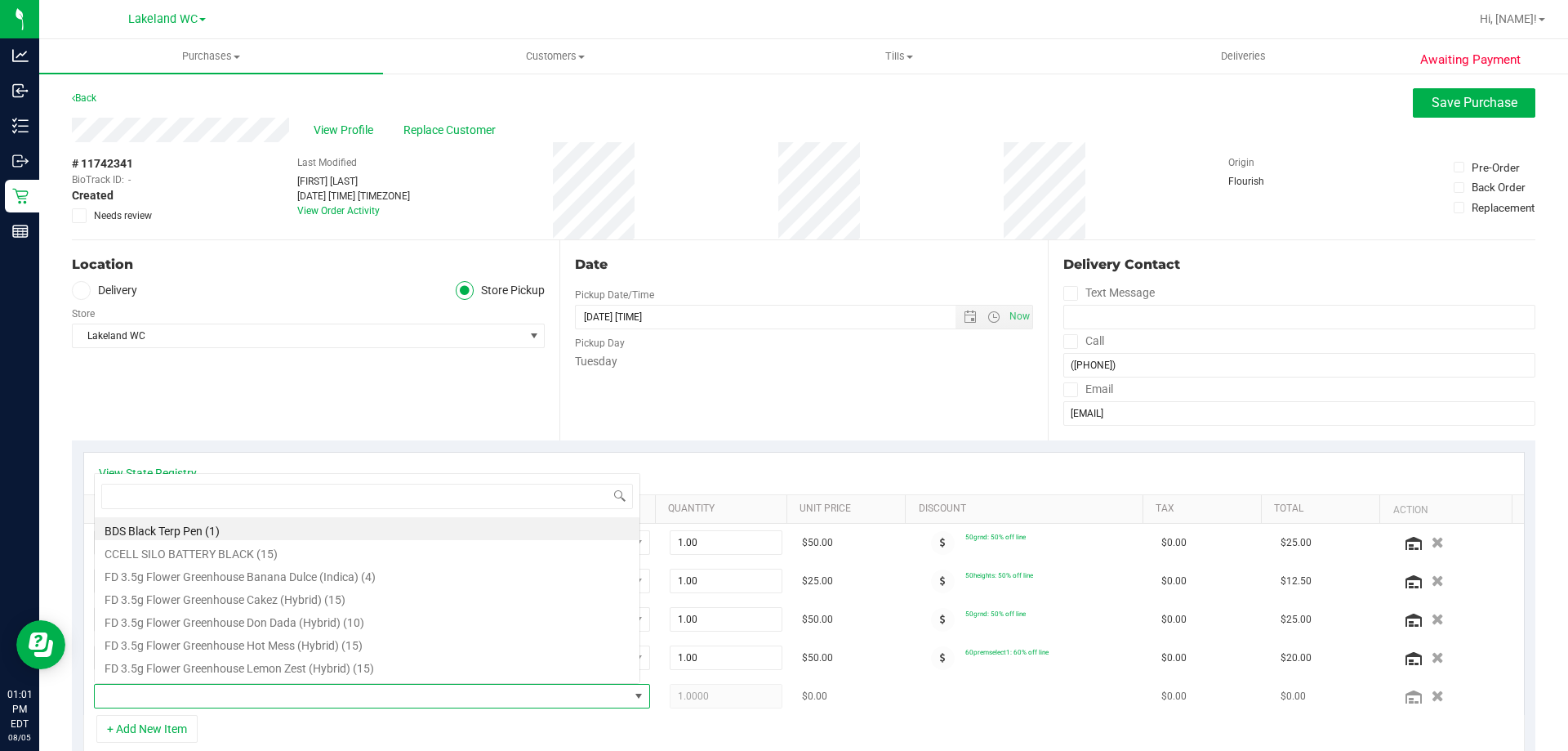 scroll, scrollTop: 0, scrollLeft: 0, axis: both 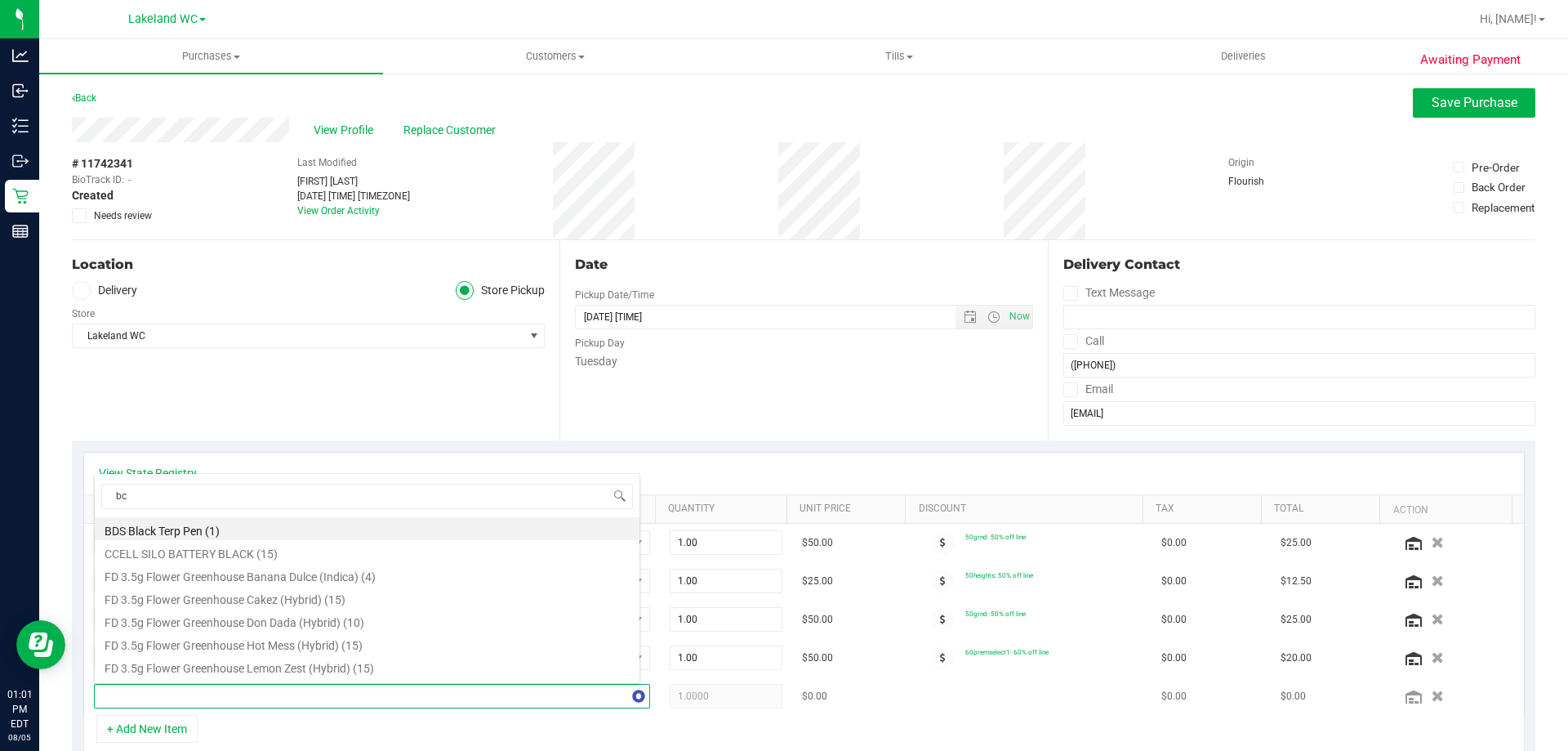 type on "bct" 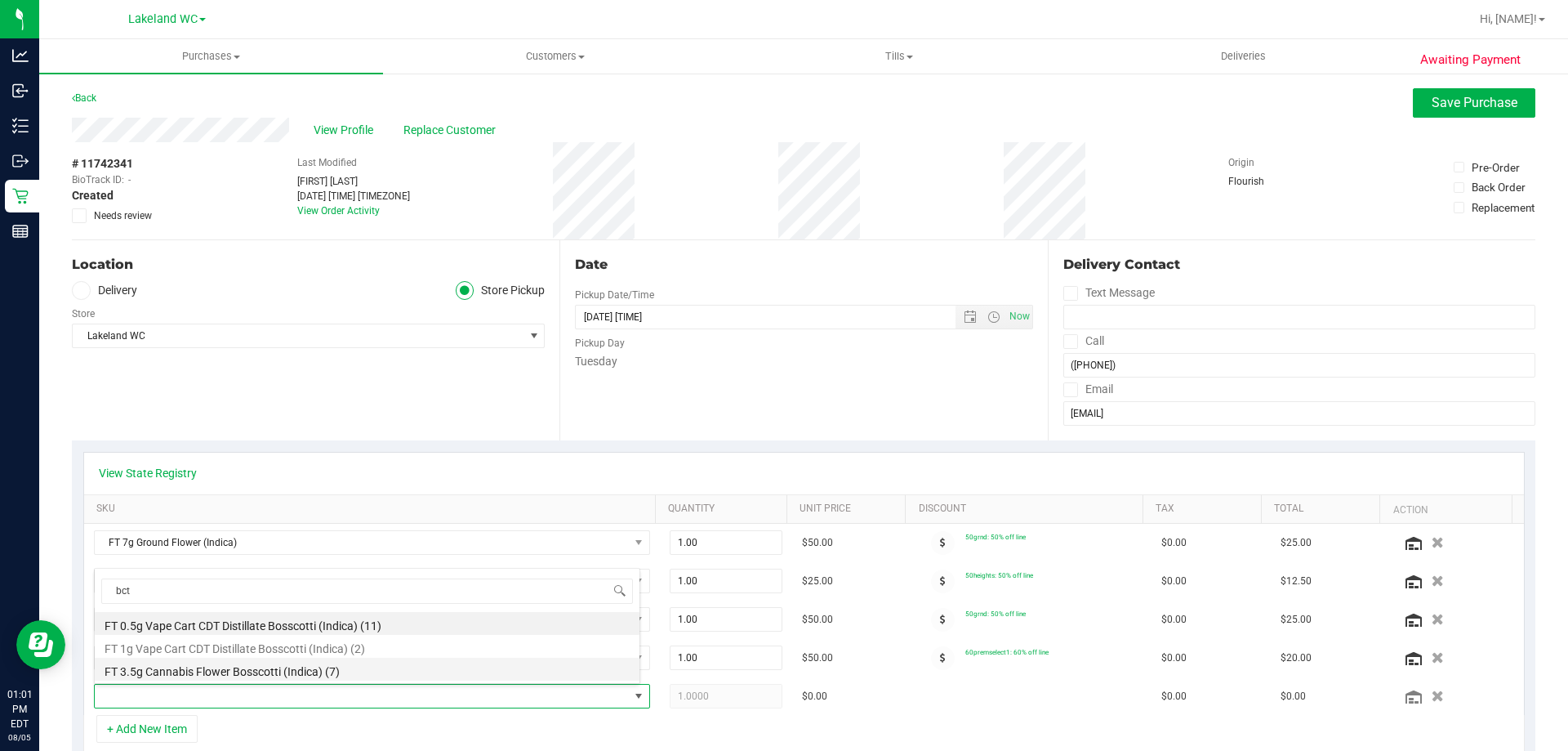 click on "FT 3.5g Cannabis Flower Bosscotti (Indica) (7)" at bounding box center [367, 669] 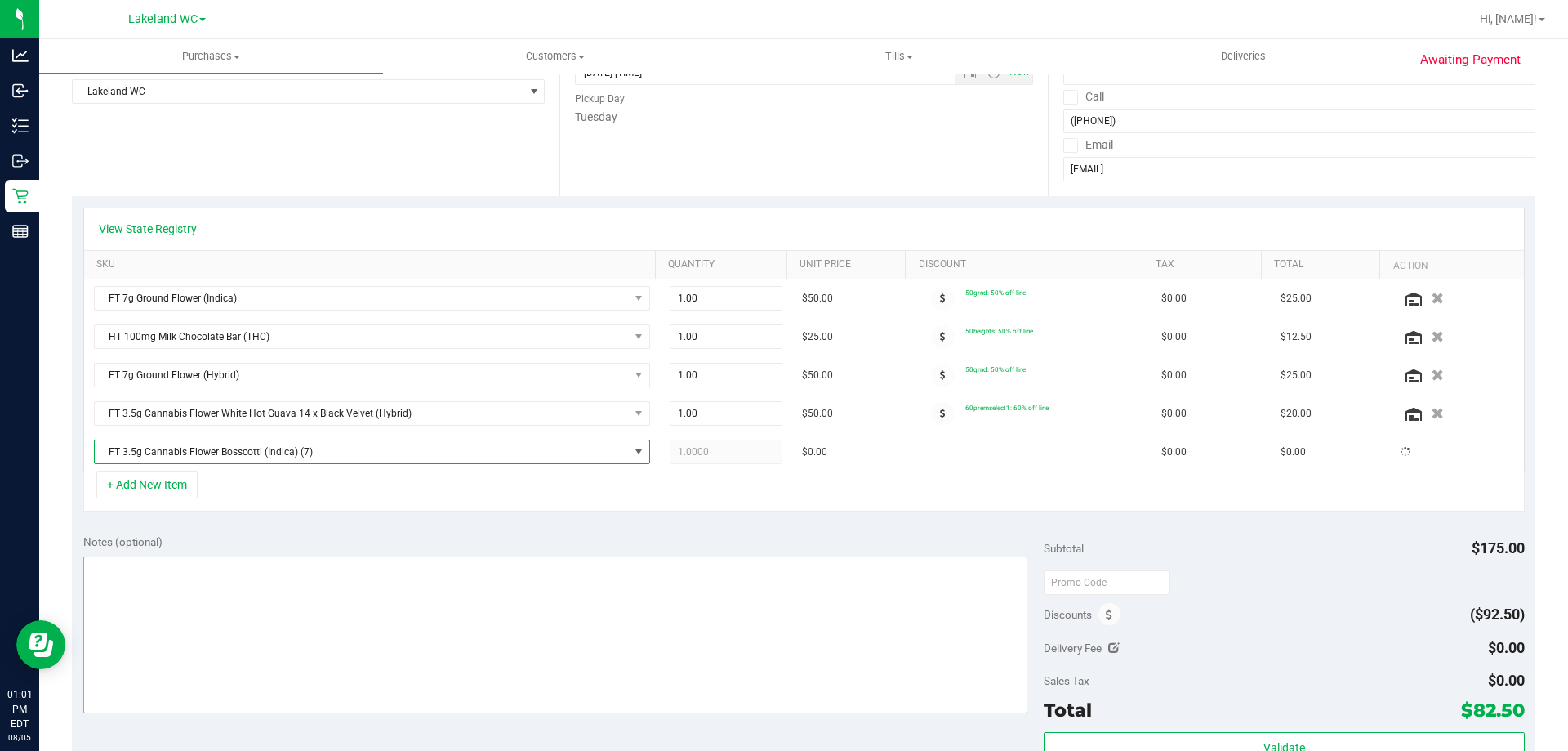 scroll, scrollTop: 245, scrollLeft: 0, axis: vertical 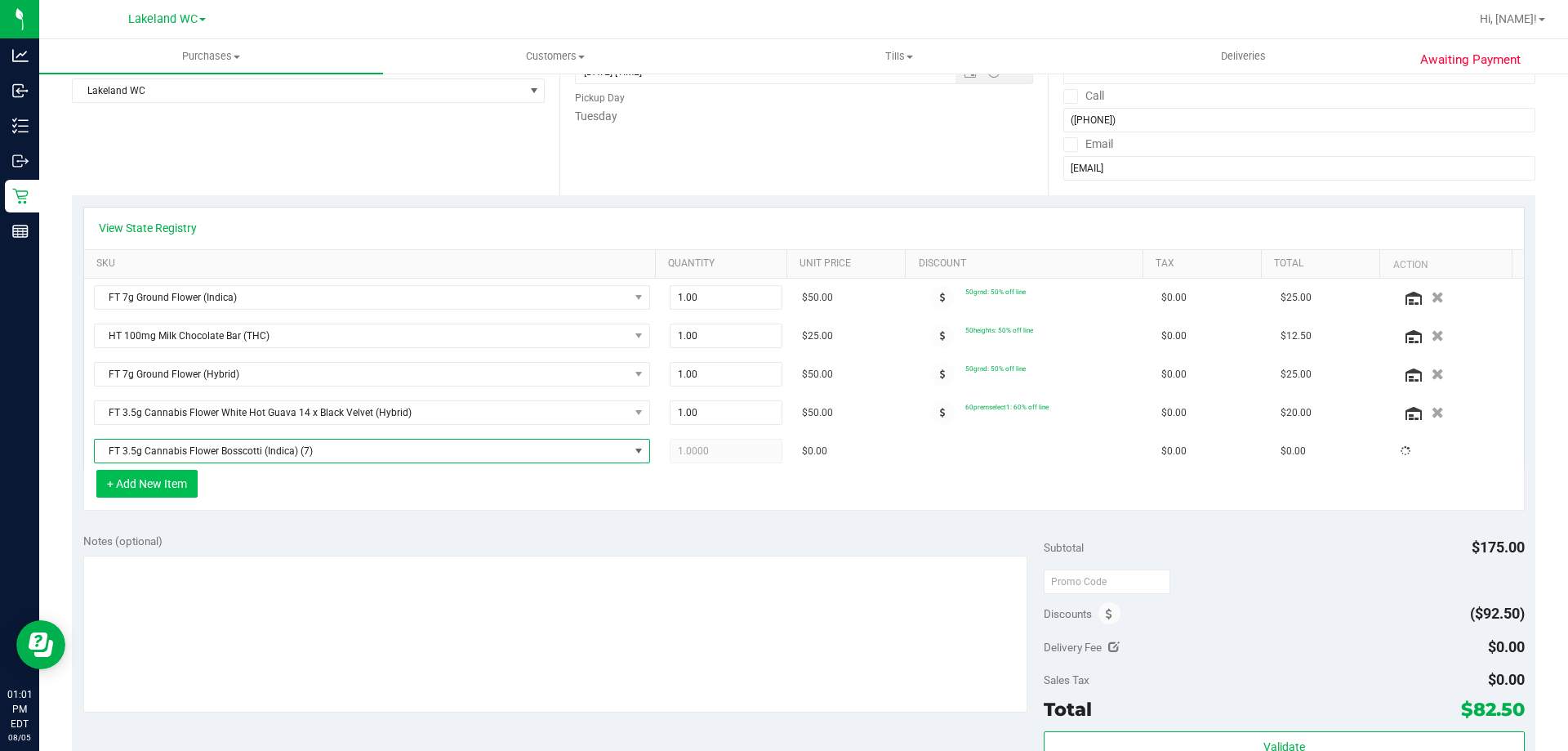 click on "+ Add New Item" at bounding box center (147, 484) 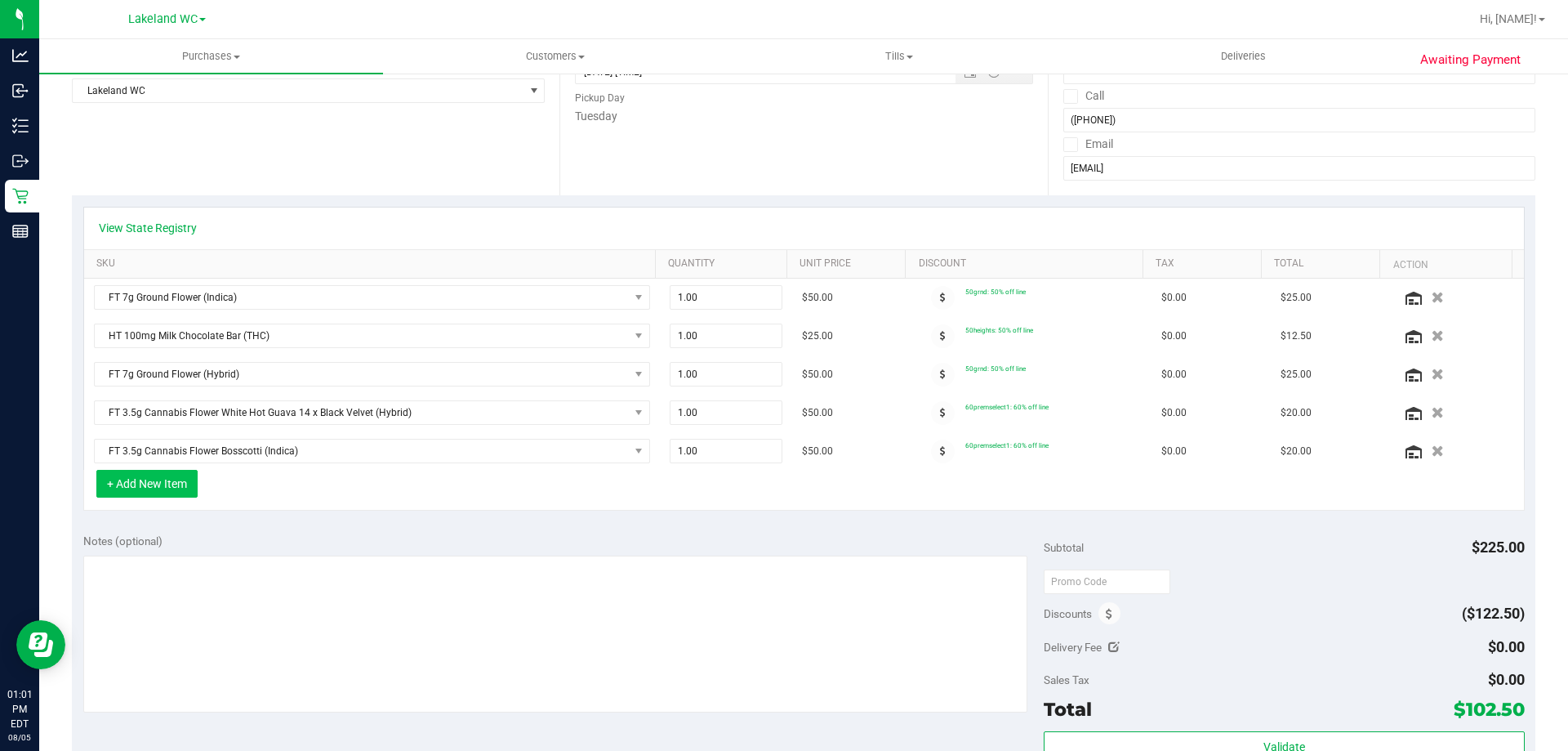 click on "+ Add New Item" at bounding box center (147, 484) 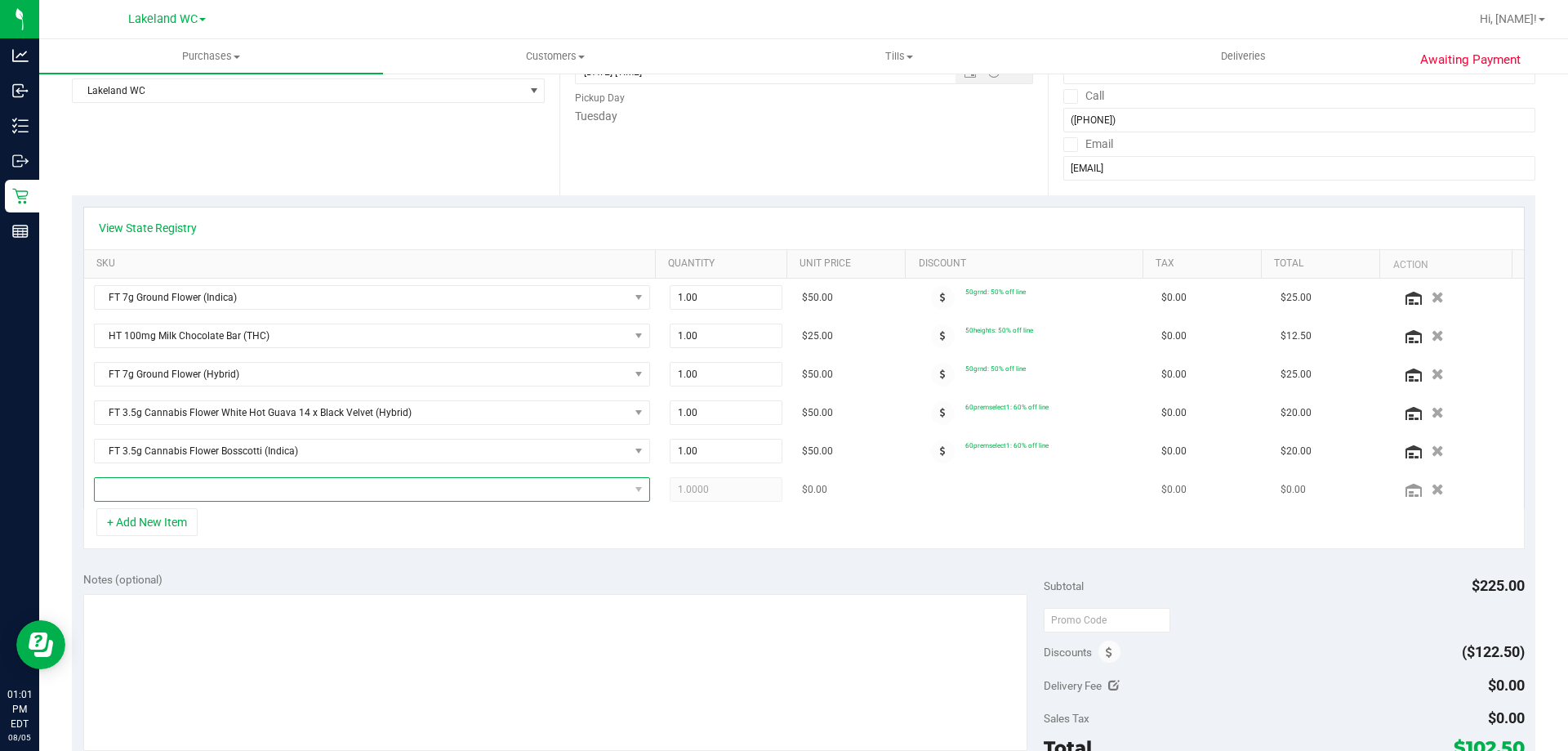 click at bounding box center (362, 489) 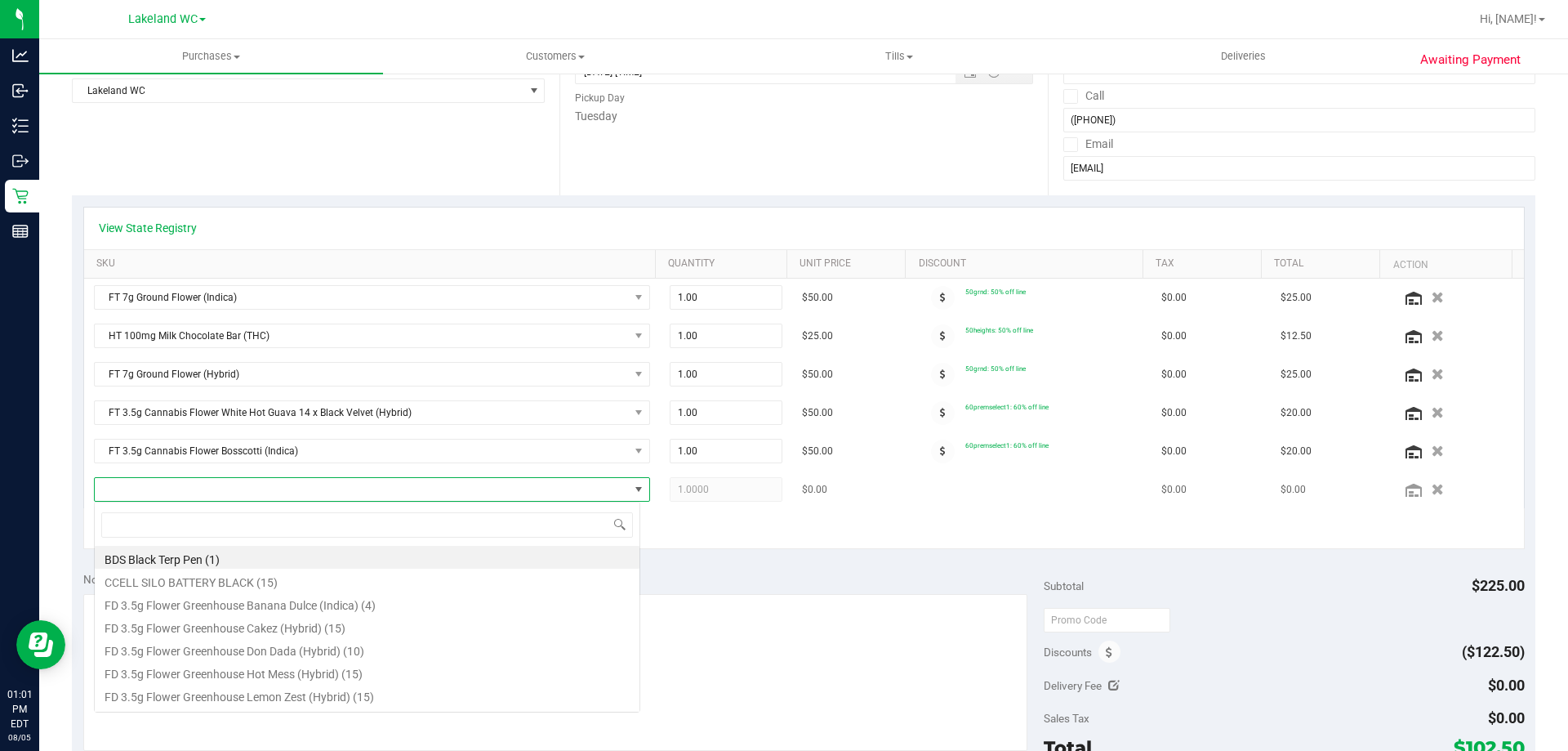 scroll, scrollTop: 81695, scrollLeft: 81120, axis: both 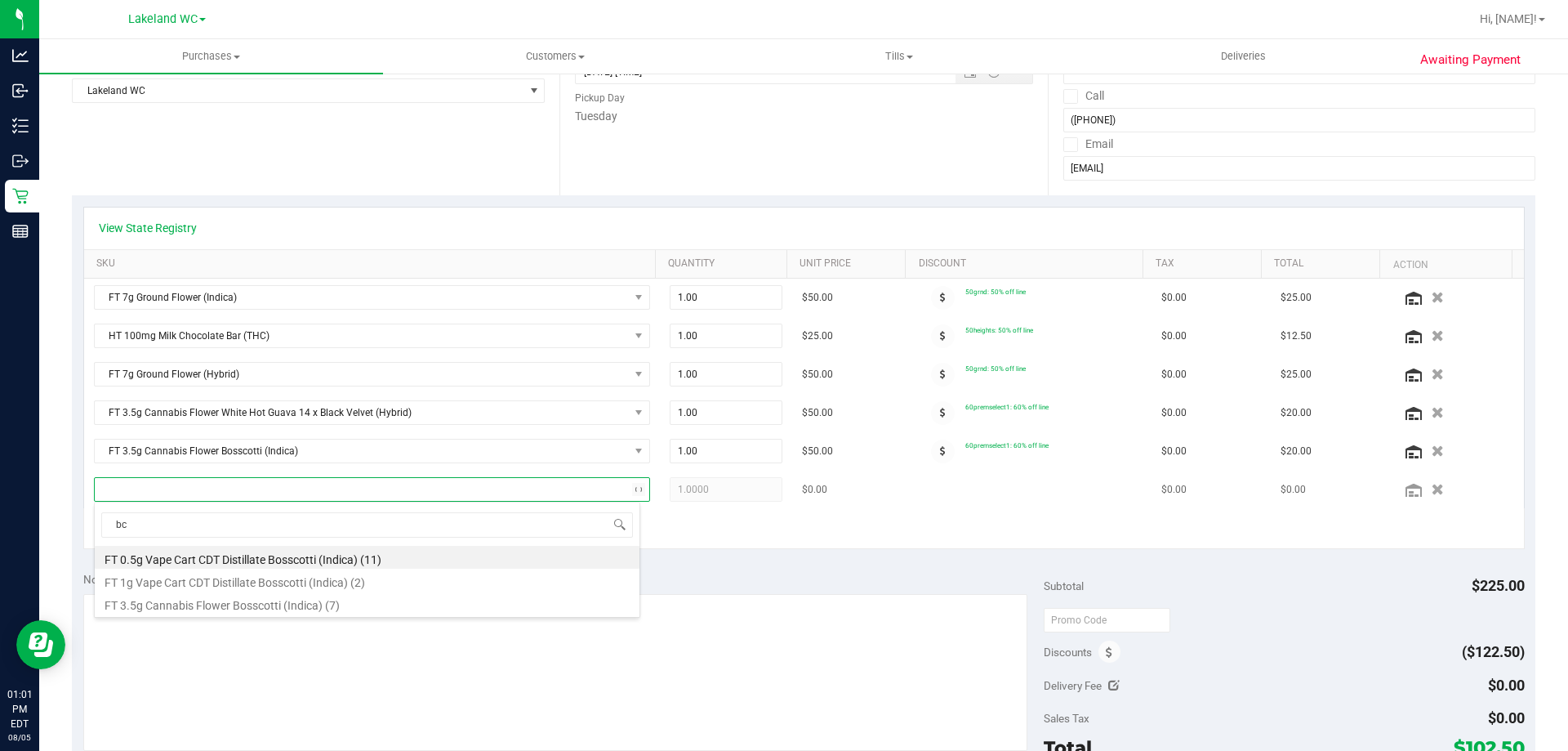 type on "b" 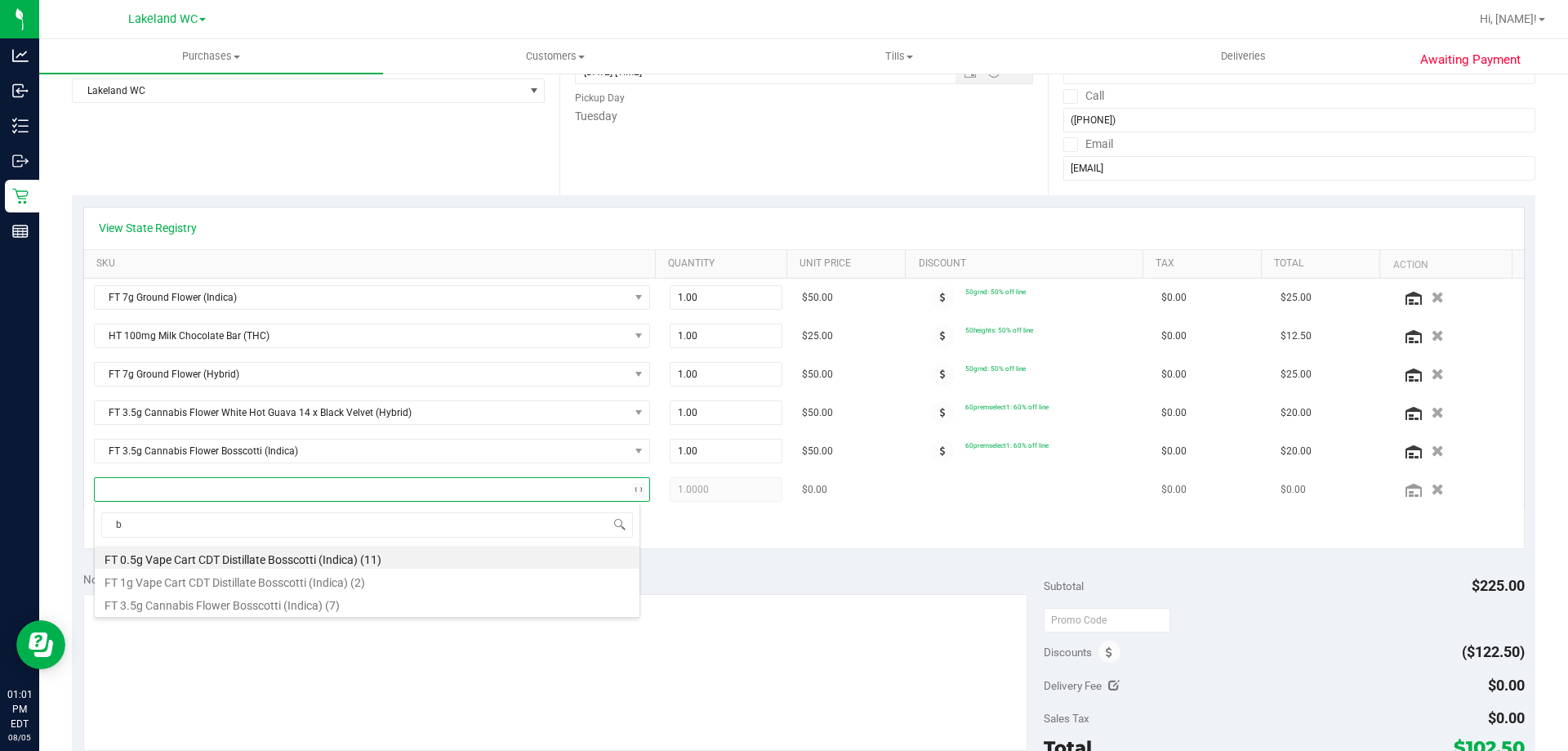 type 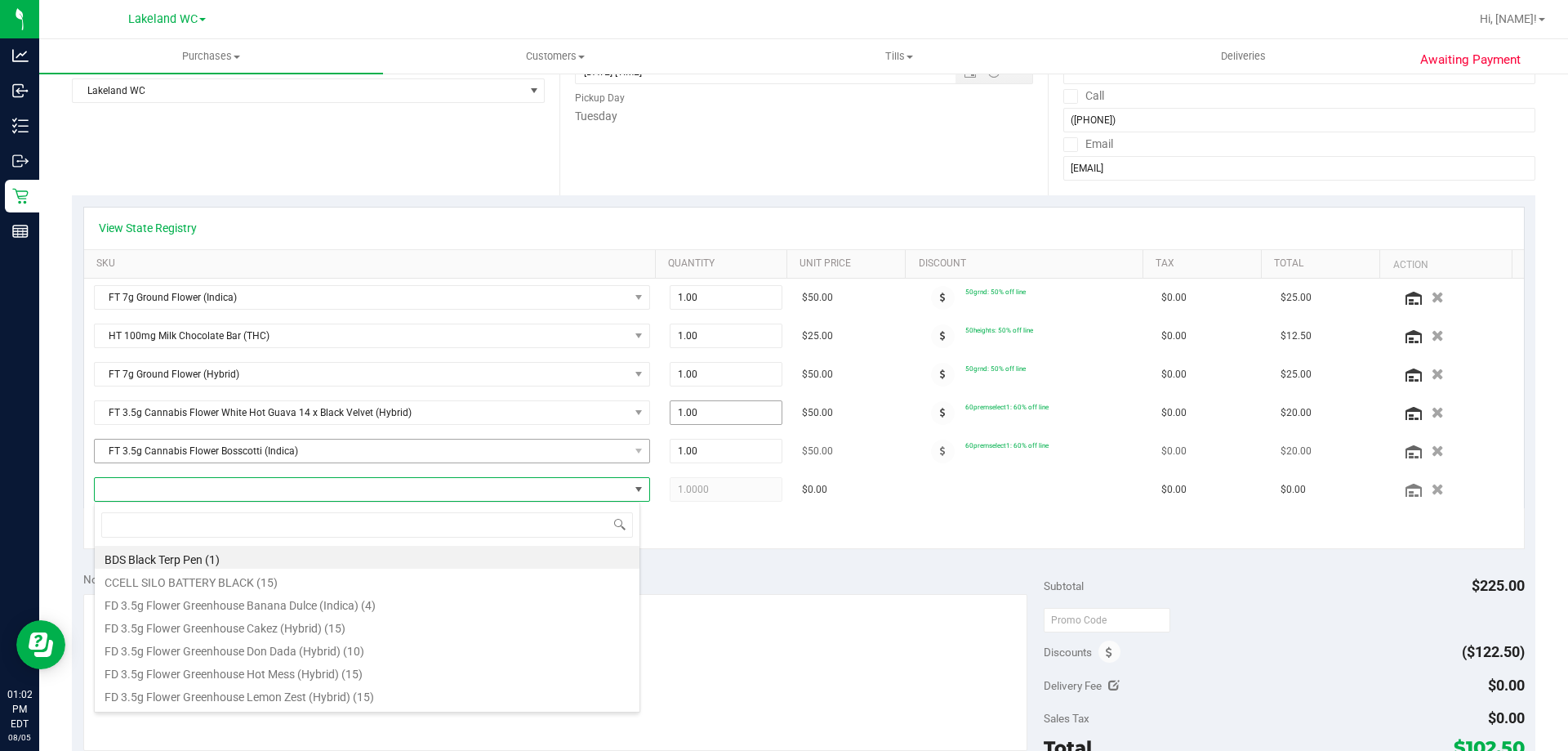 drag, startPoint x: 710, startPoint y: 415, endPoint x: 613, endPoint y: 450, distance: 103.12129 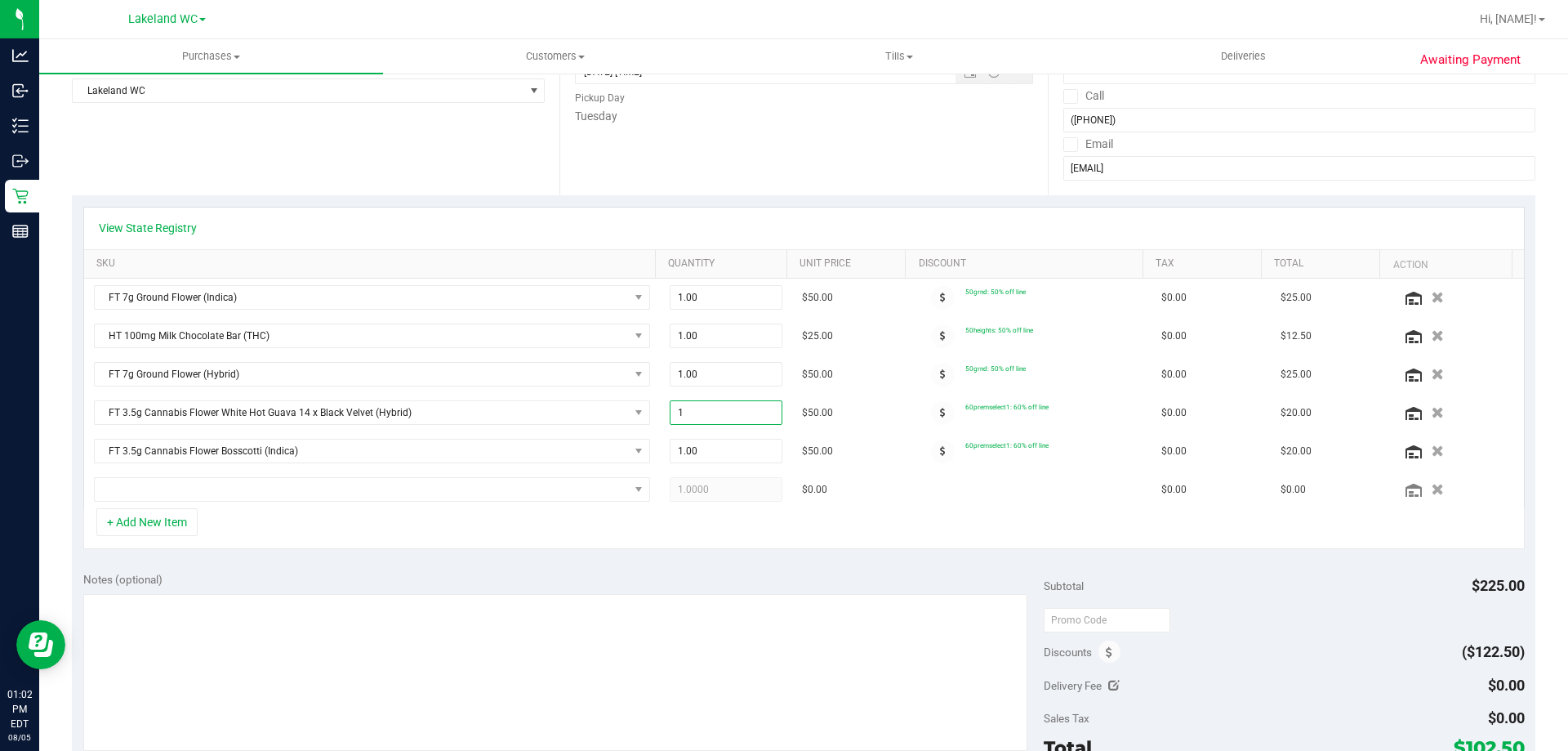 type on "2" 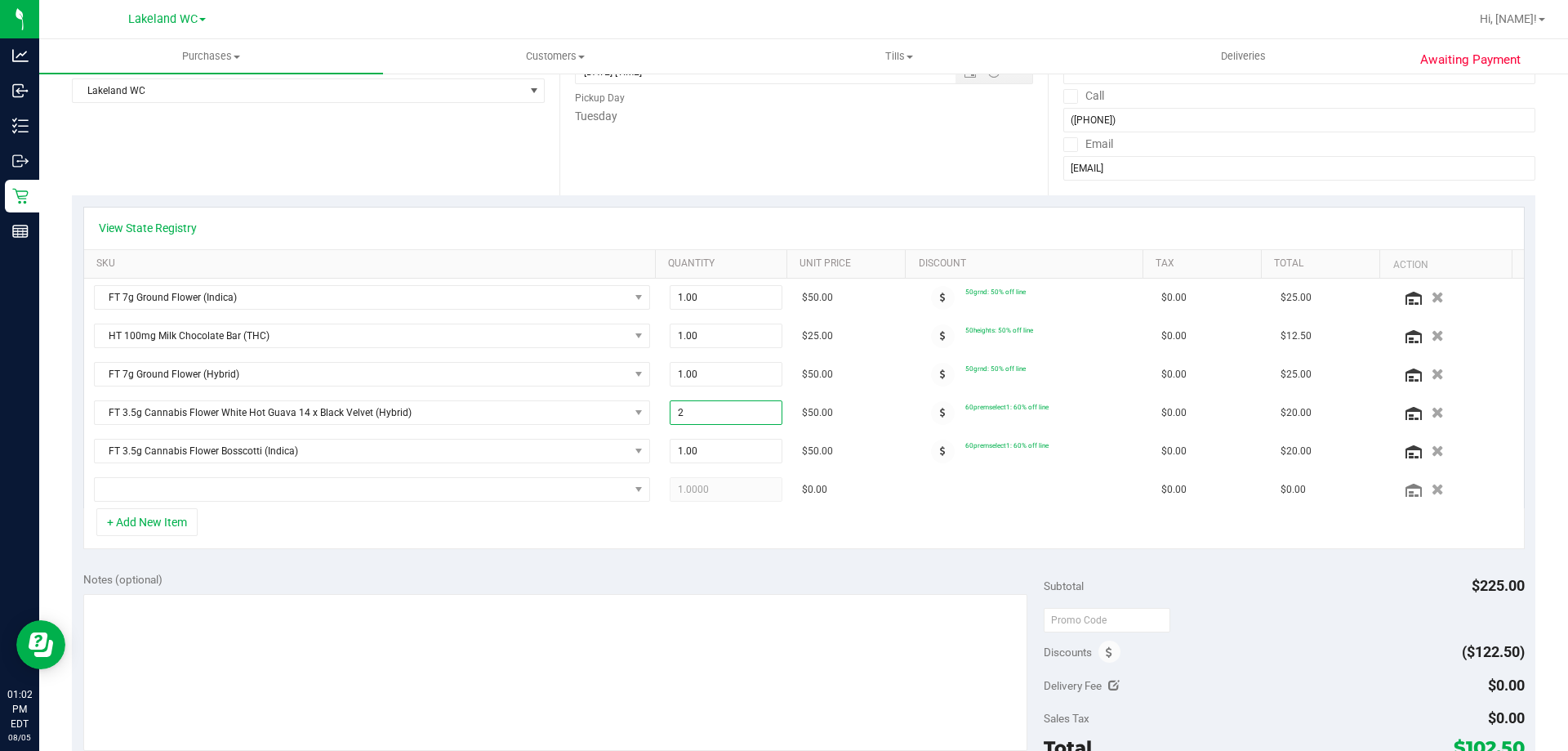 type on "2.00" 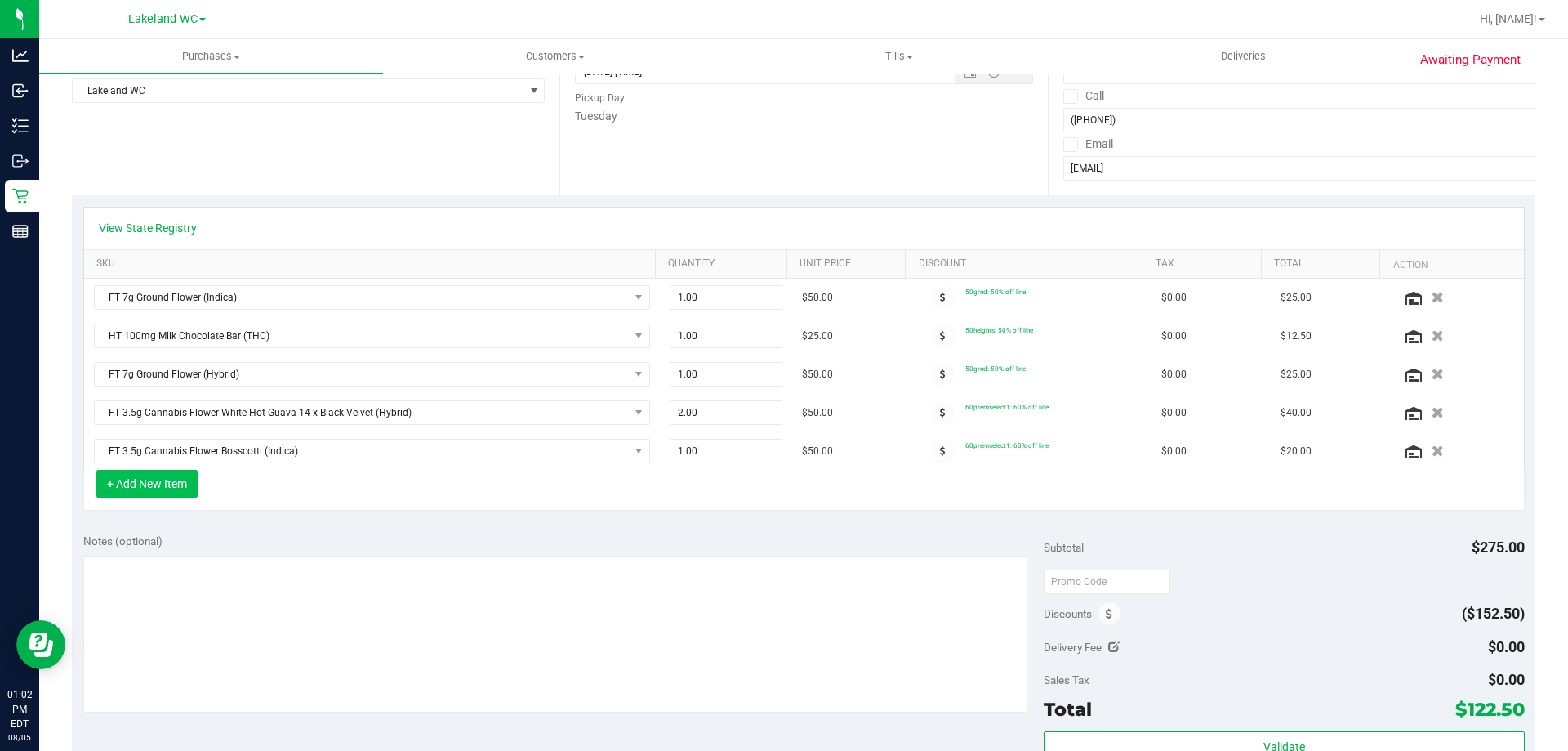 click on "+ Add New Item" at bounding box center (147, 484) 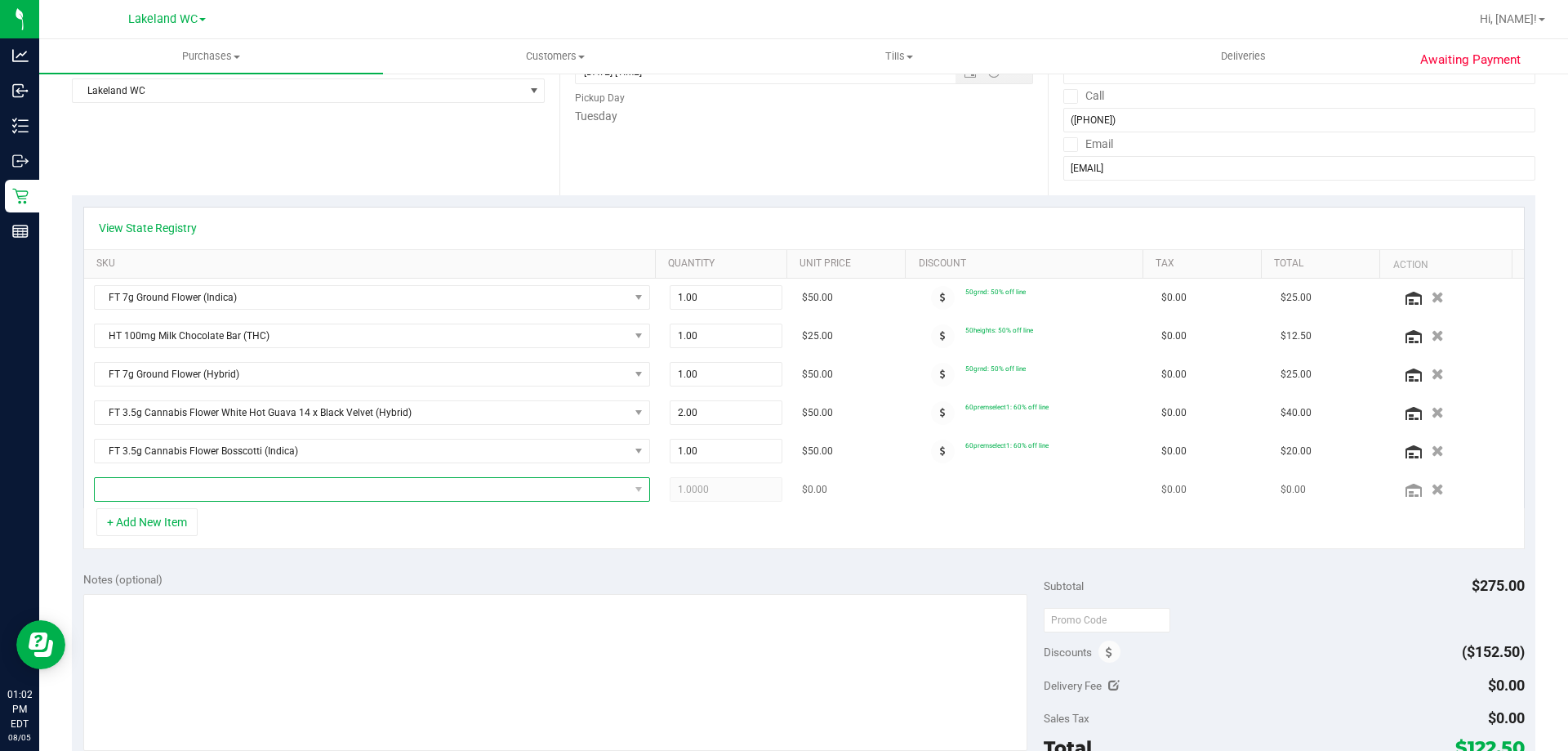 click at bounding box center (362, 489) 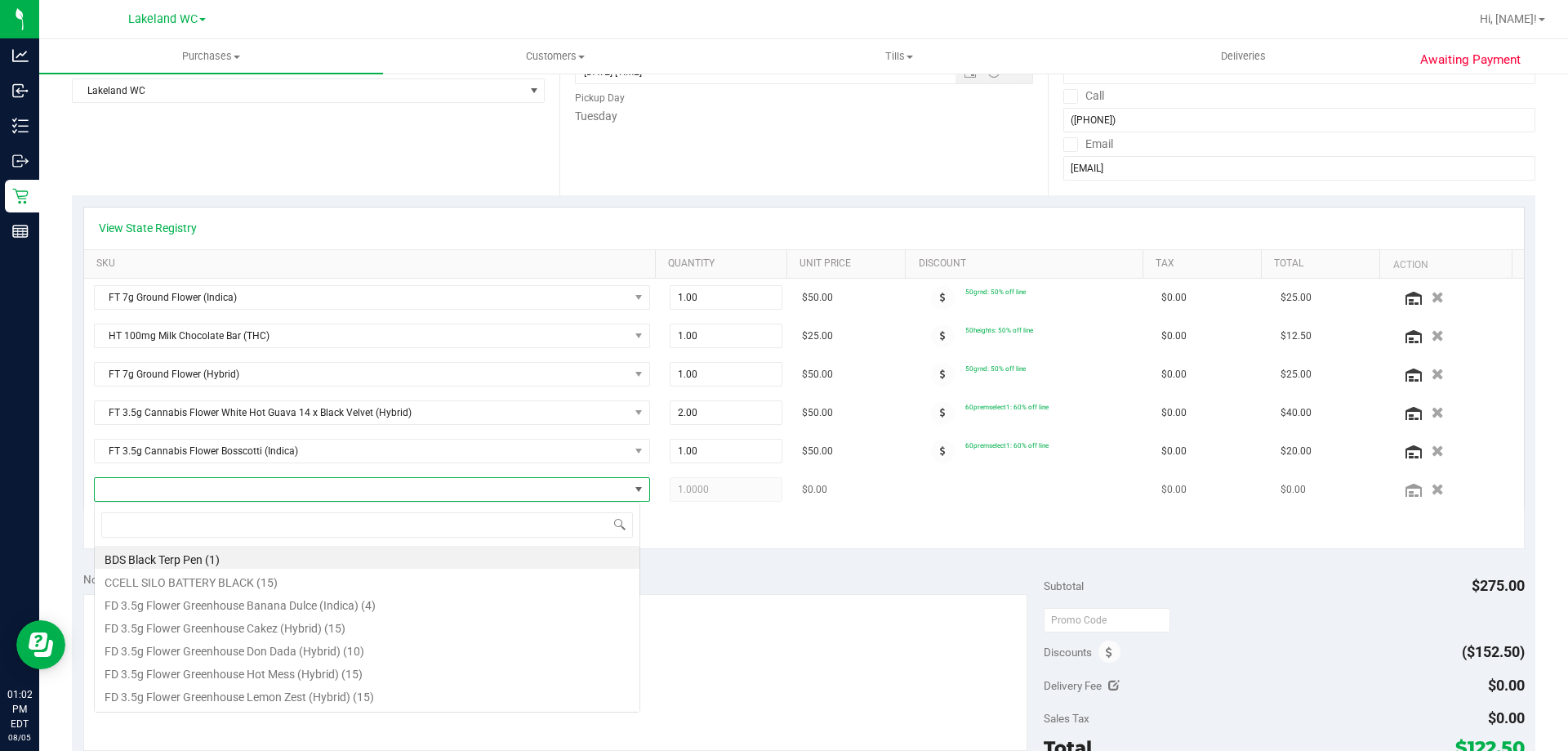 scroll, scrollTop: 81695, scrollLeft: 81120, axis: both 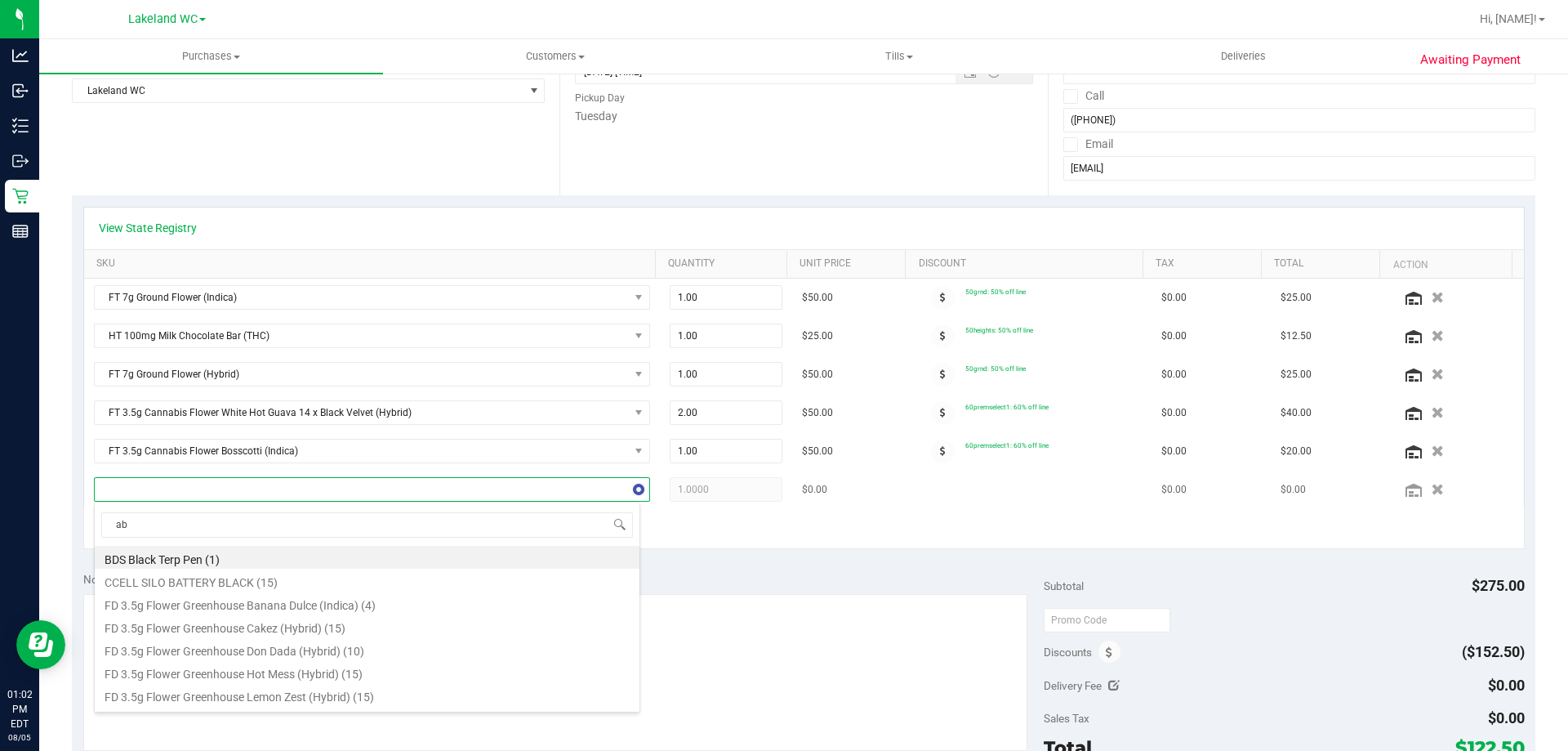 type on "abp" 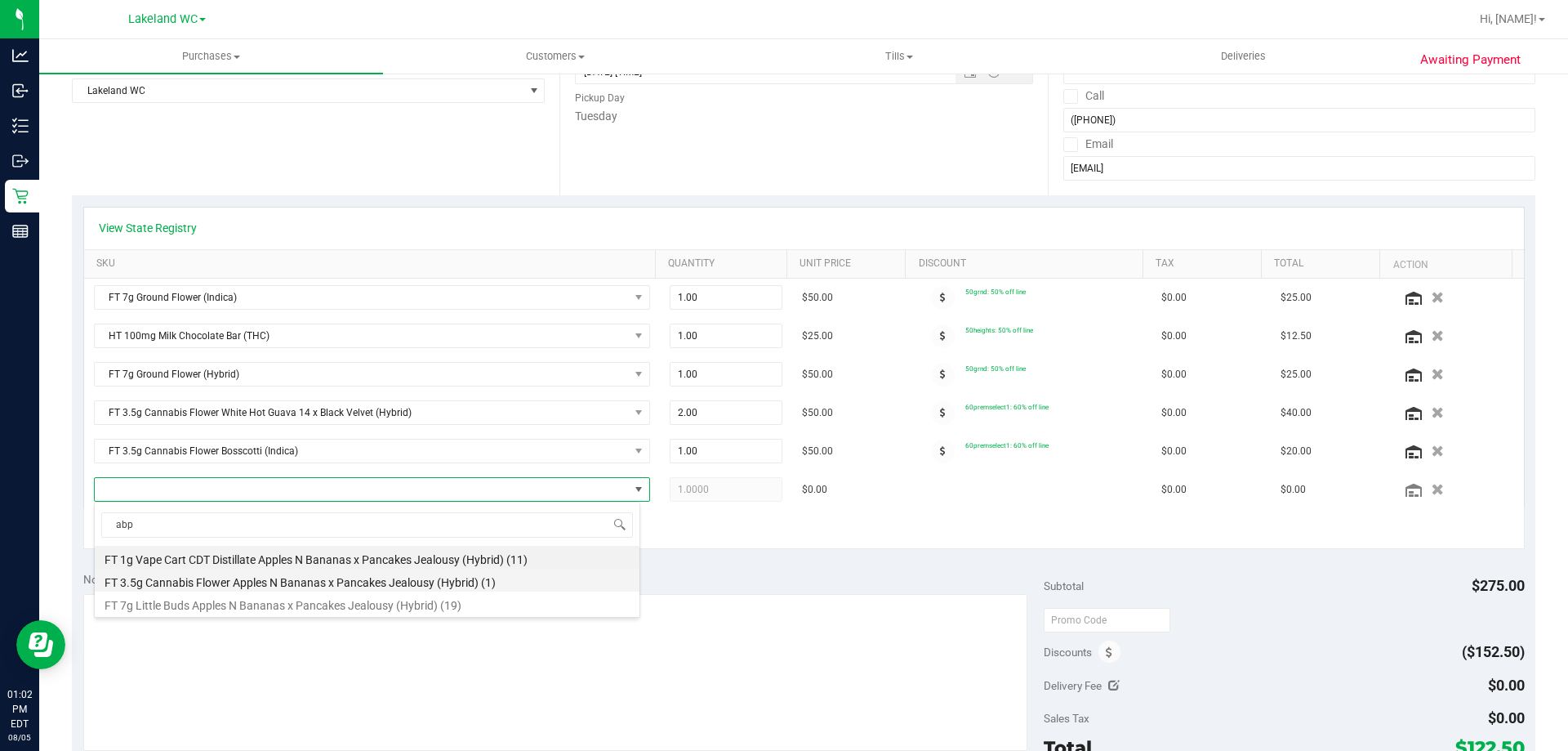 click on "FT 3.5g Cannabis Flower Apples N Bananas x Pancakes Jealousy (Hybrid) (1)" at bounding box center [367, 580] 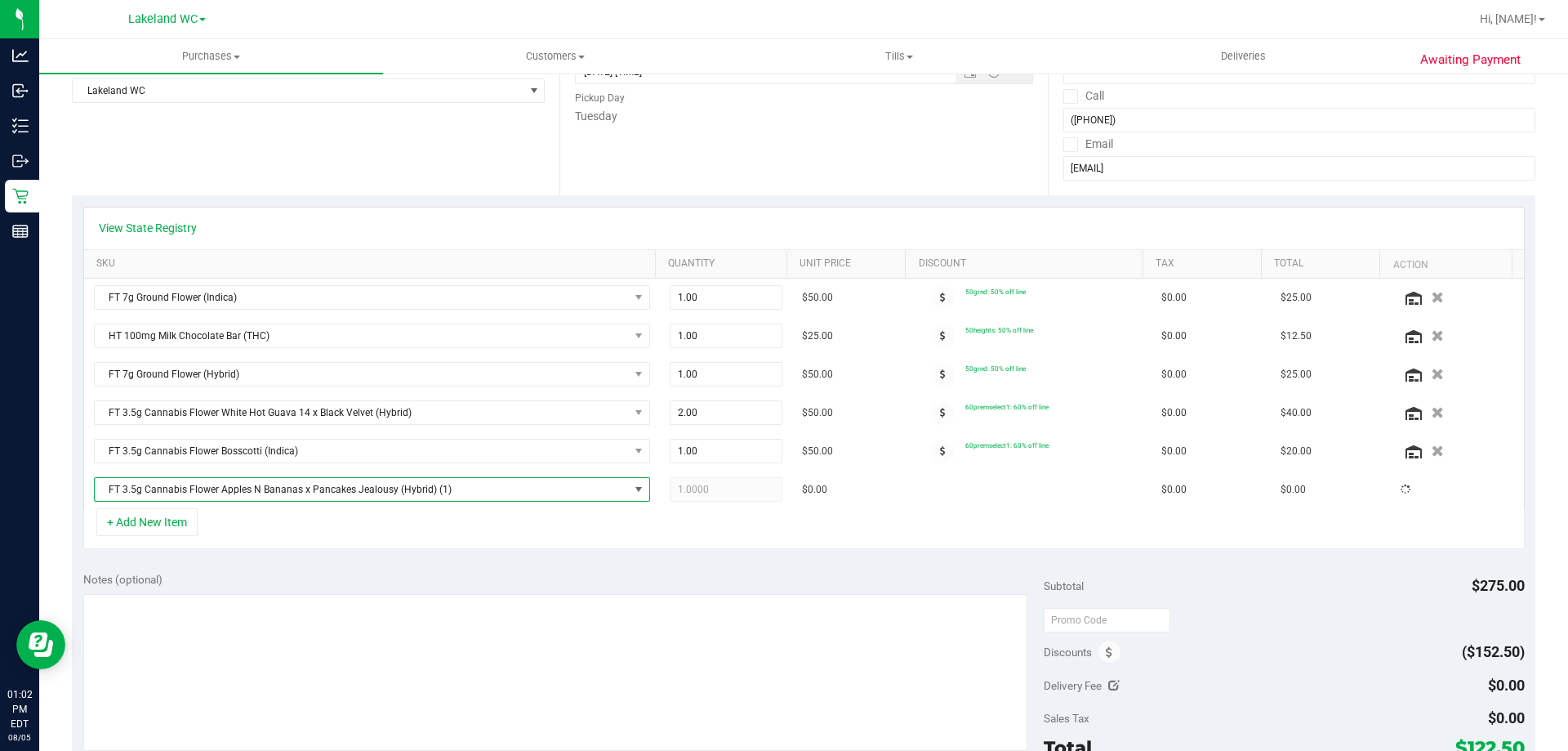 click on "View State Registry
SKU Quantity Unit Price Discount Tax Total Action
FT 7g Ground Flower (Indica)
1.00 1
$50.00
50grnd:
50%
off
line
$0.00
$25.00
HT 100mg Milk Chocolate Bar (THC)
1.00 1
$25.00
1" at bounding box center [804, 378] 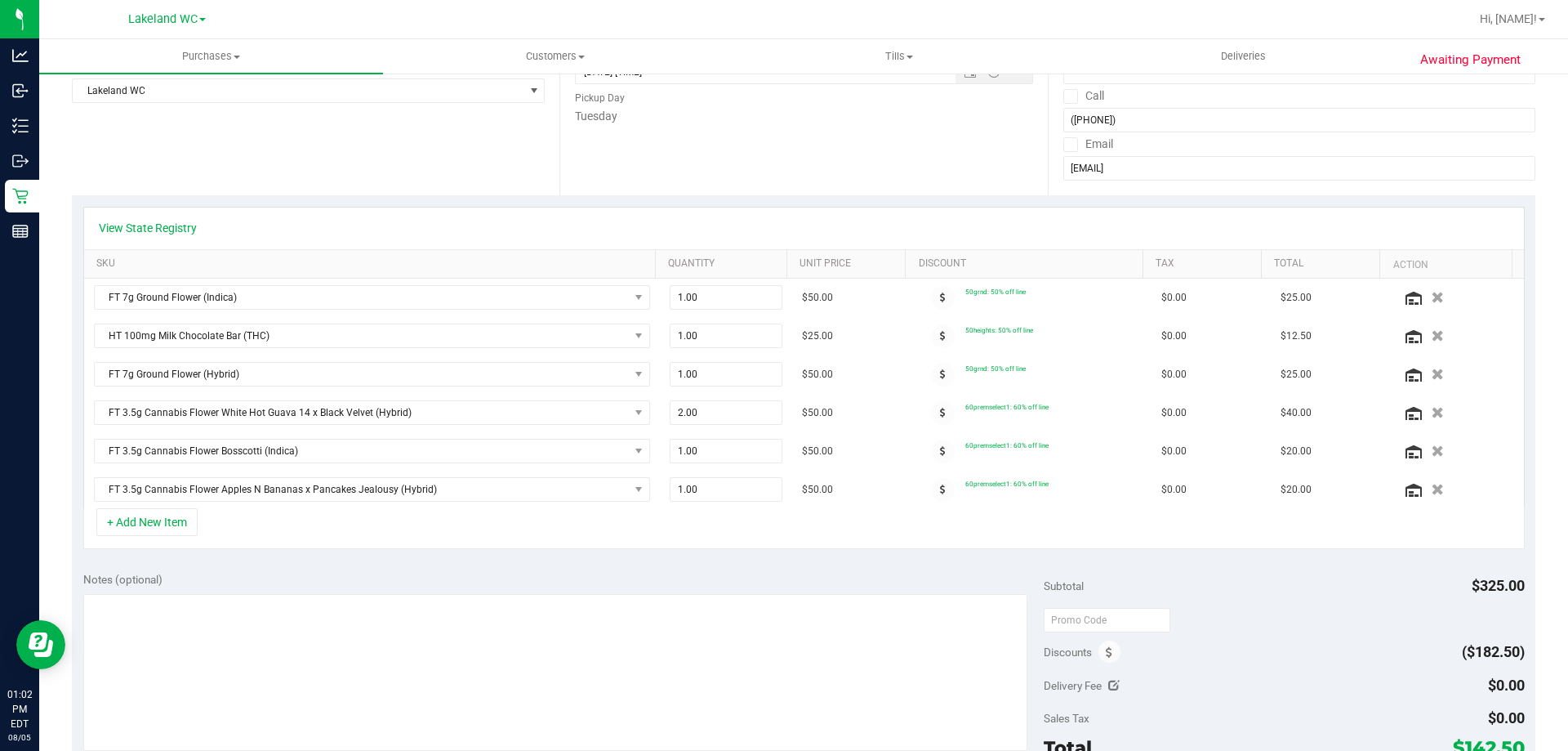 click on "View State Registry
SKU Quantity Unit Price Discount Tax Total Action
FT 7g Ground Flower (Indica)
1.00 1
$50.00
50grnd:
50%
off
line
$0.00
$25.00
HT 100mg Milk Chocolate Bar (THC)
1.00 1
$25.00" at bounding box center (804, 378) 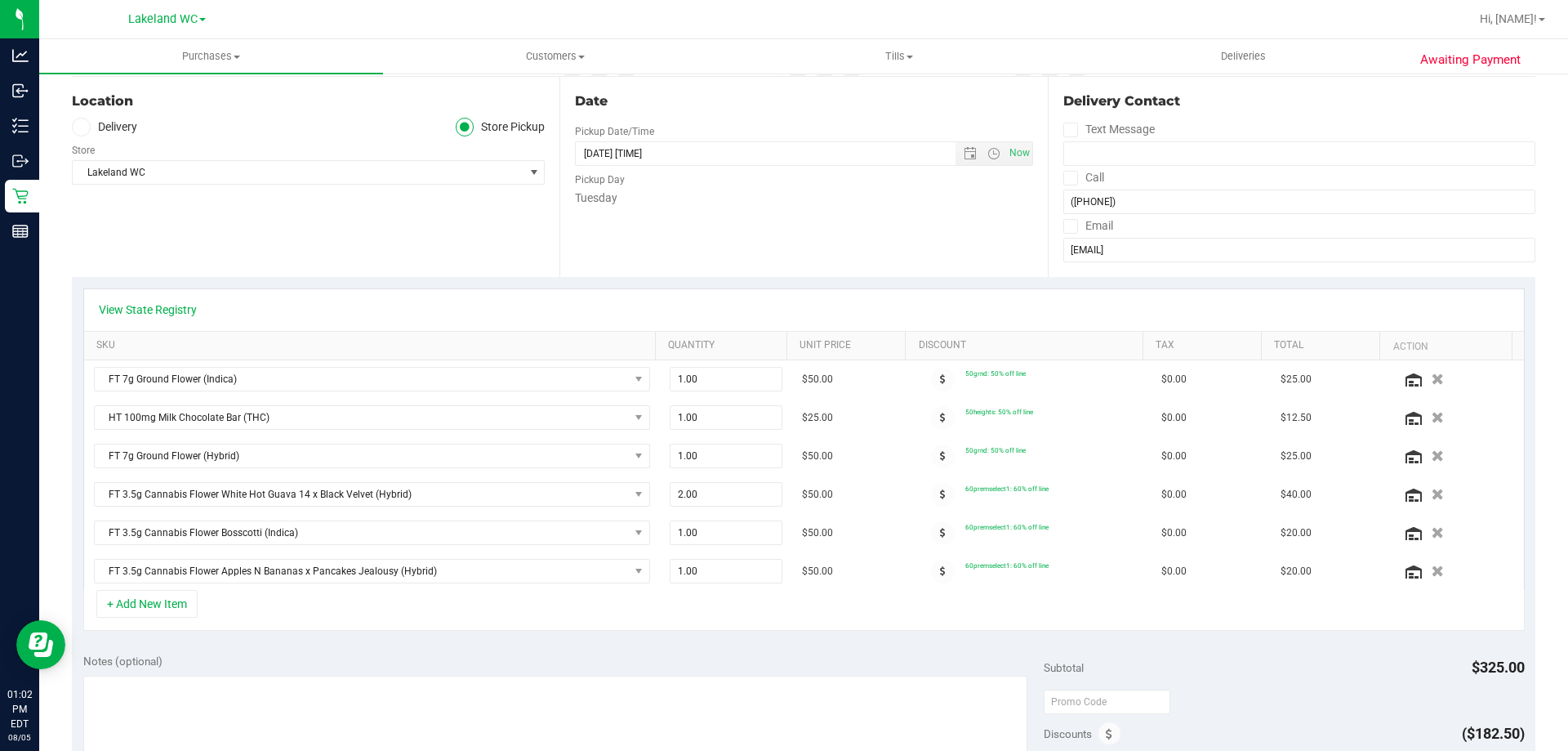 scroll, scrollTop: 0, scrollLeft: 0, axis: both 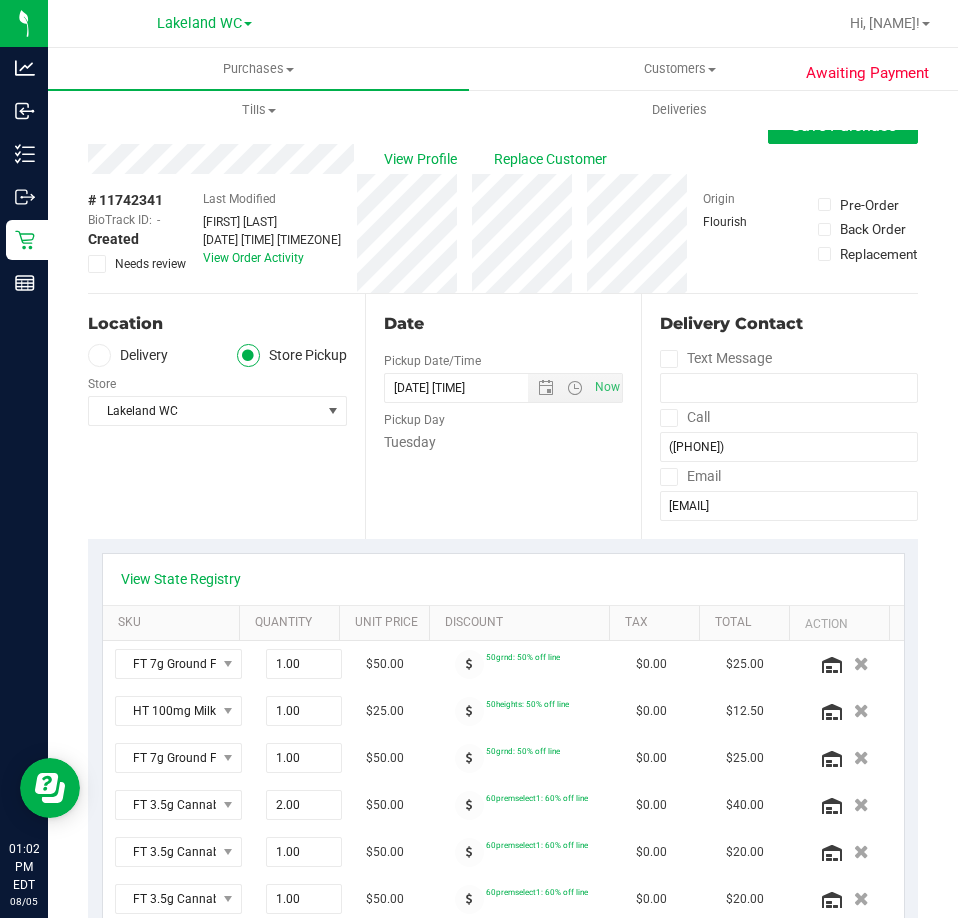click on "Date
Pickup Date/Time
08/05/2025
Now
08/05/2025 12:57 PM
Now
Pickup Day
Tuesday" at bounding box center [503, 416] 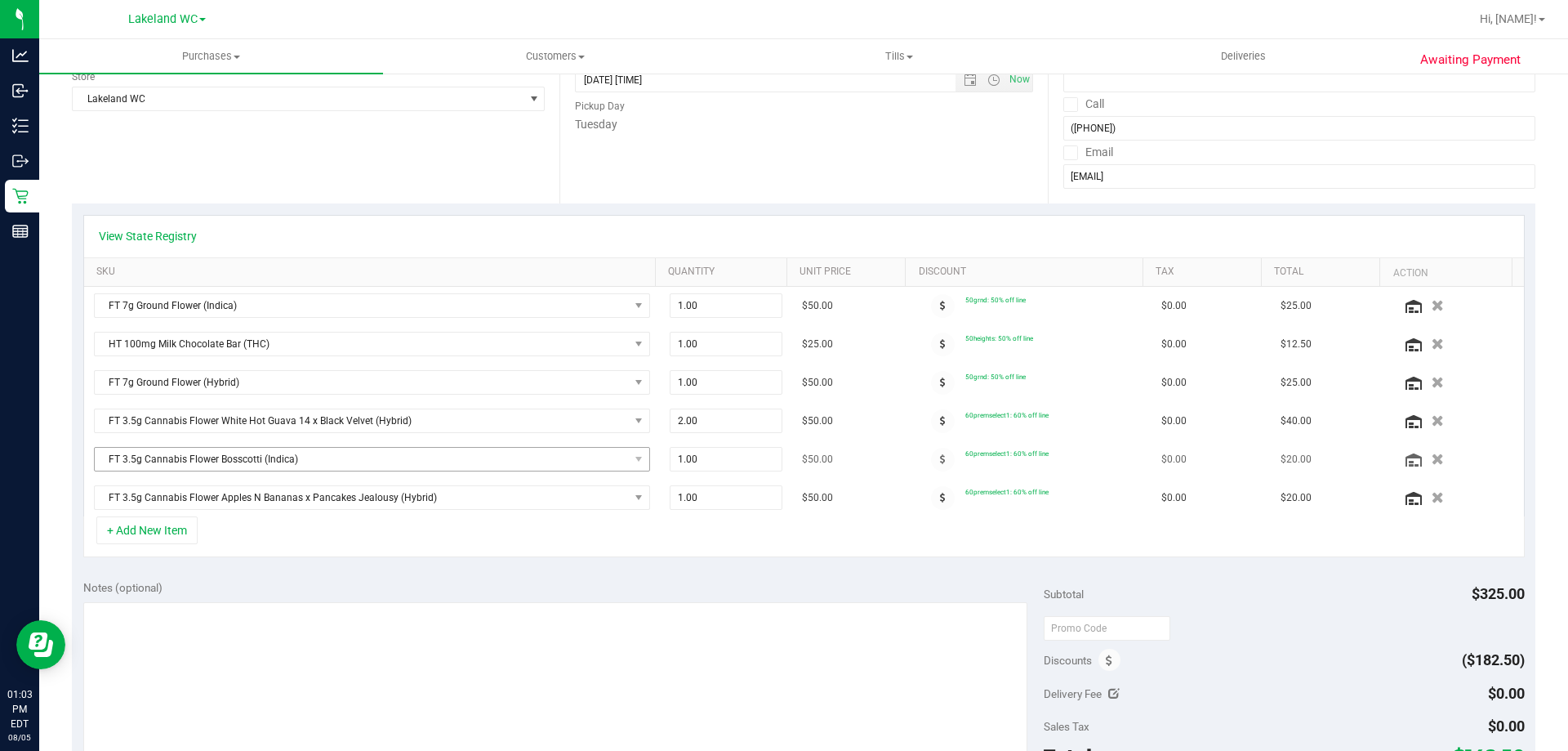 scroll, scrollTop: 245, scrollLeft: 0, axis: vertical 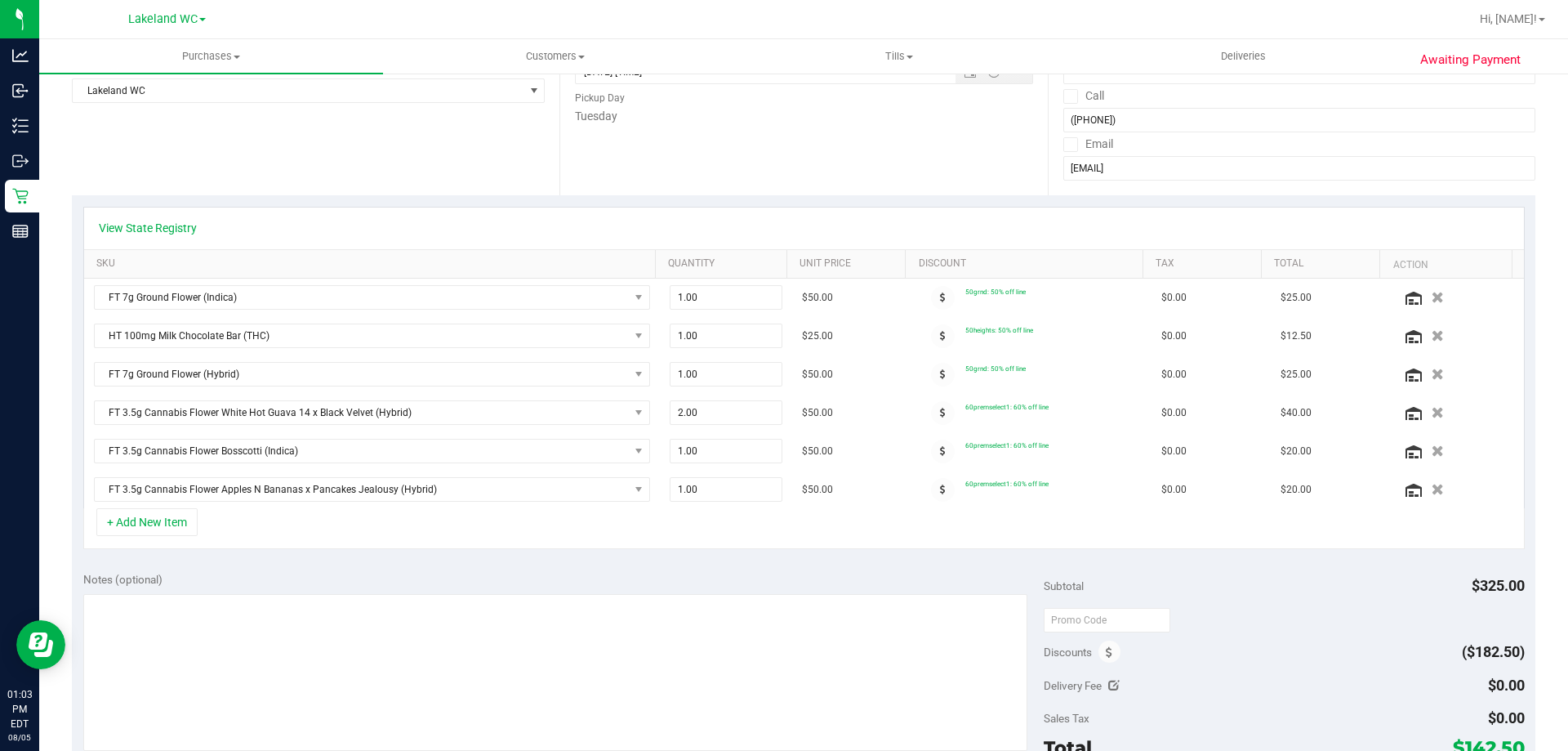 click on "Notes (optional)" at bounding box center (564, 579) 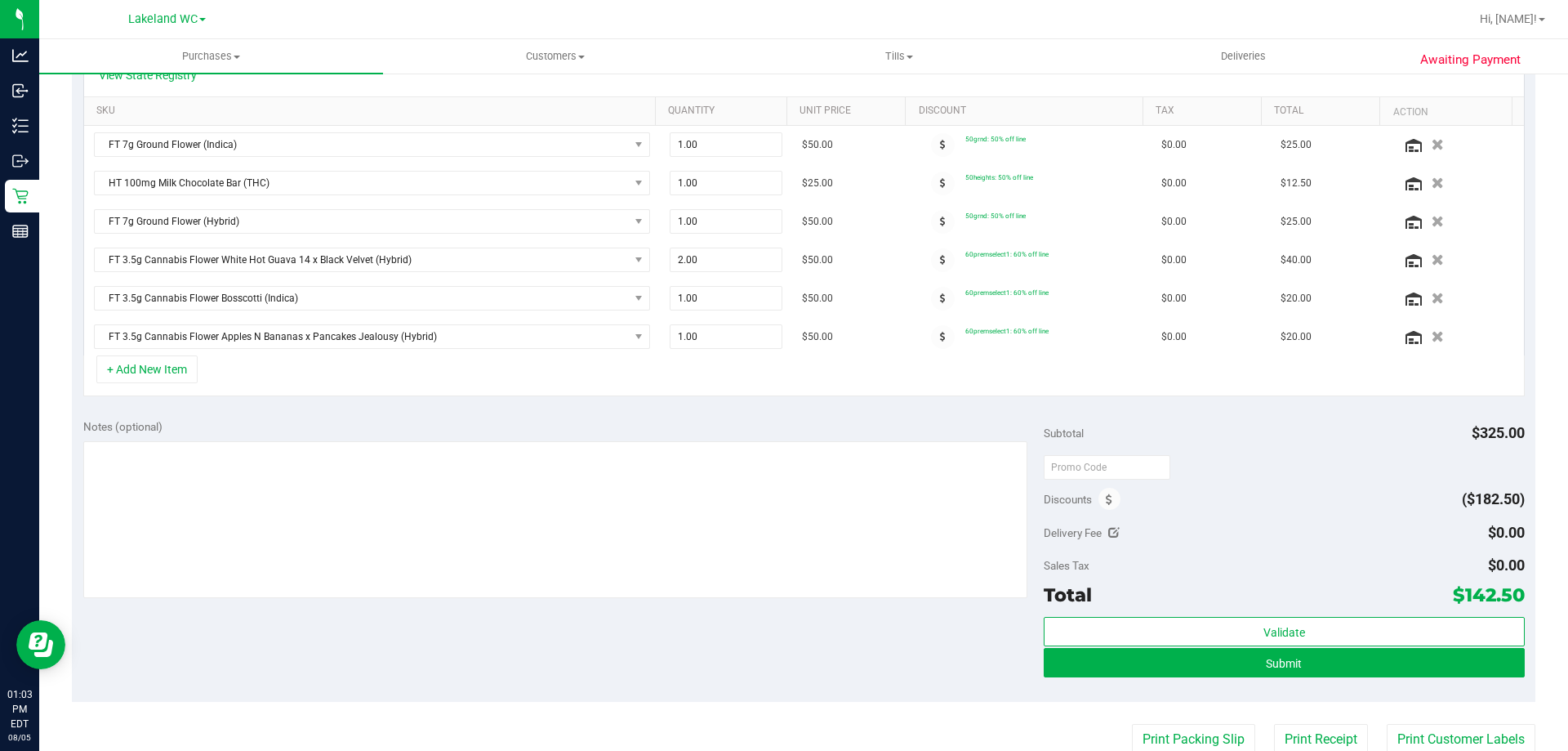 scroll, scrollTop: 572, scrollLeft: 0, axis: vertical 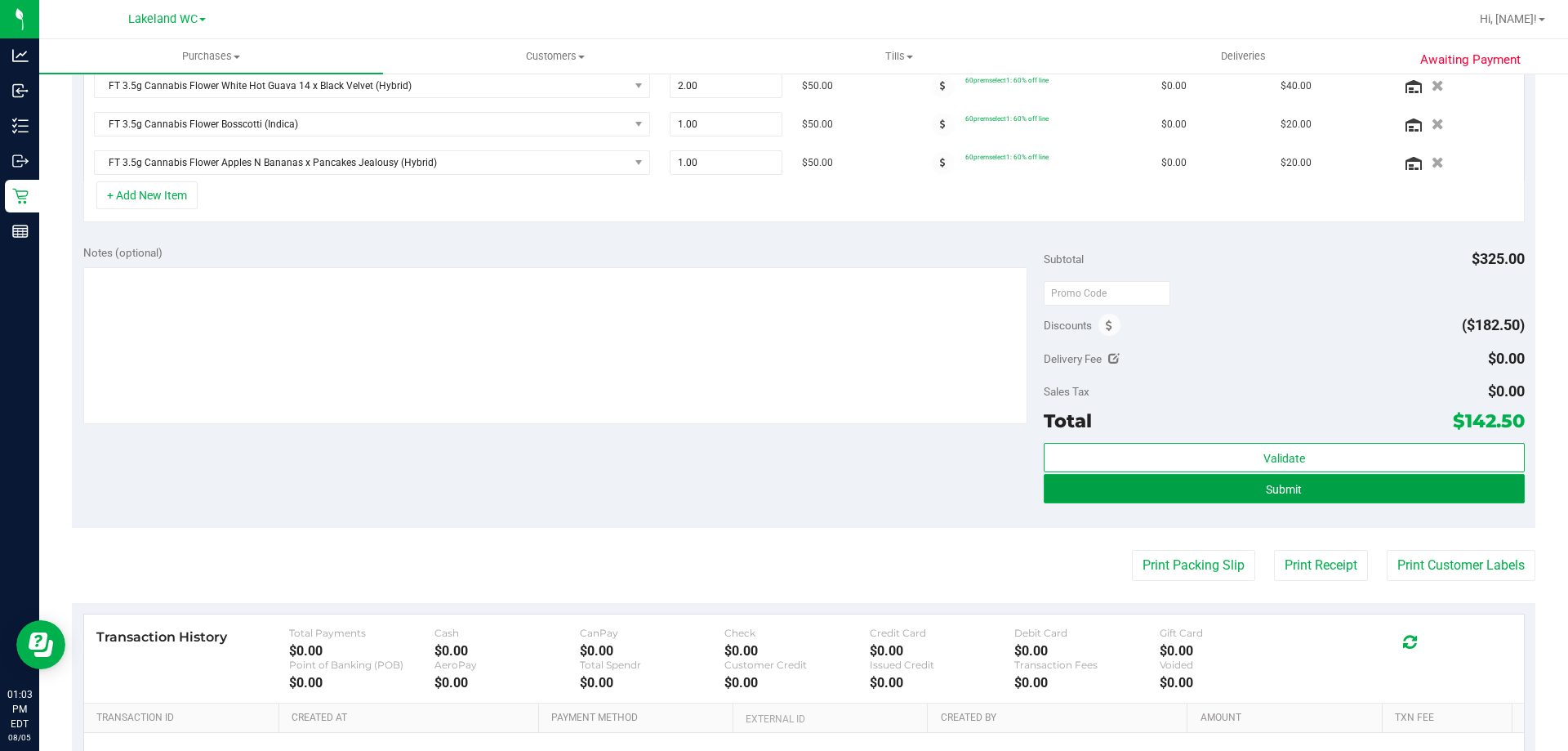 click on "Submit" at bounding box center [1284, 489] 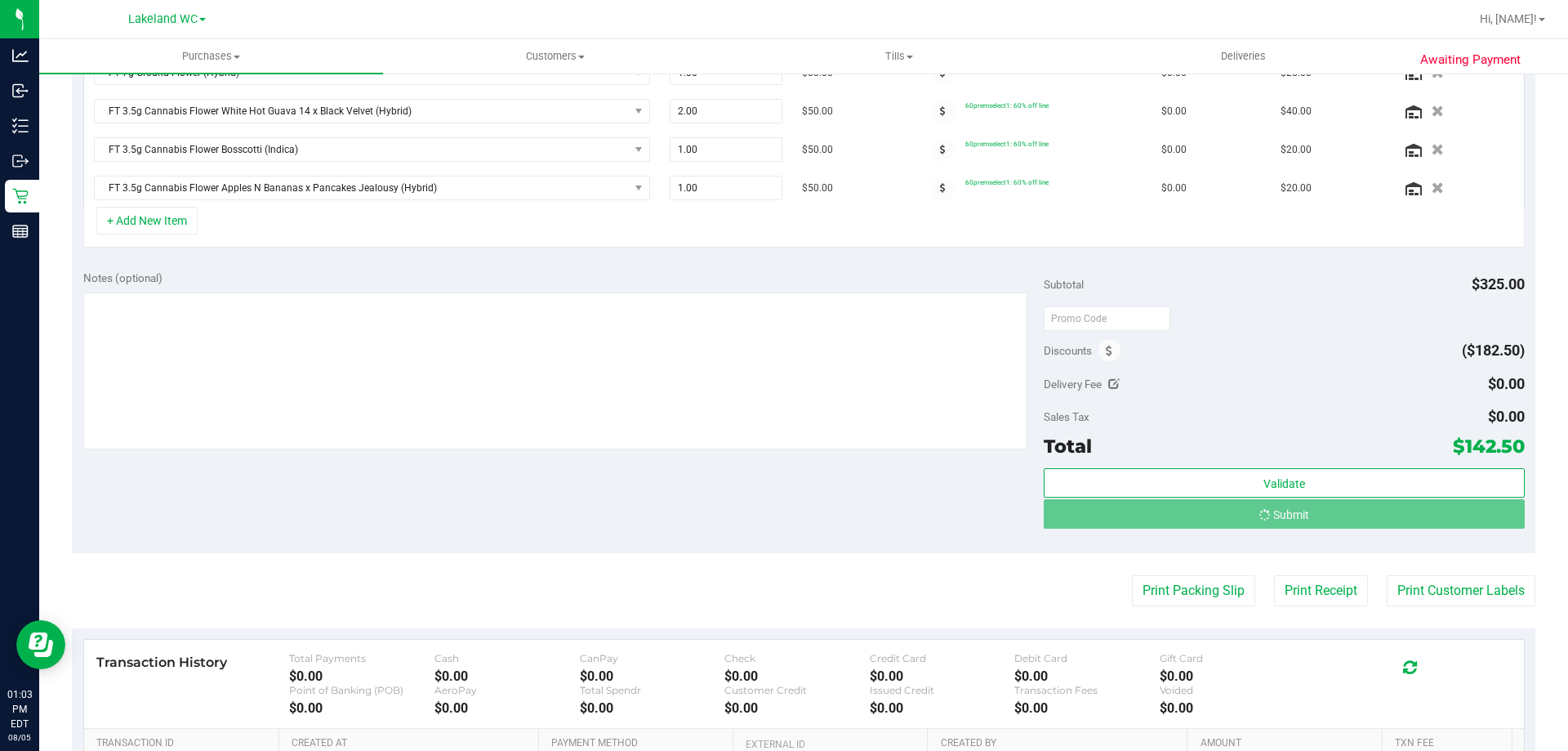 scroll, scrollTop: 521, scrollLeft: 0, axis: vertical 